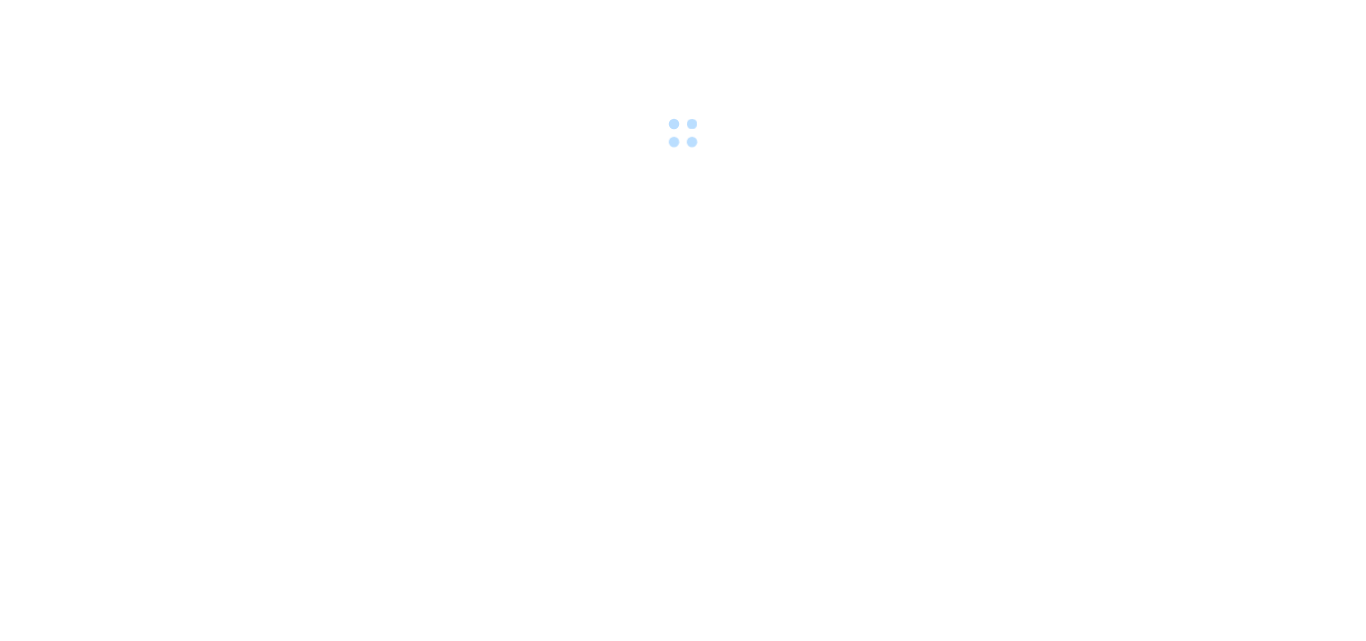 scroll, scrollTop: 0, scrollLeft: 0, axis: both 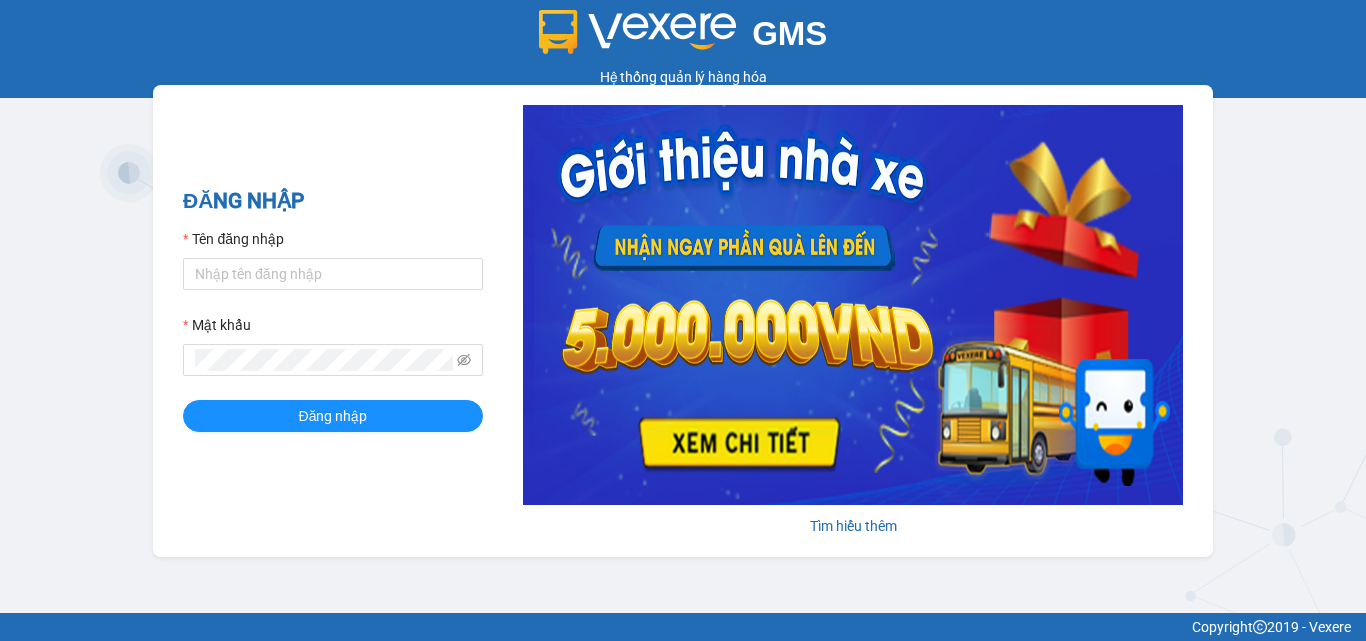 type on "[LAST] [LAST]" 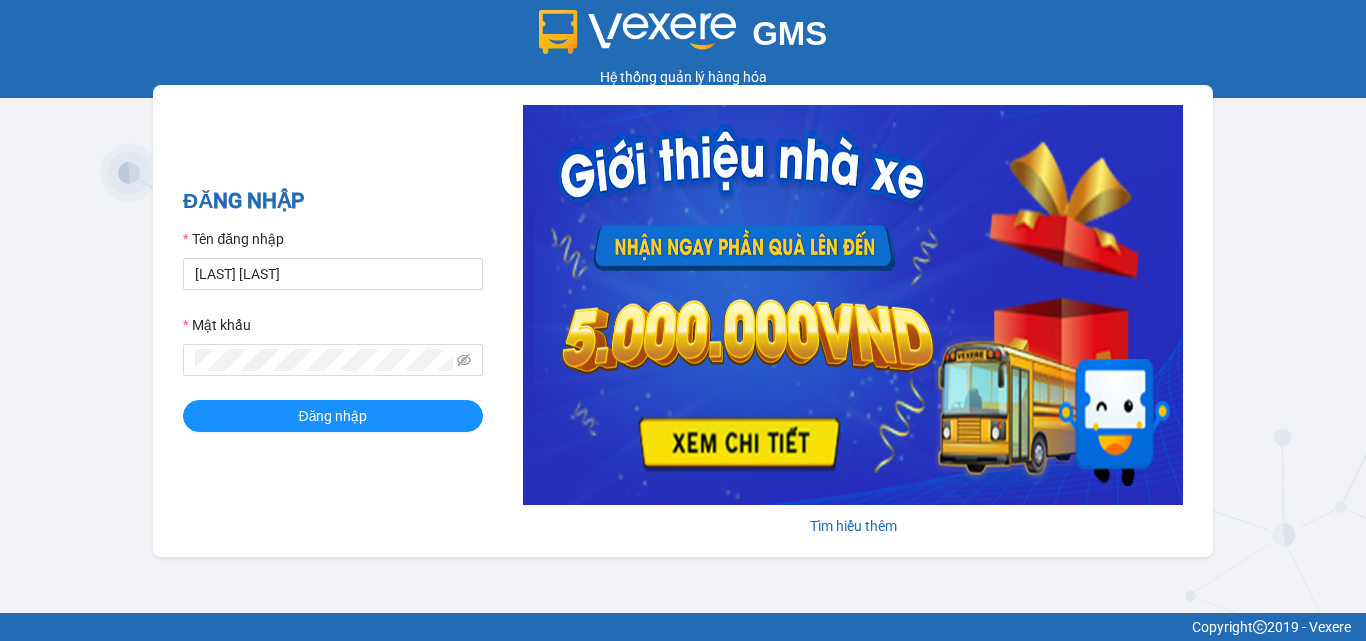 scroll, scrollTop: 0, scrollLeft: 0, axis: both 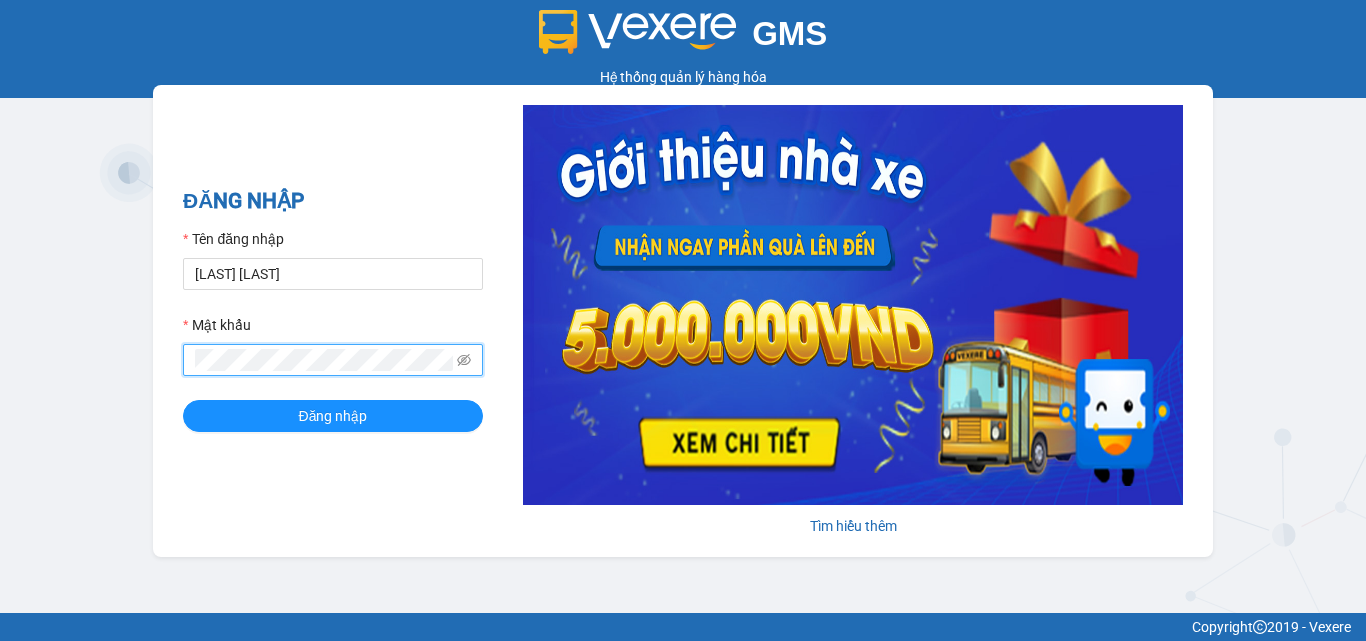 click on "Đăng nhập" at bounding box center (333, 416) 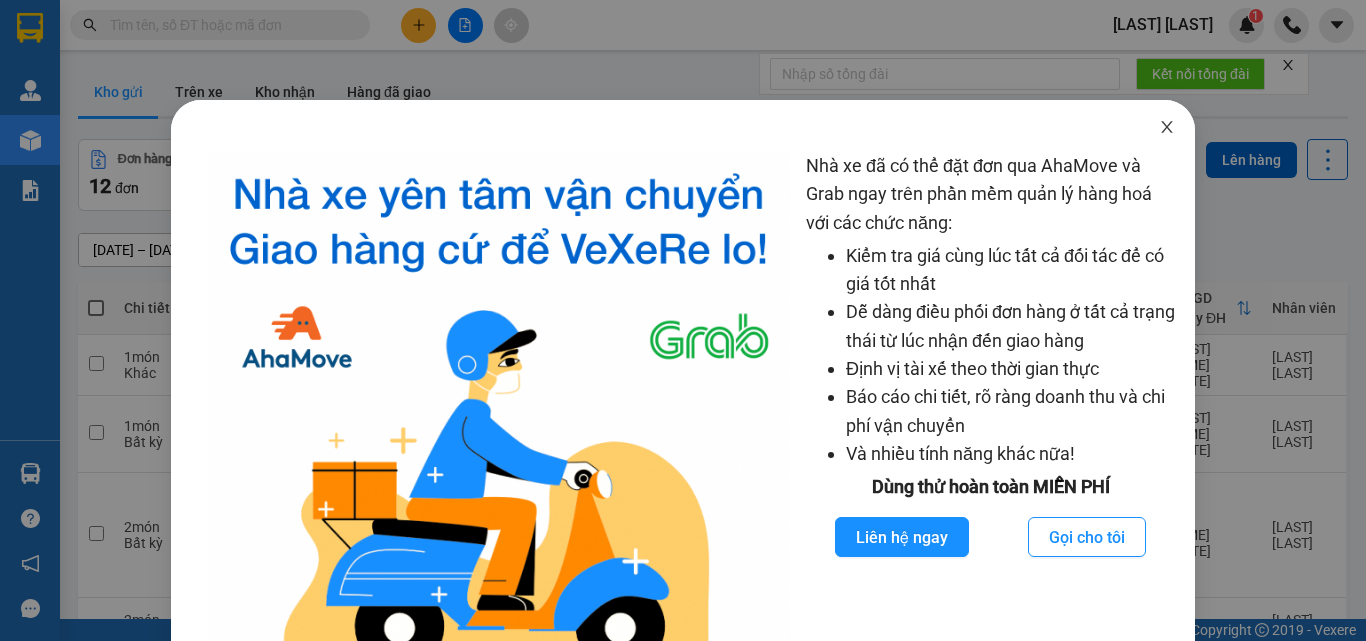 click 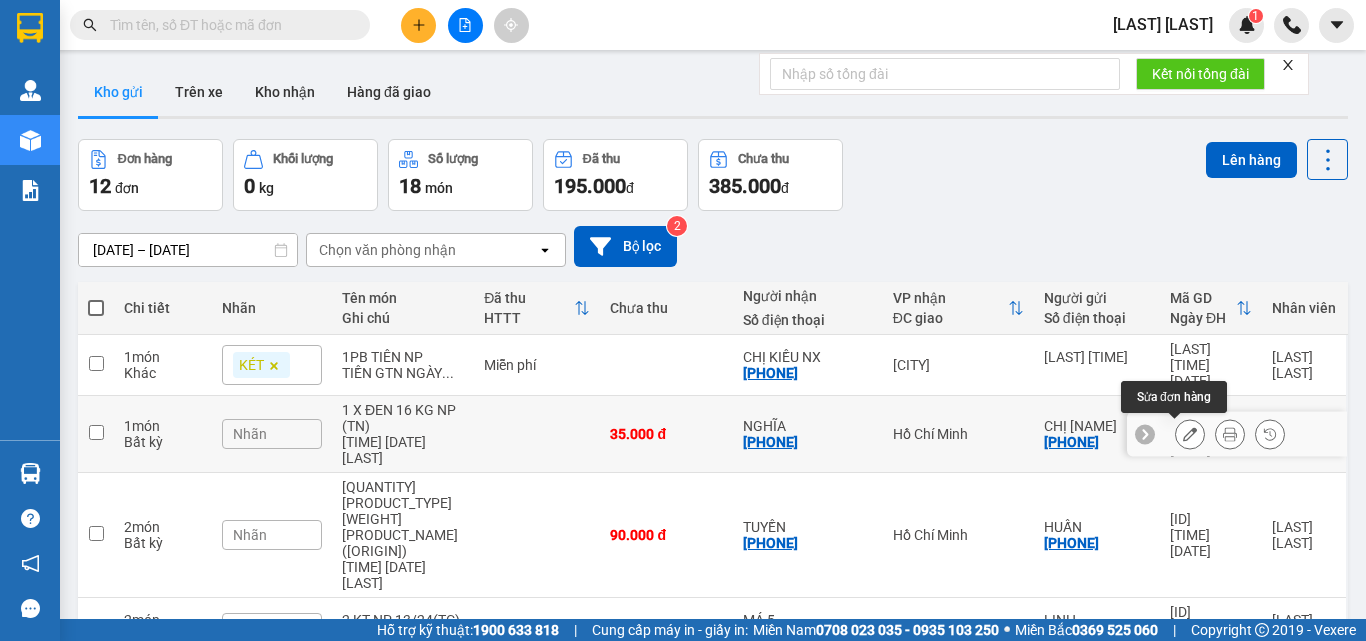 click 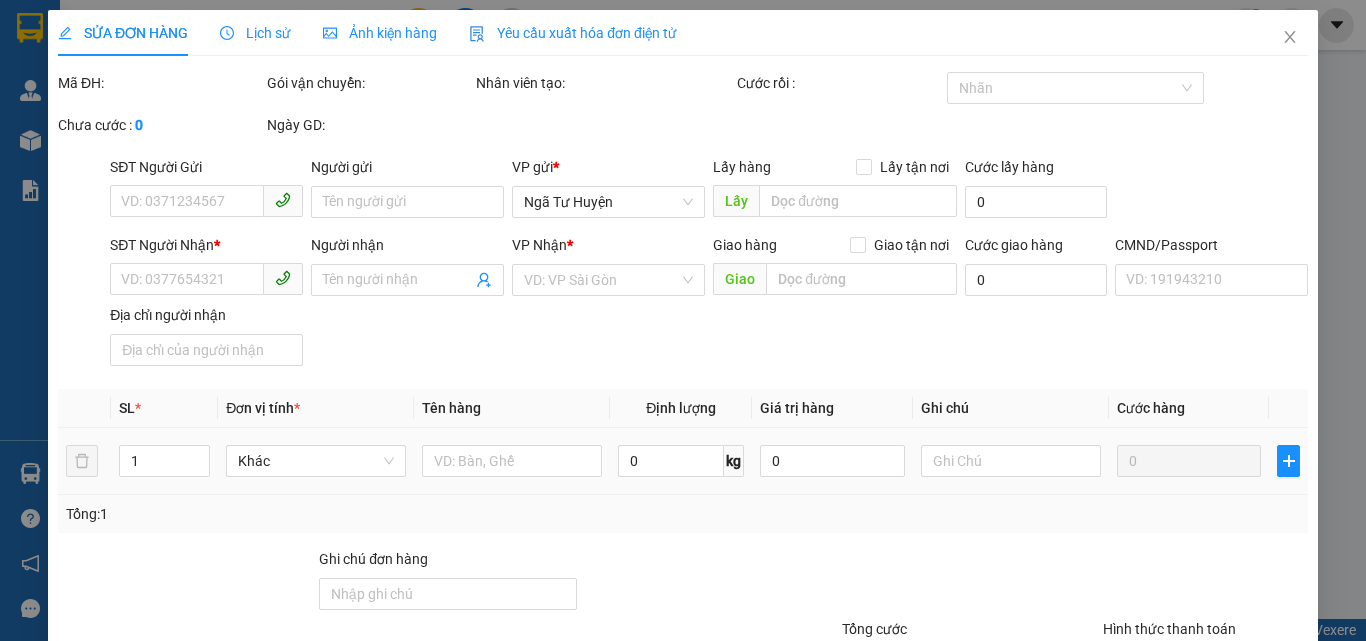 type on "[PHONE]" 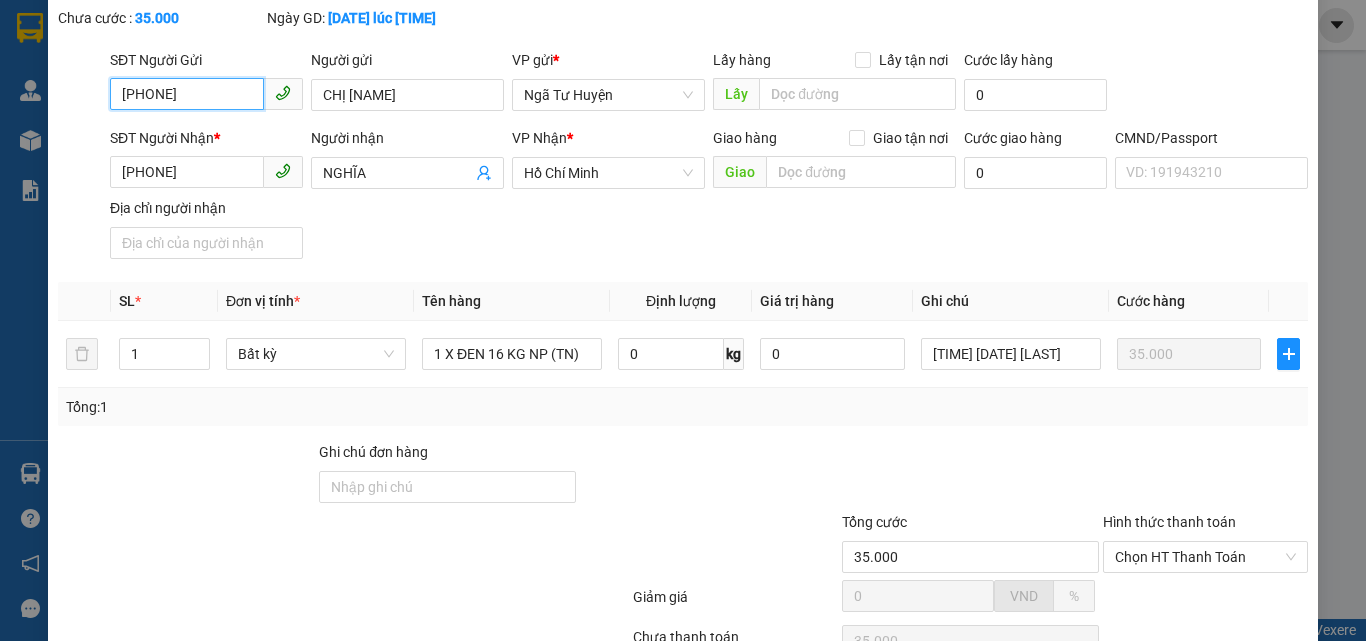 scroll, scrollTop: 267, scrollLeft: 0, axis: vertical 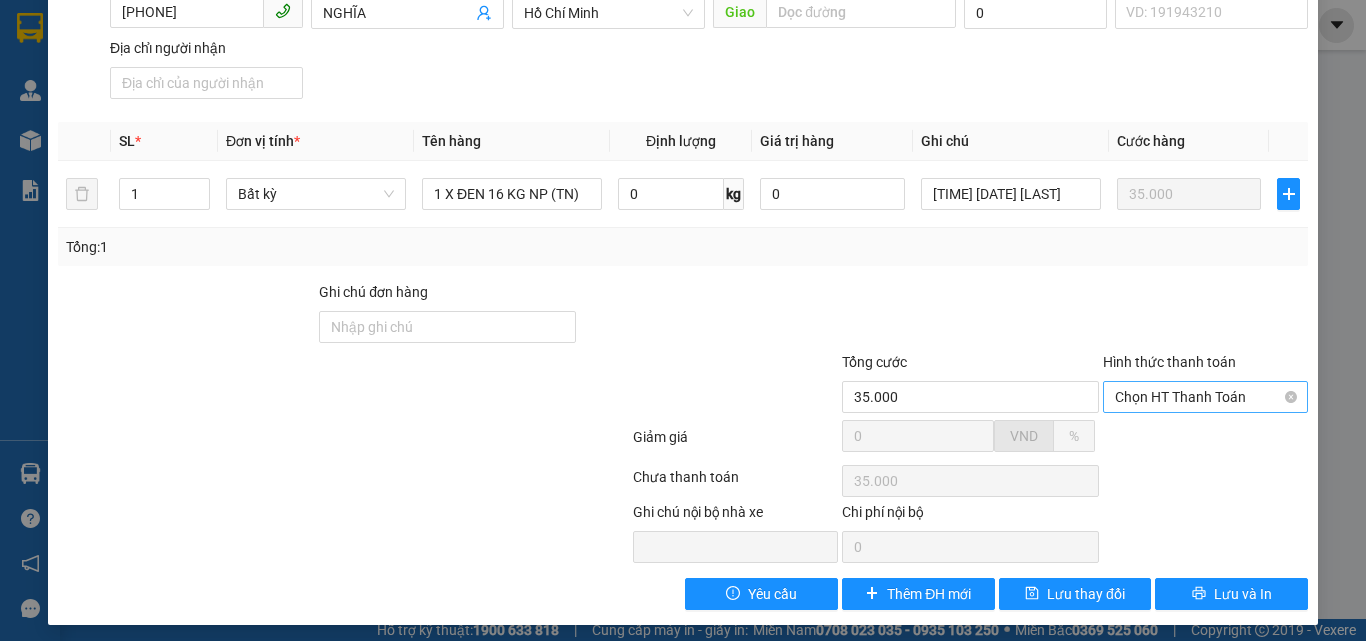 click on "Chọn HT Thanh Toán" at bounding box center (1205, 397) 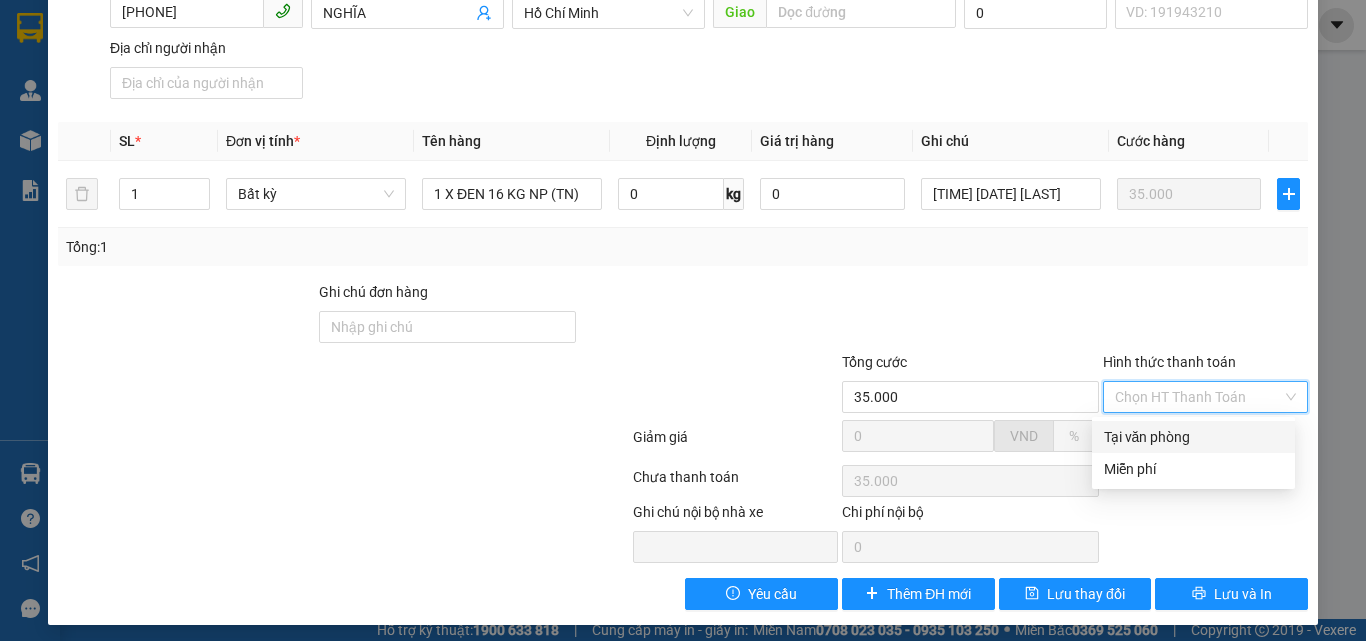 click on "Tại văn phòng" at bounding box center (1193, 437) 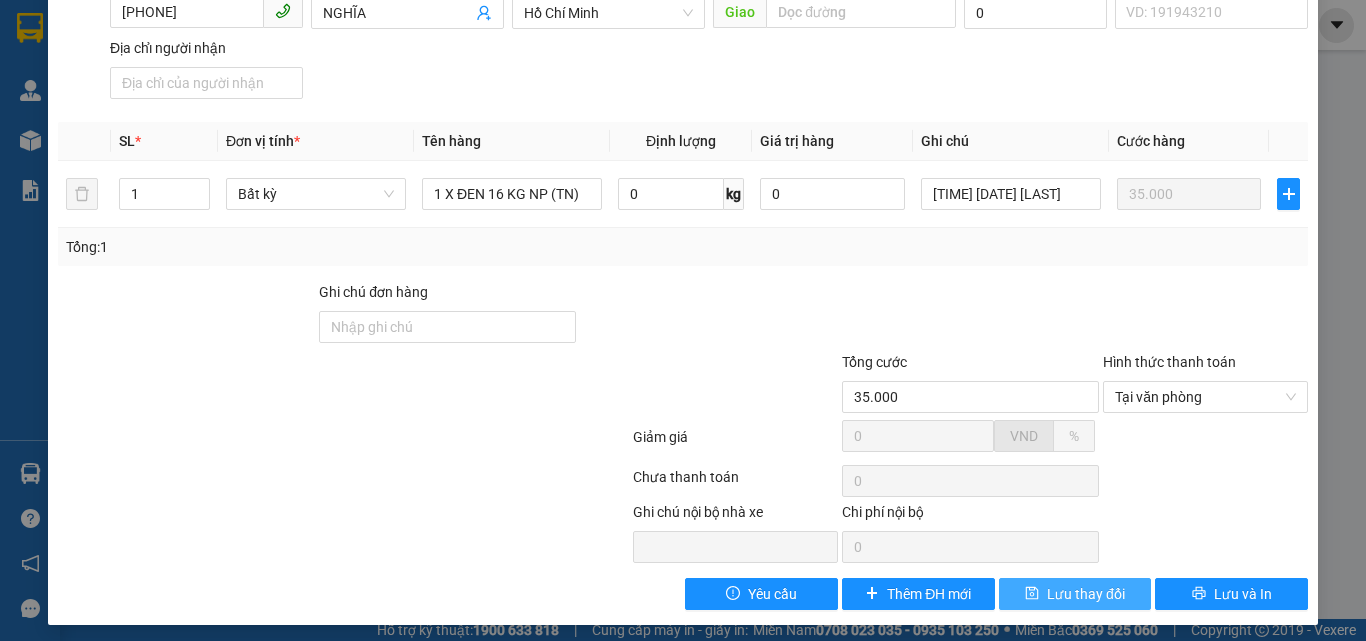 click on "Lưu thay đổi" at bounding box center (1086, 594) 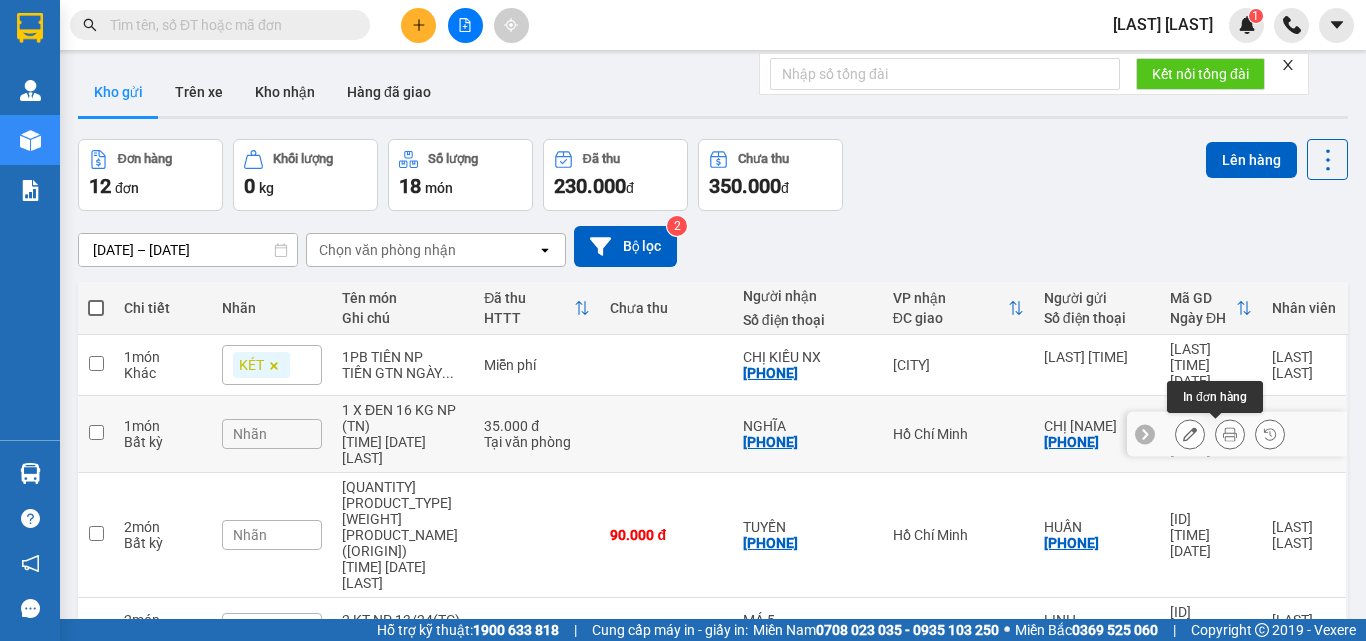 click 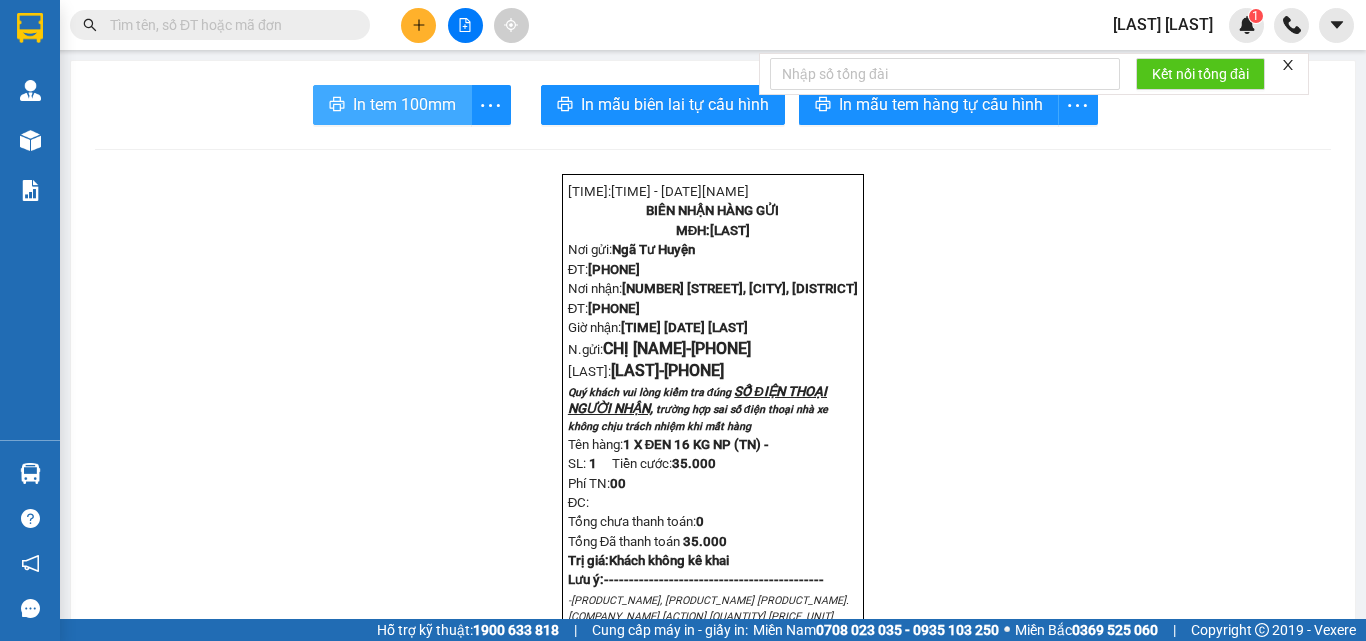 click on "In tem 100mm" at bounding box center [404, 104] 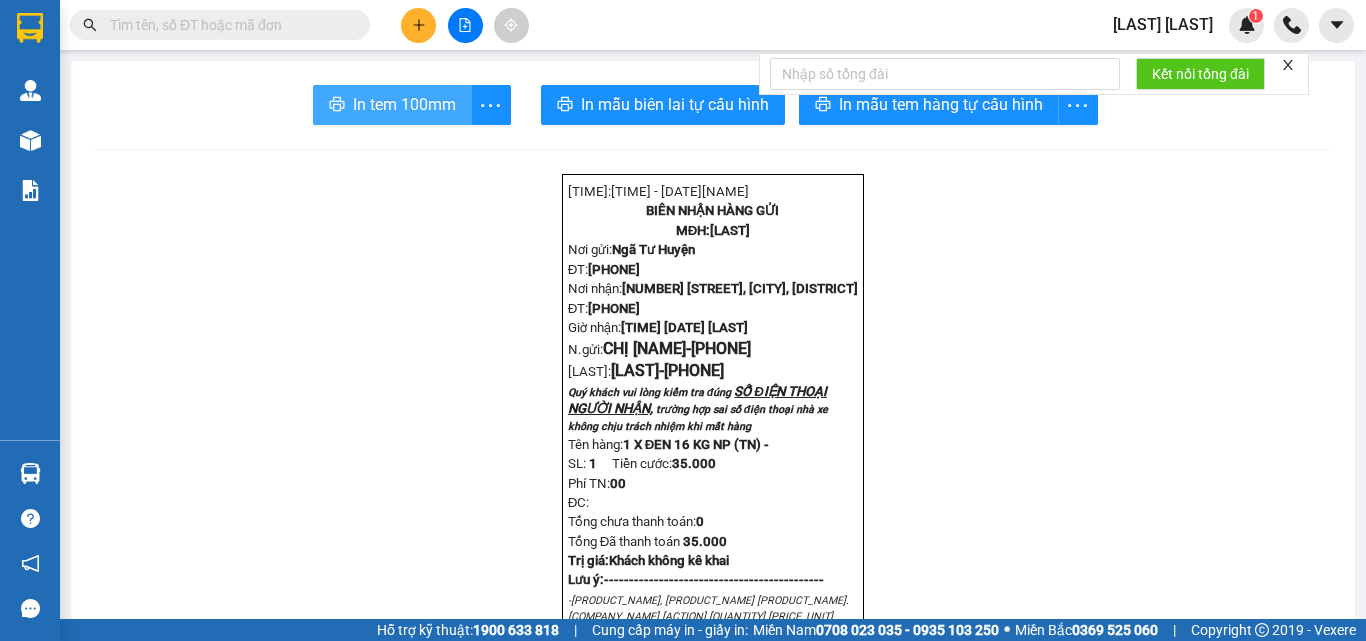 scroll, scrollTop: 0, scrollLeft: 0, axis: both 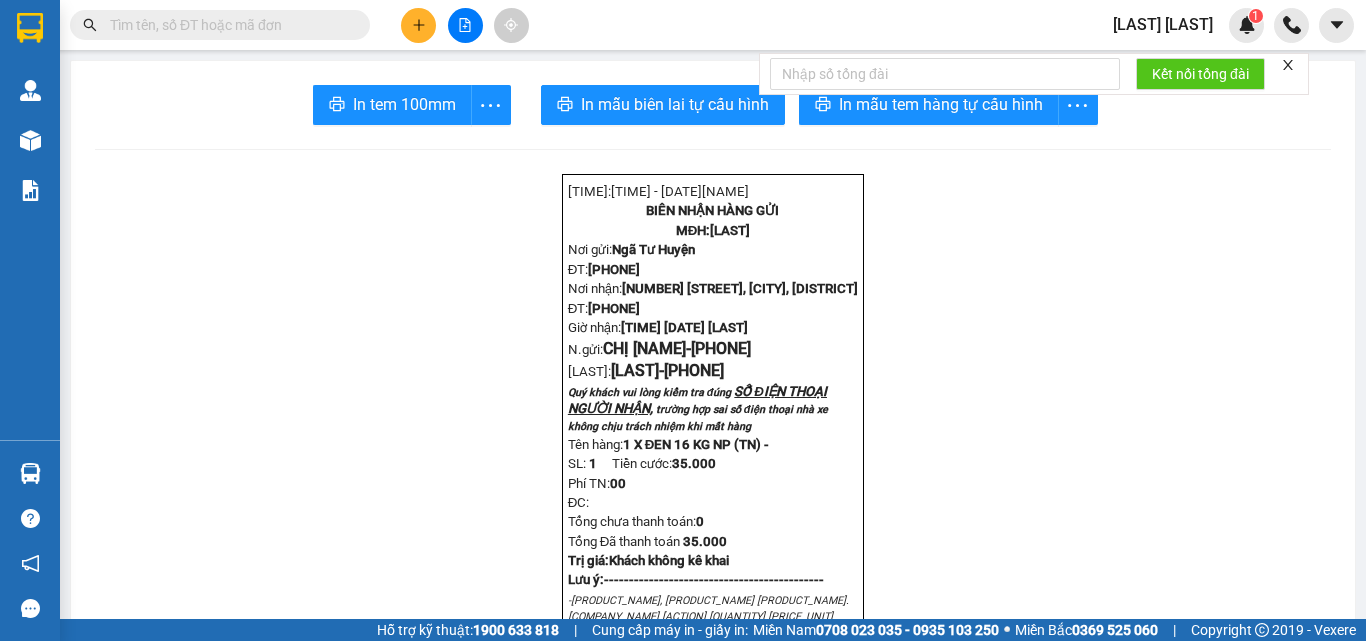 click at bounding box center (228, 25) 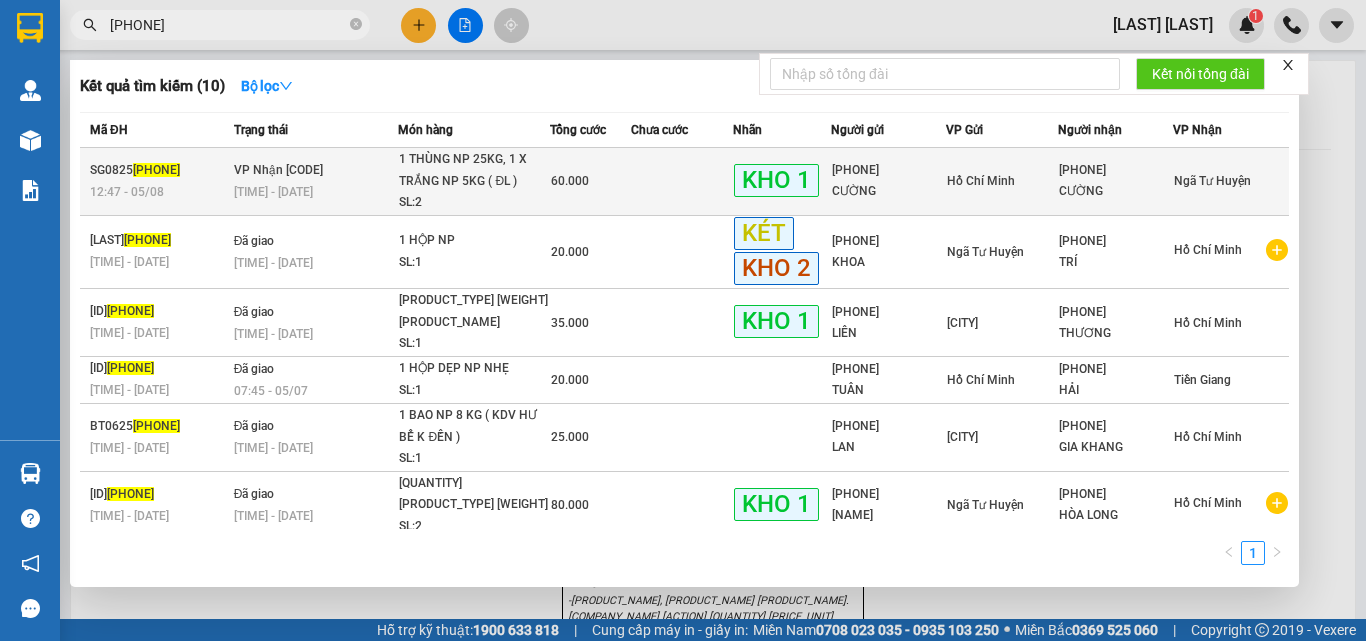 type on "[PHONE]" 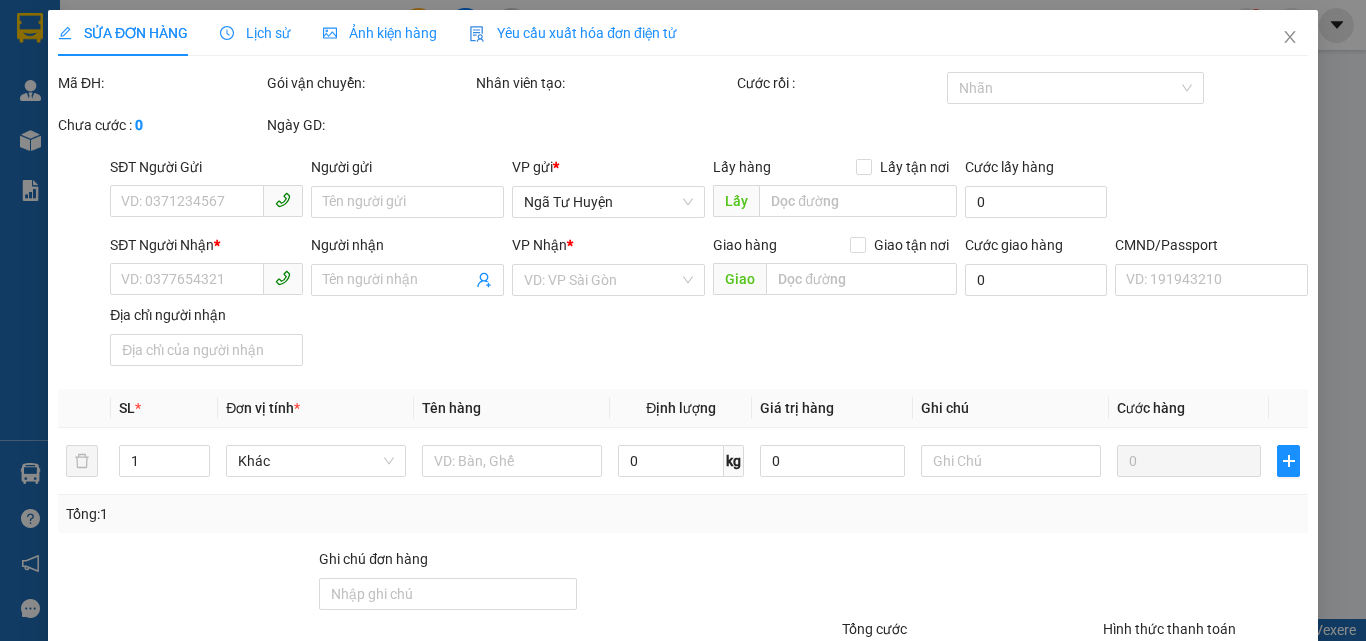 type on "[PHONE]" 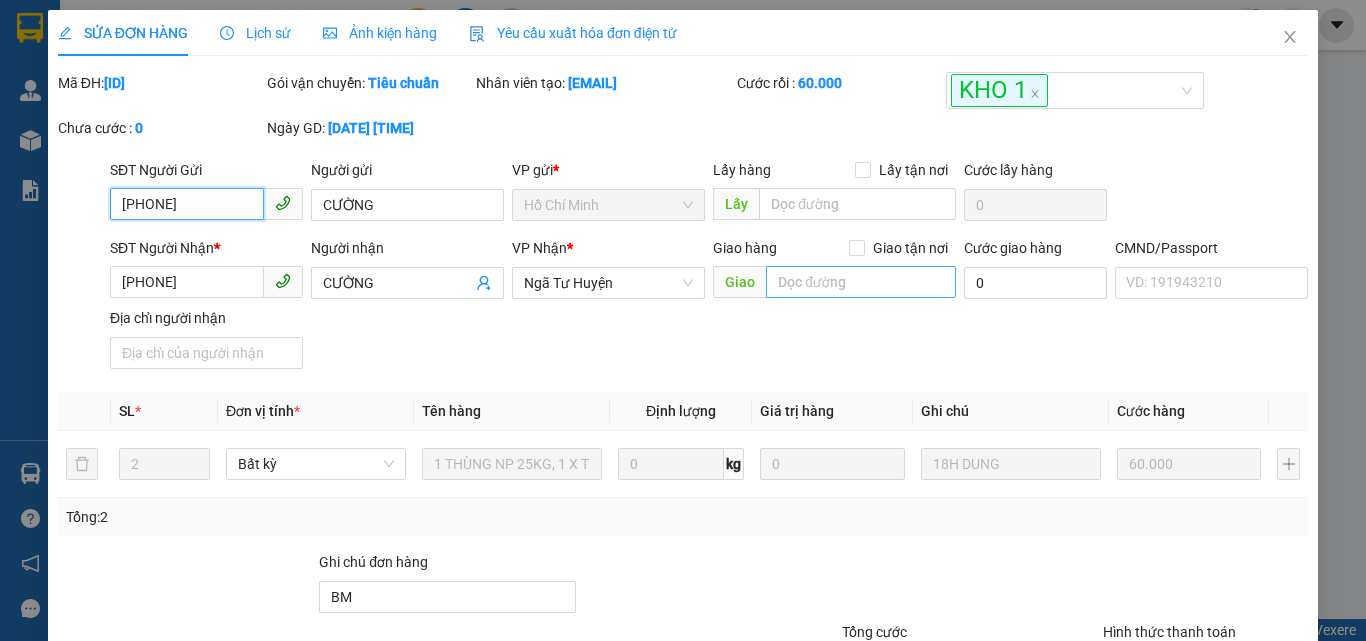 scroll, scrollTop: 278, scrollLeft: 0, axis: vertical 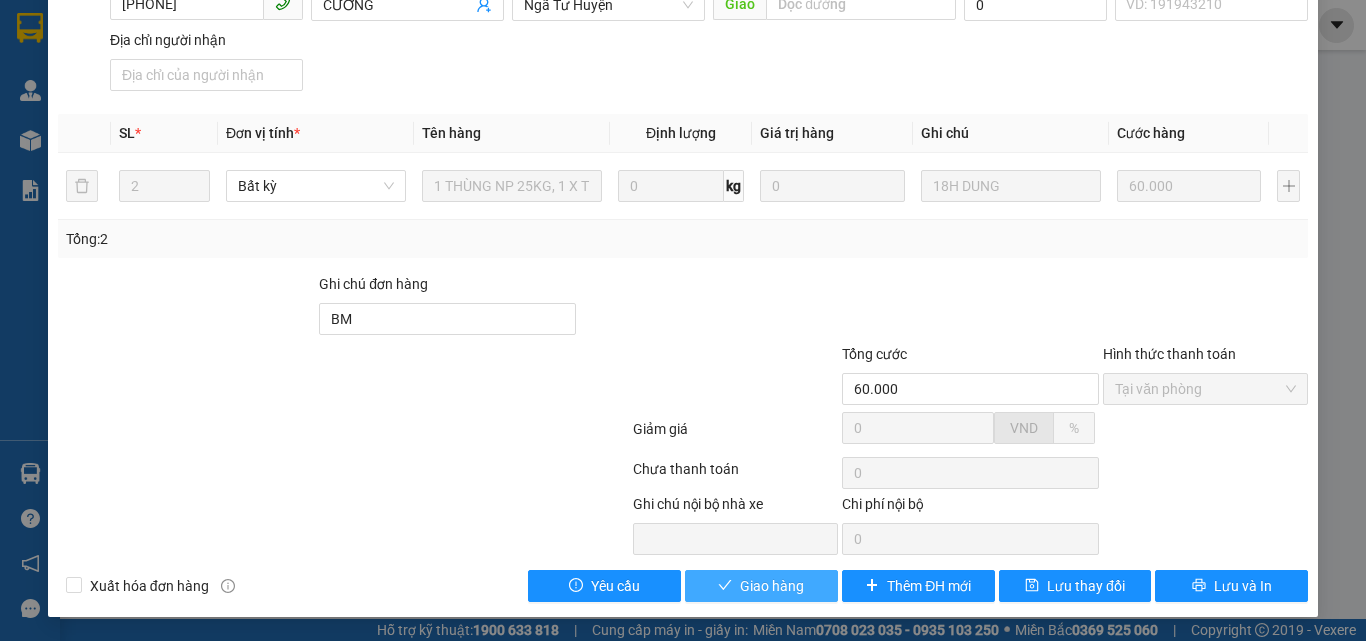 click on "Giao hàng" at bounding box center (772, 586) 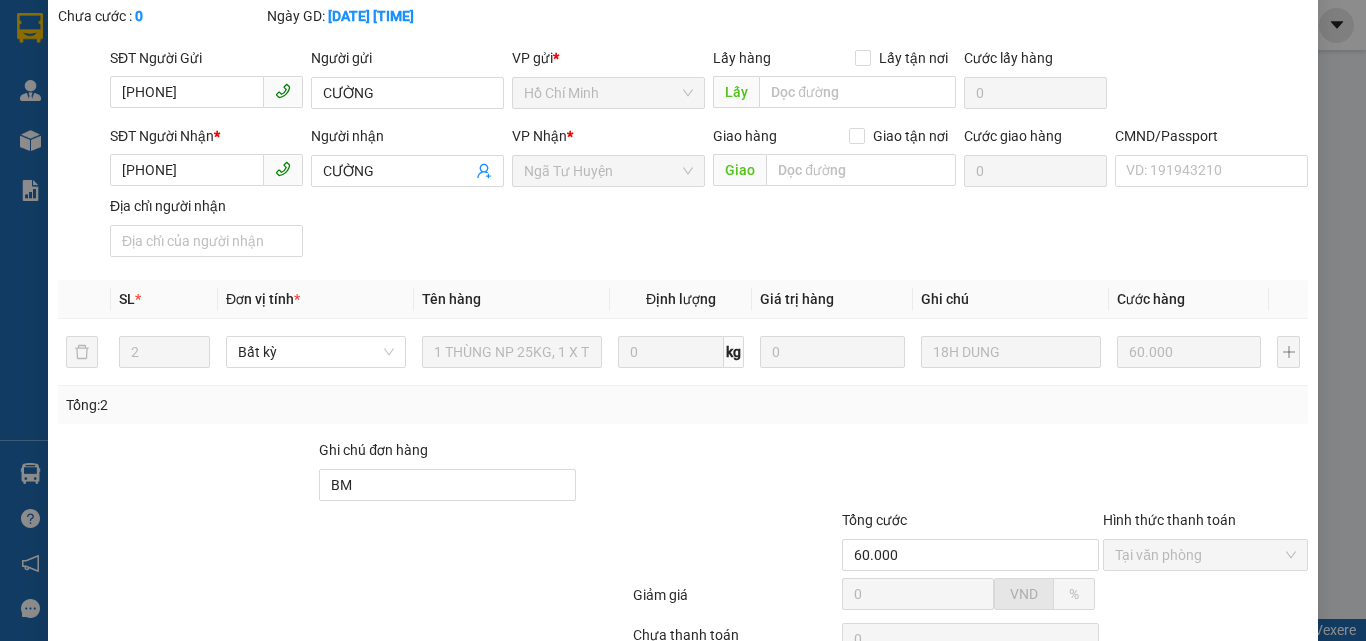 scroll, scrollTop: 0, scrollLeft: 0, axis: both 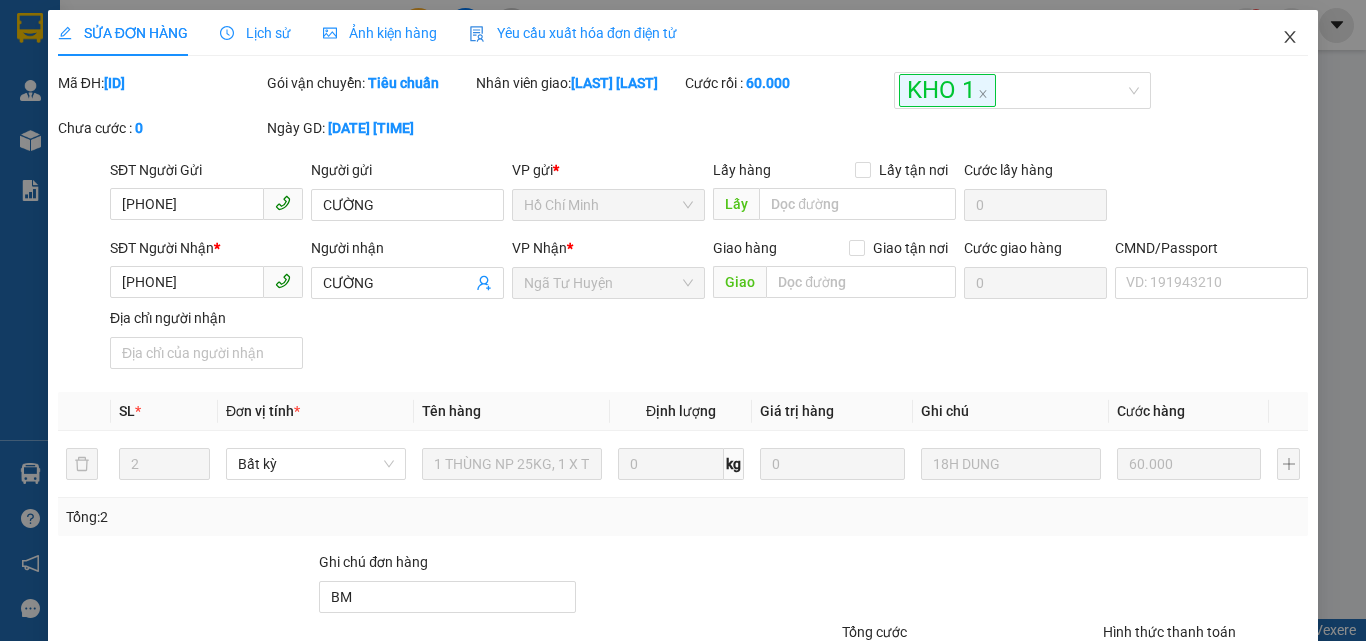 click 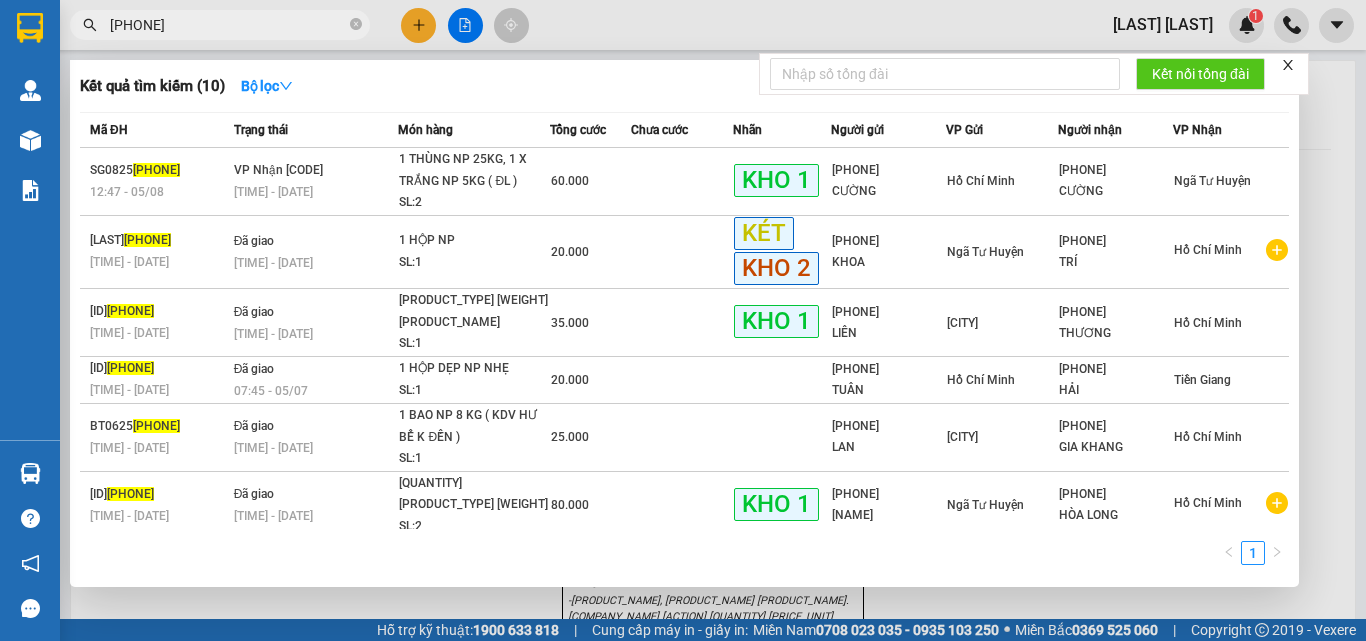 click on "[PHONE]" at bounding box center (228, 25) 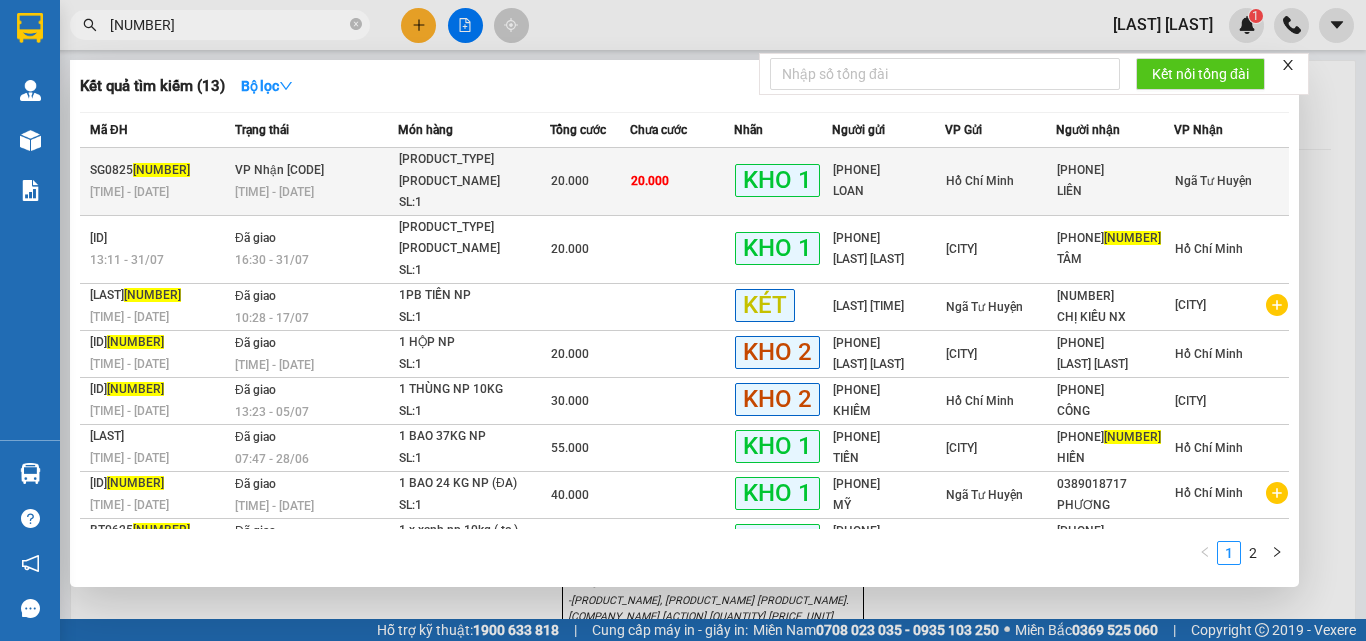 type on "[NUMBER]" 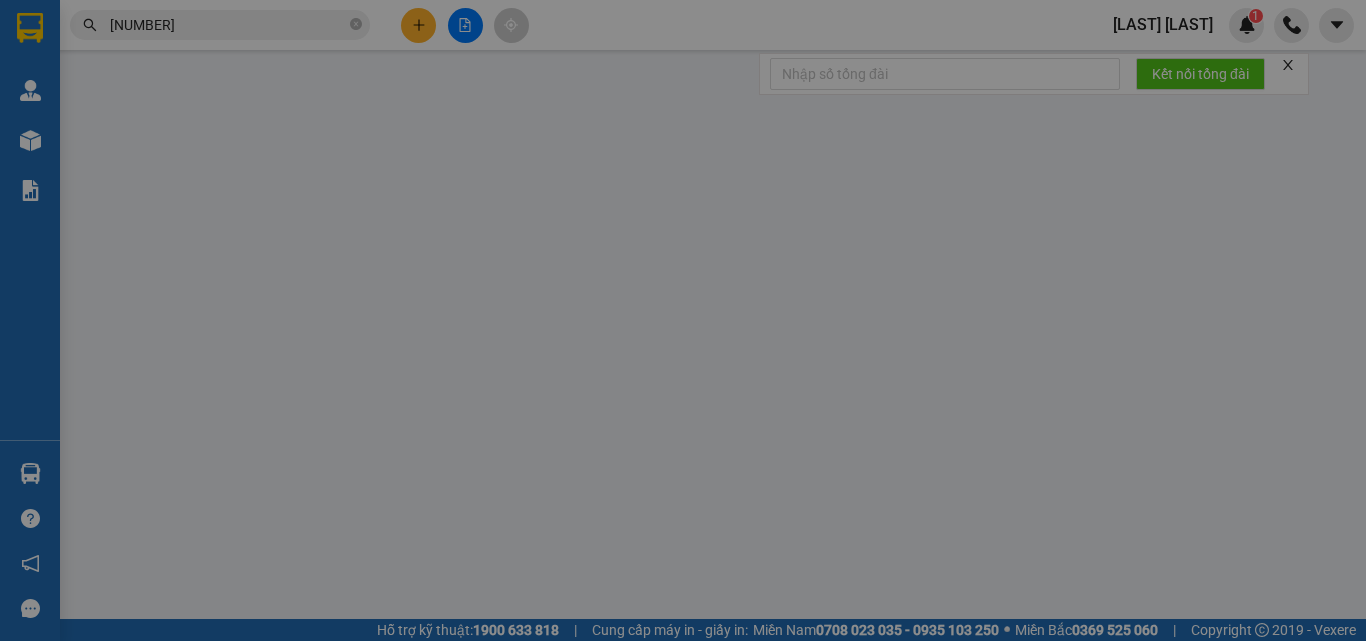 type on "[PHONE]" 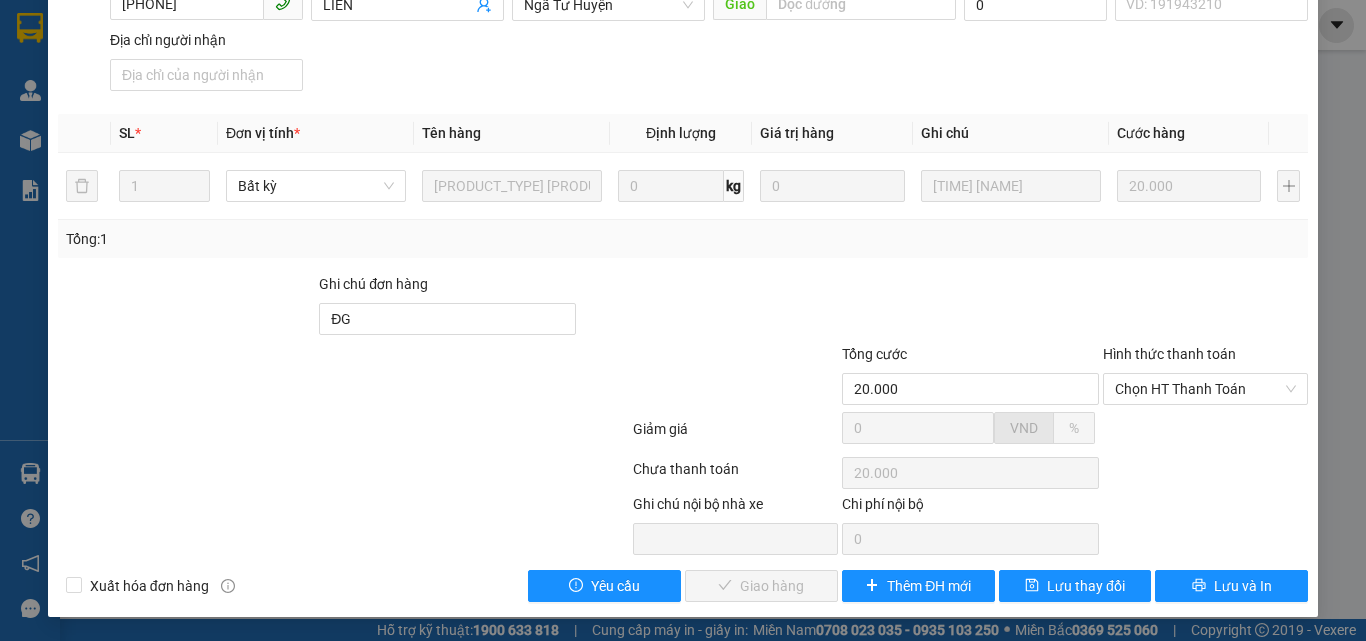scroll, scrollTop: 278, scrollLeft: 0, axis: vertical 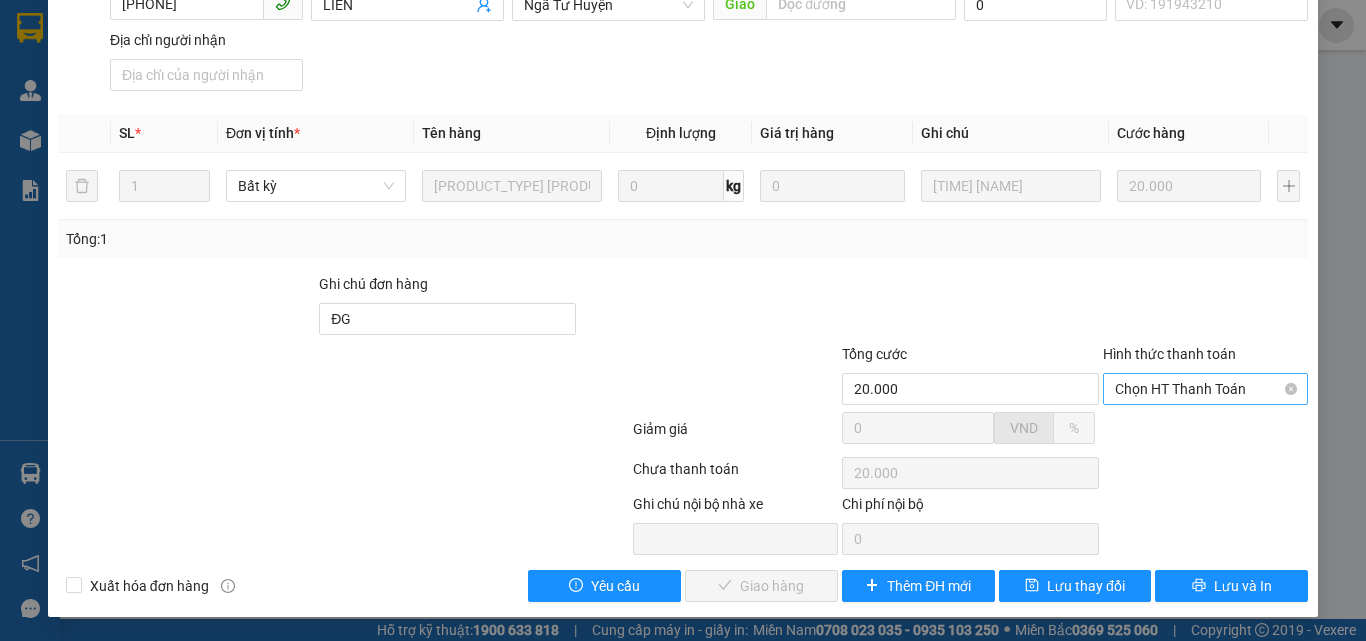 click on "Chọn HT Thanh Toán" at bounding box center (1205, 389) 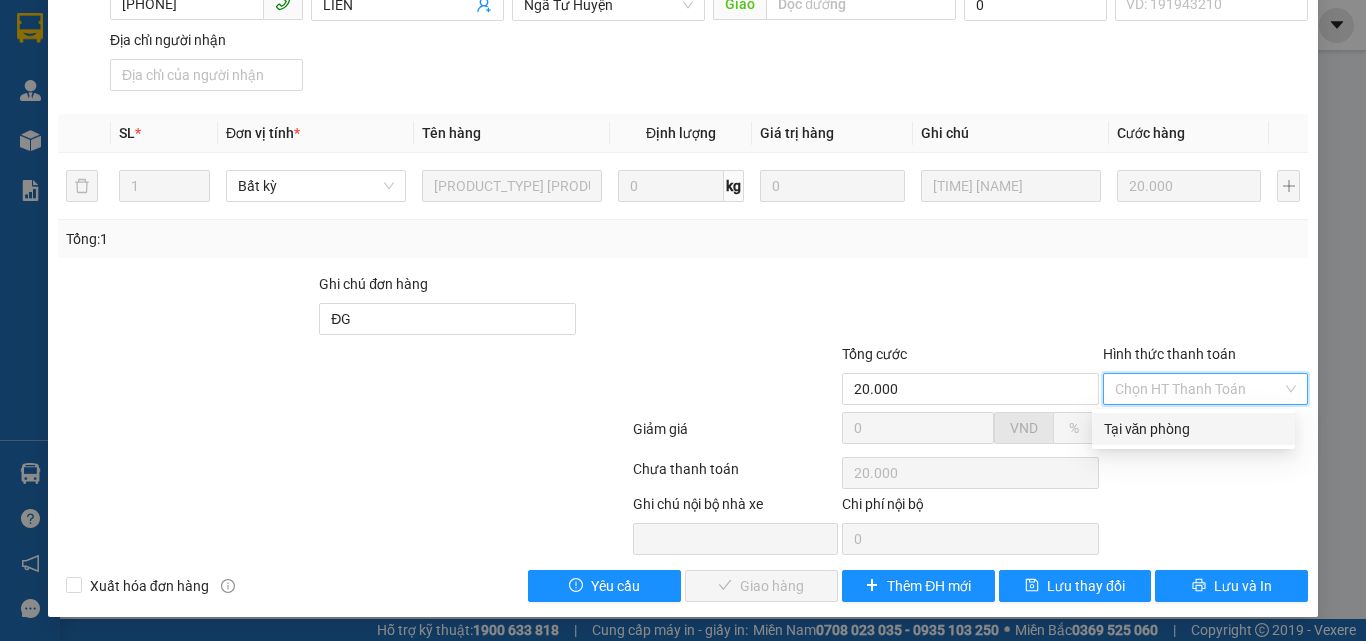 click on "Tại văn phòng" at bounding box center (1193, 429) 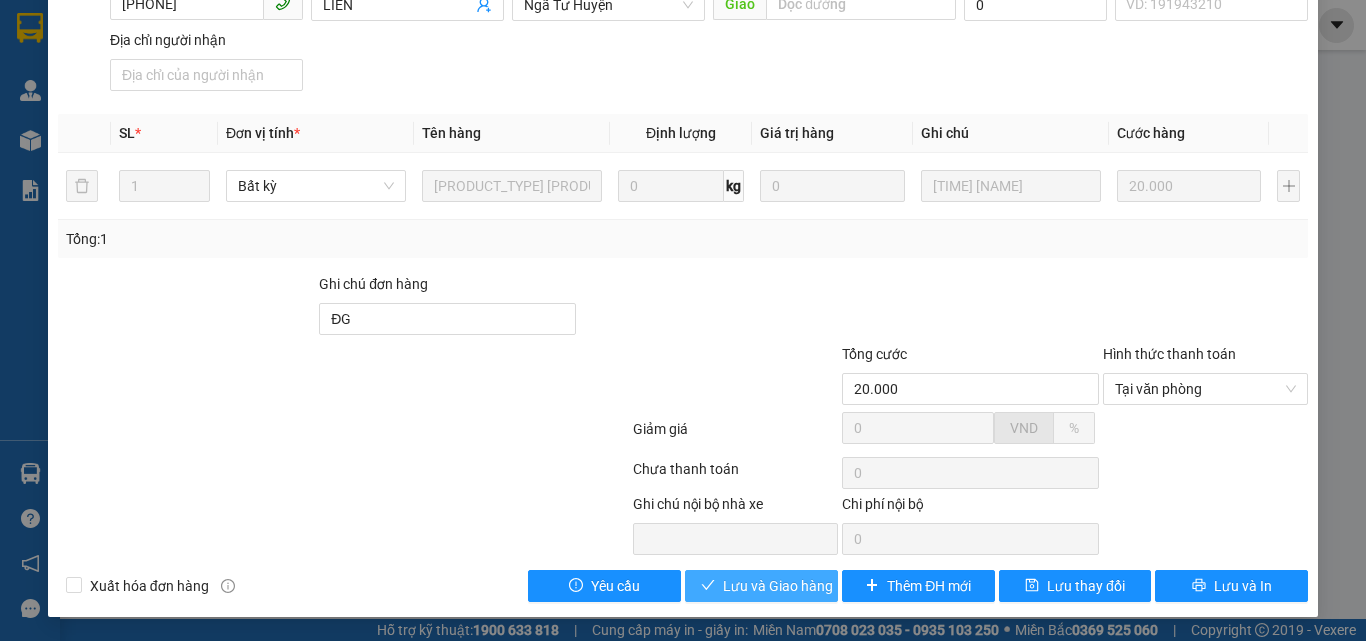 click on "Lưu và Giao hàng" at bounding box center (778, 586) 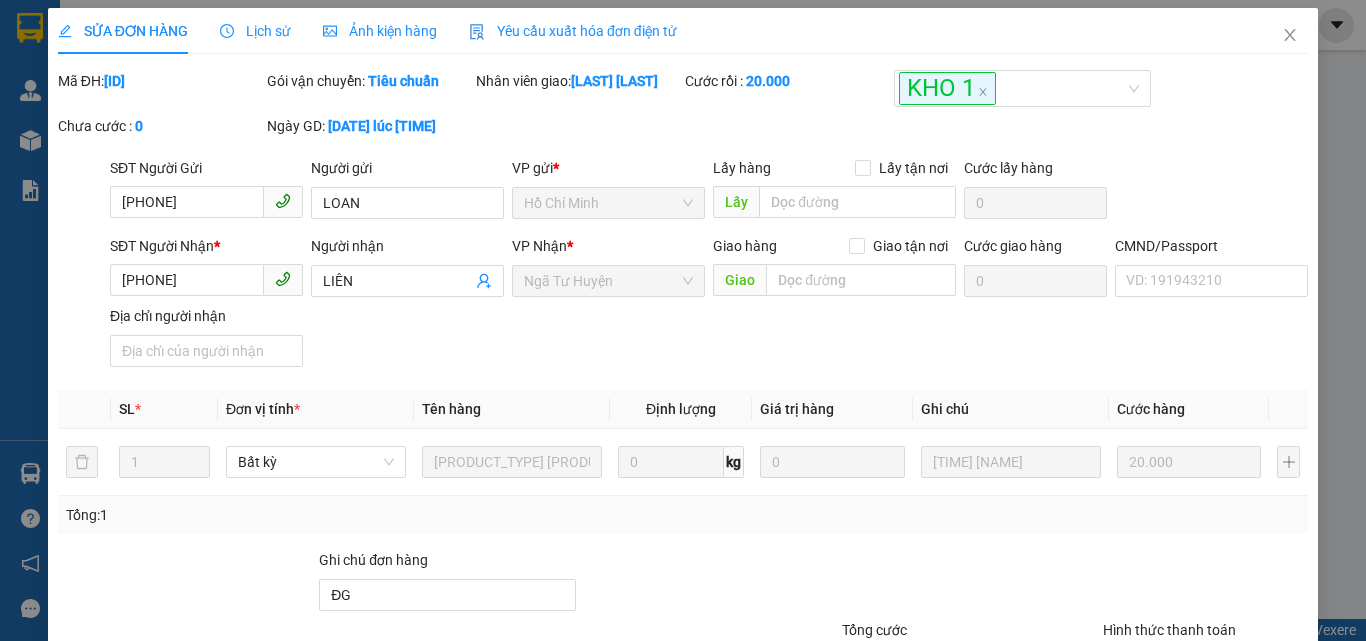 scroll, scrollTop: 0, scrollLeft: 0, axis: both 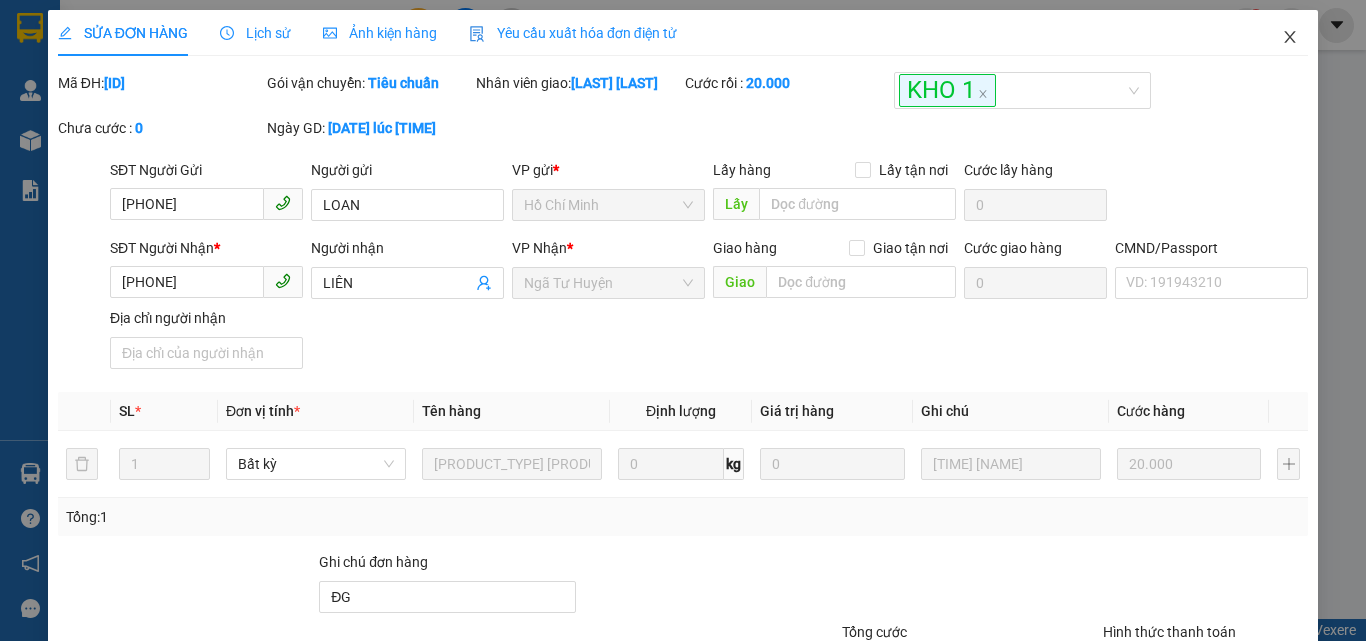 click 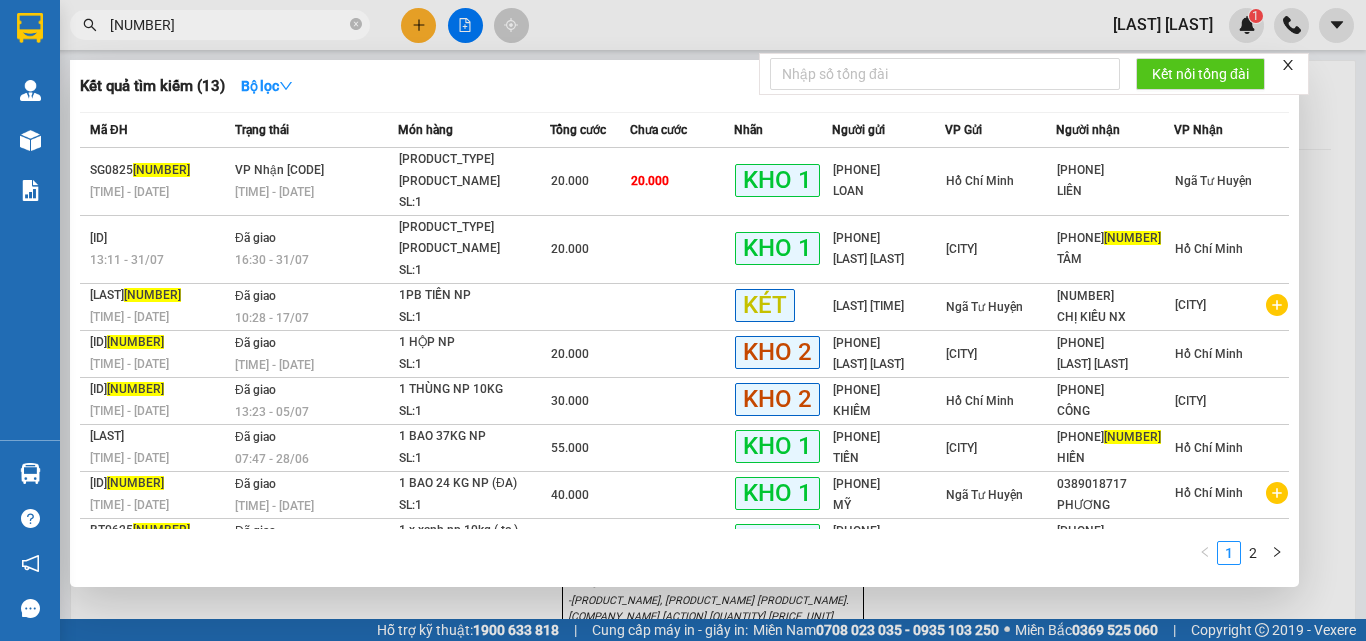 click on "[NUMBER]" at bounding box center [228, 25] 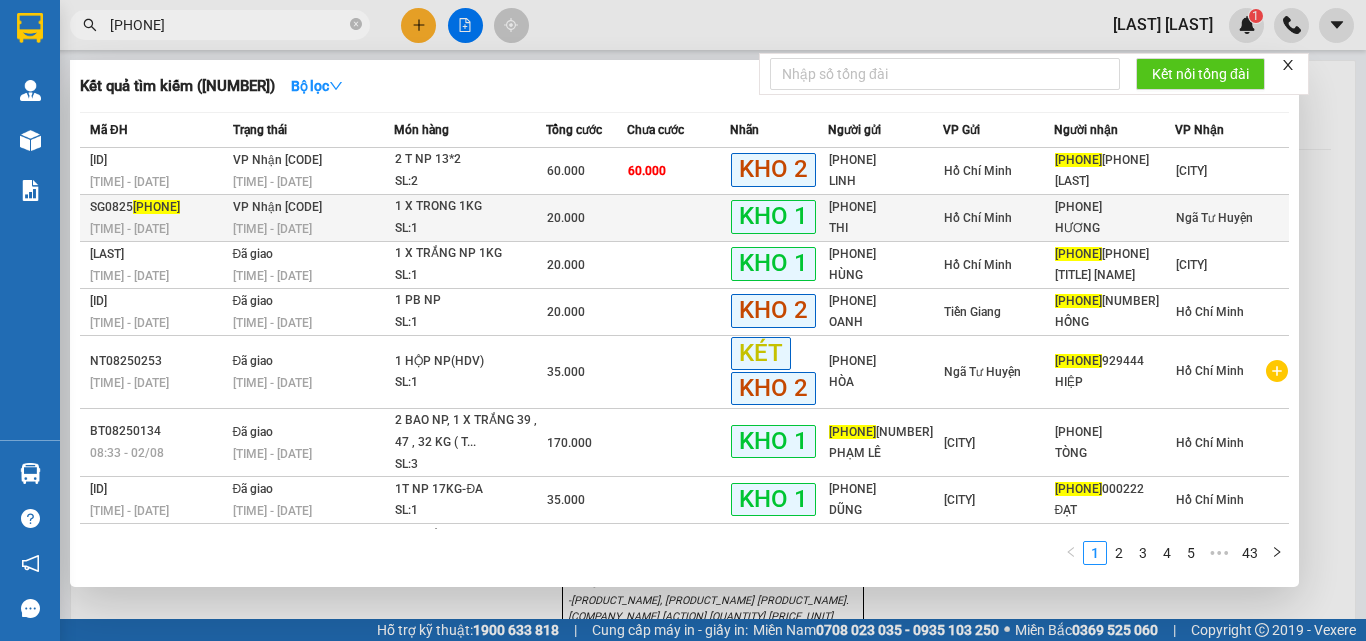 click on "[PHONE]" at bounding box center [885, 207] 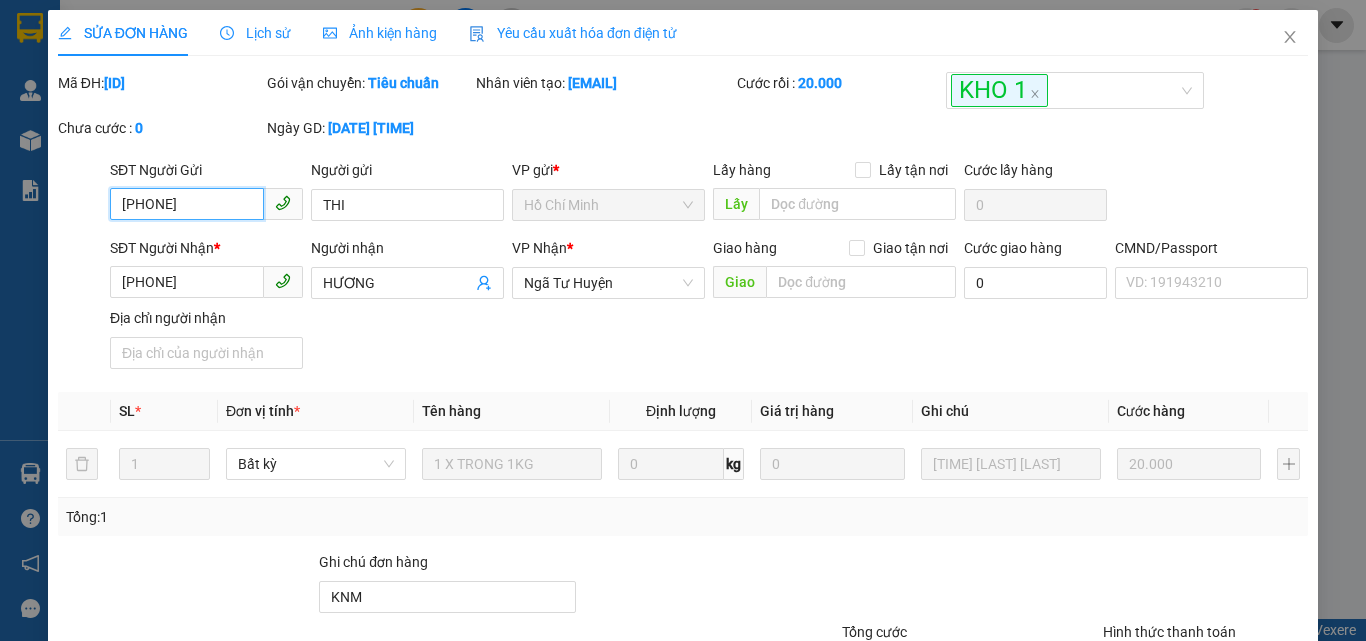 scroll, scrollTop: 278, scrollLeft: 0, axis: vertical 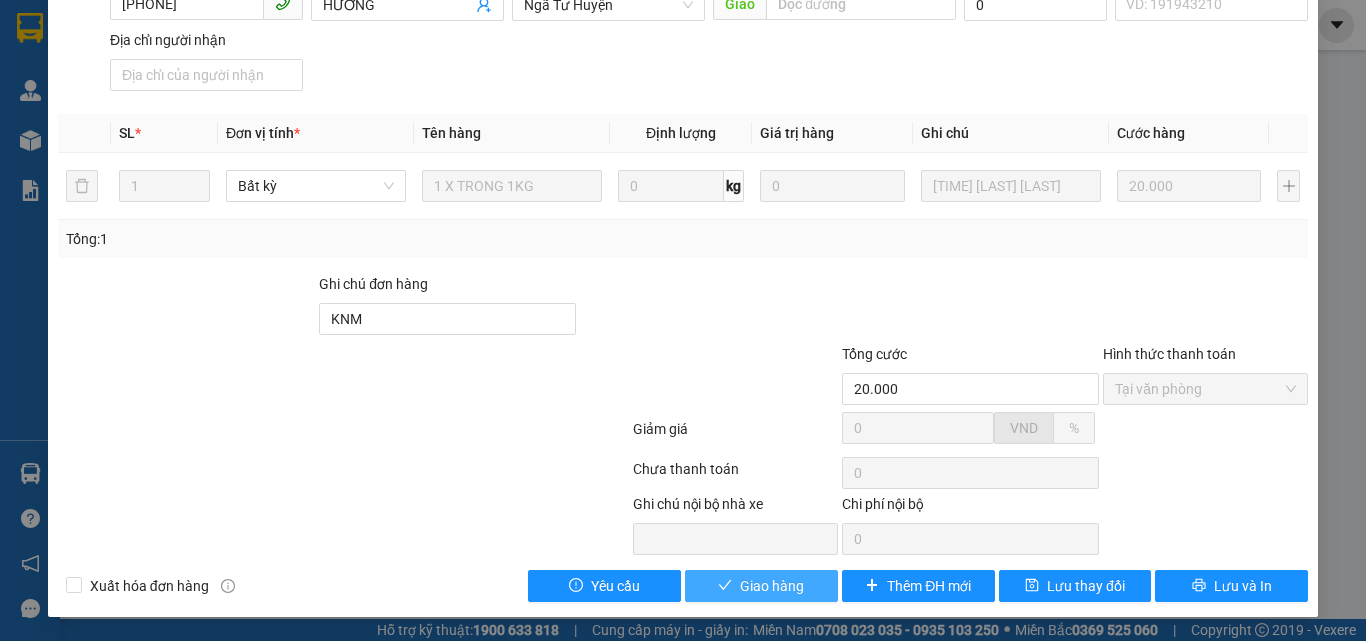 click on "Giao hàng" at bounding box center [772, 586] 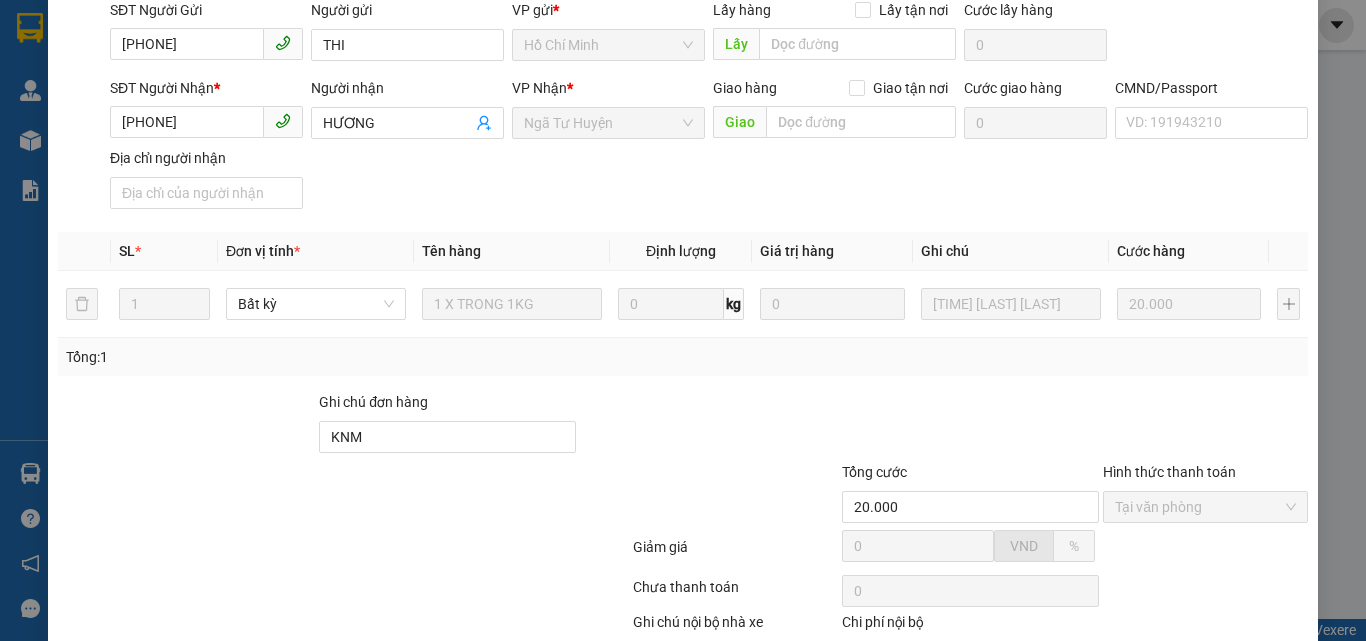 scroll, scrollTop: 0, scrollLeft: 0, axis: both 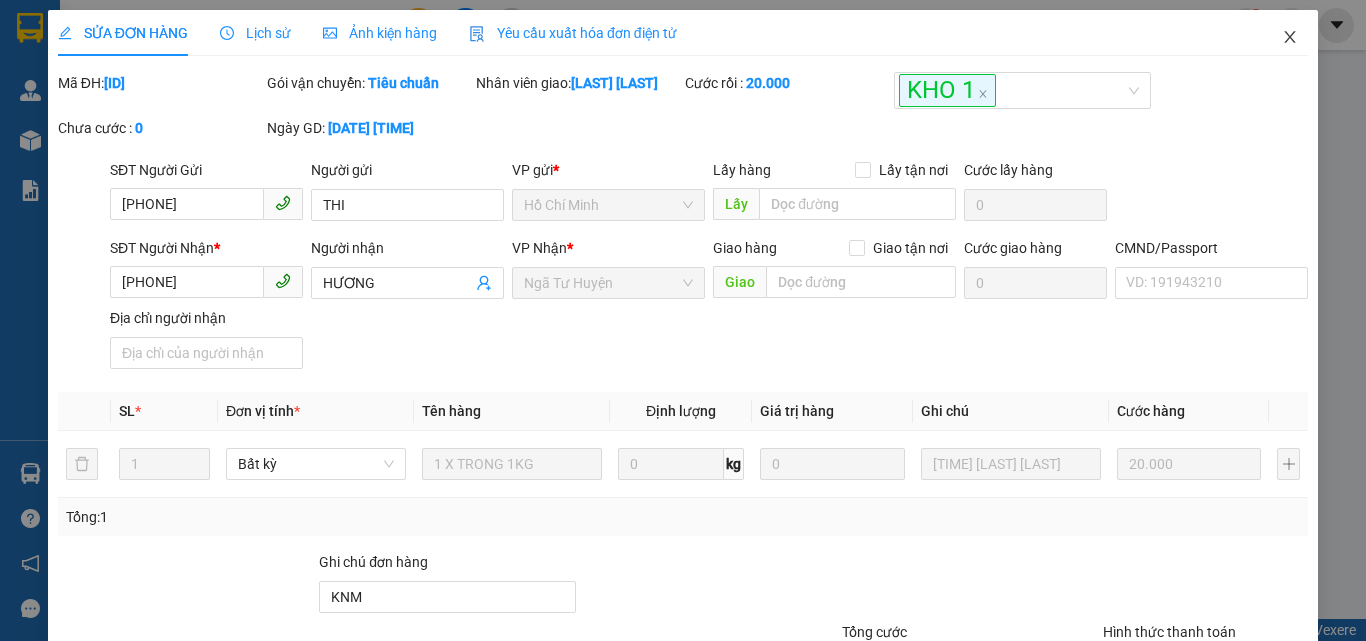 click 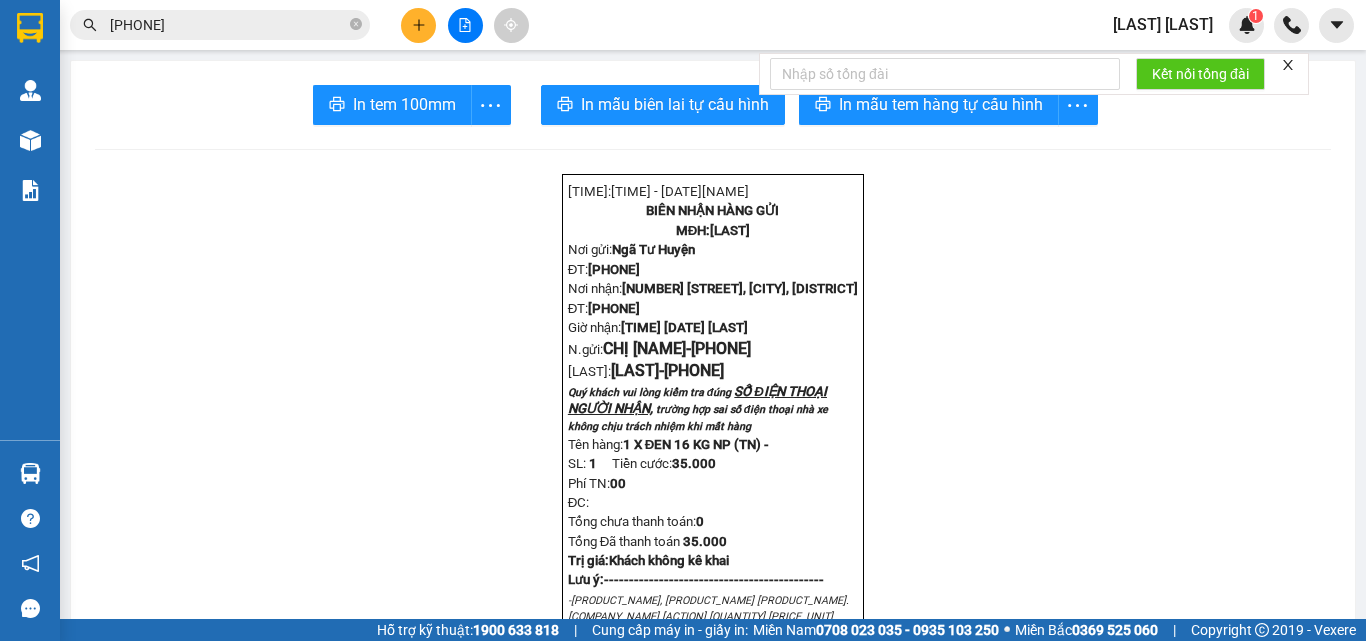 click on "[PHONE]" at bounding box center [228, 25] 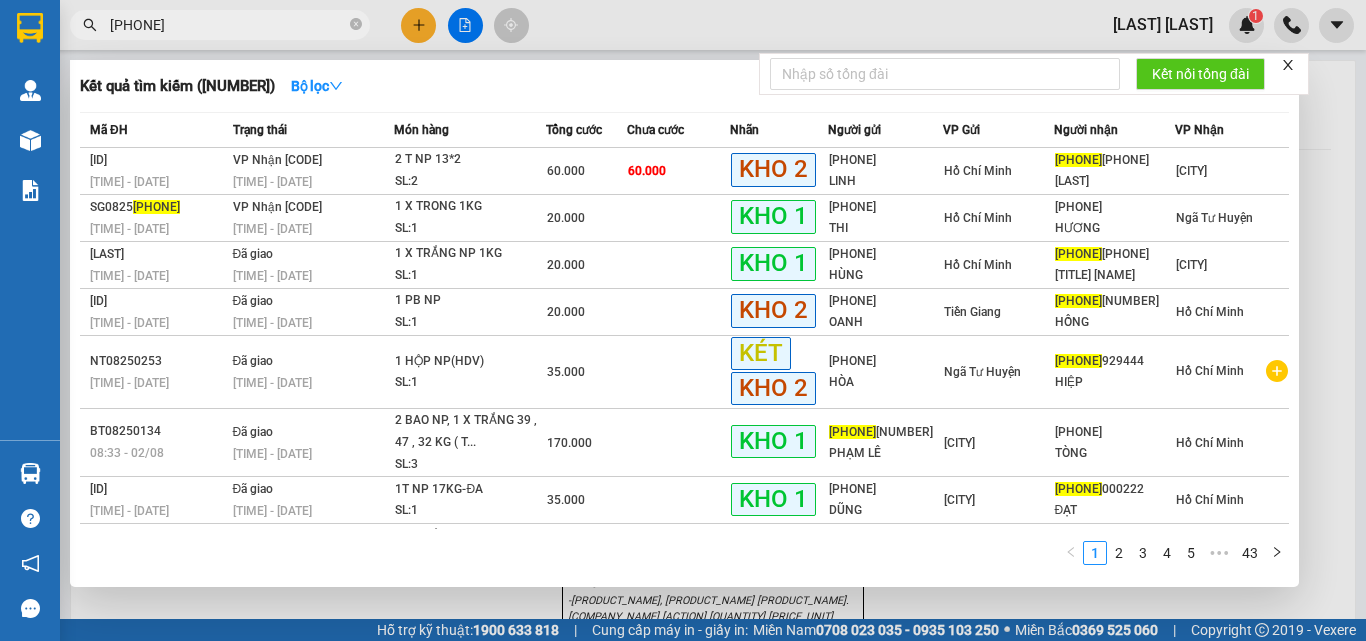 click on "[PHONE]" at bounding box center [228, 25] 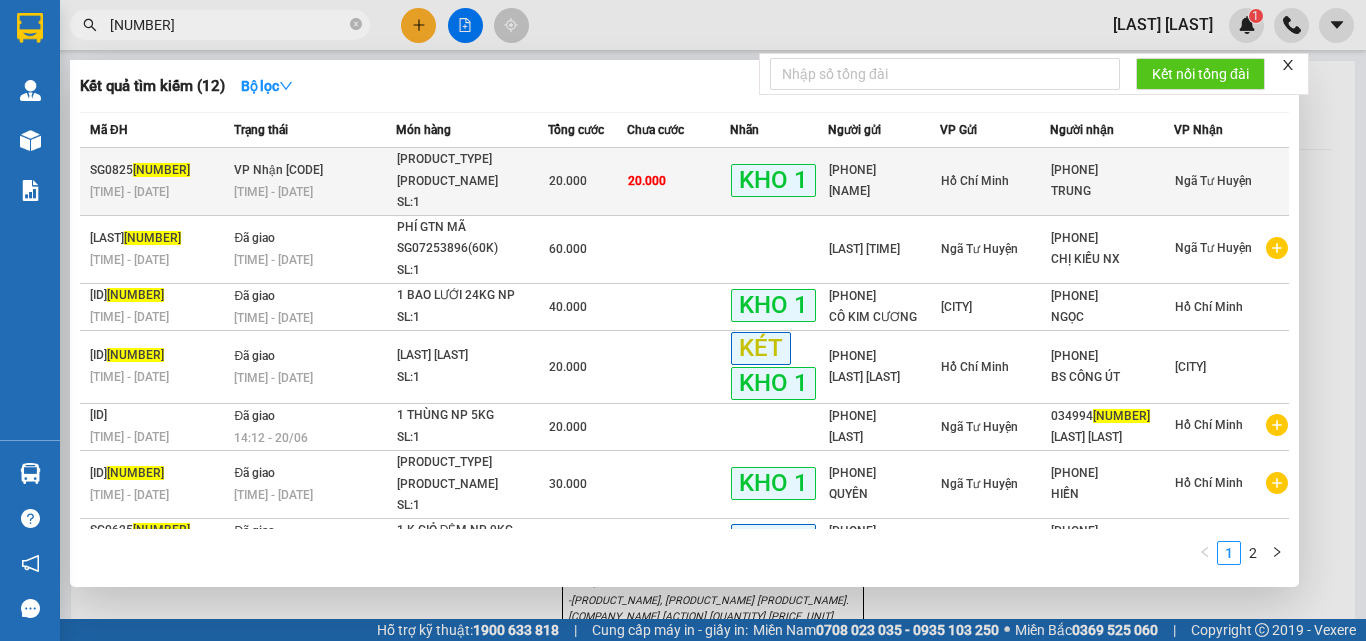 type on "[NUMBER]" 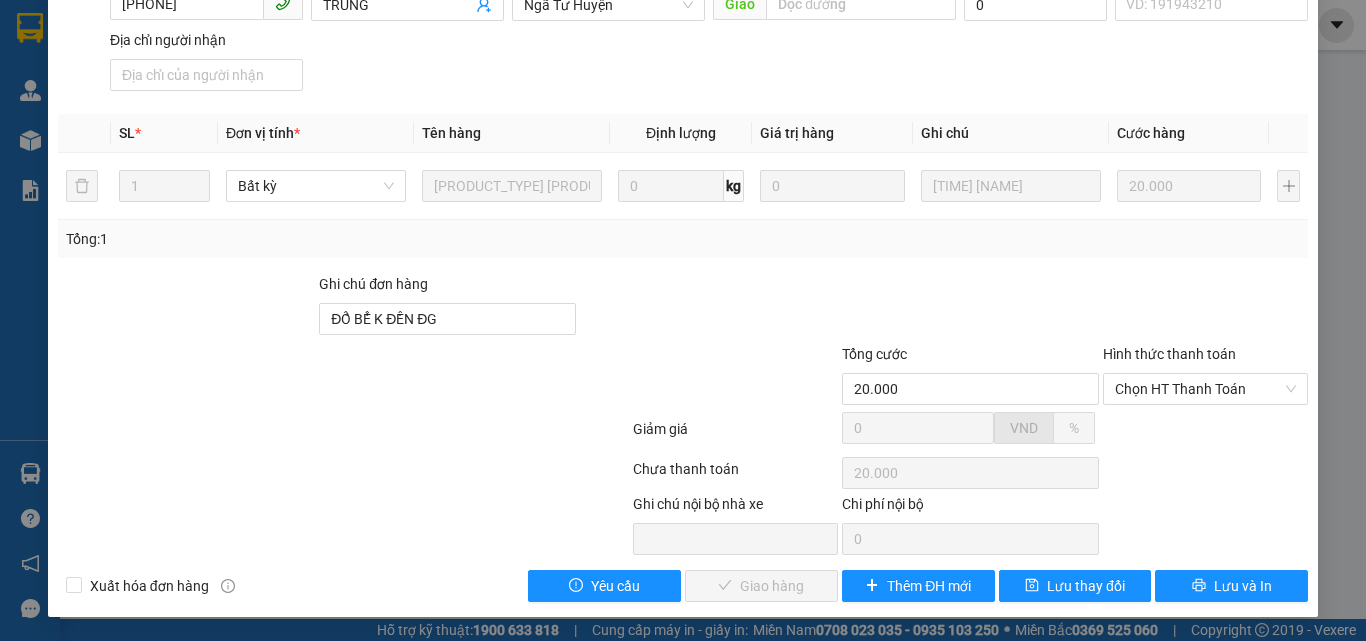 scroll, scrollTop: 278, scrollLeft: 0, axis: vertical 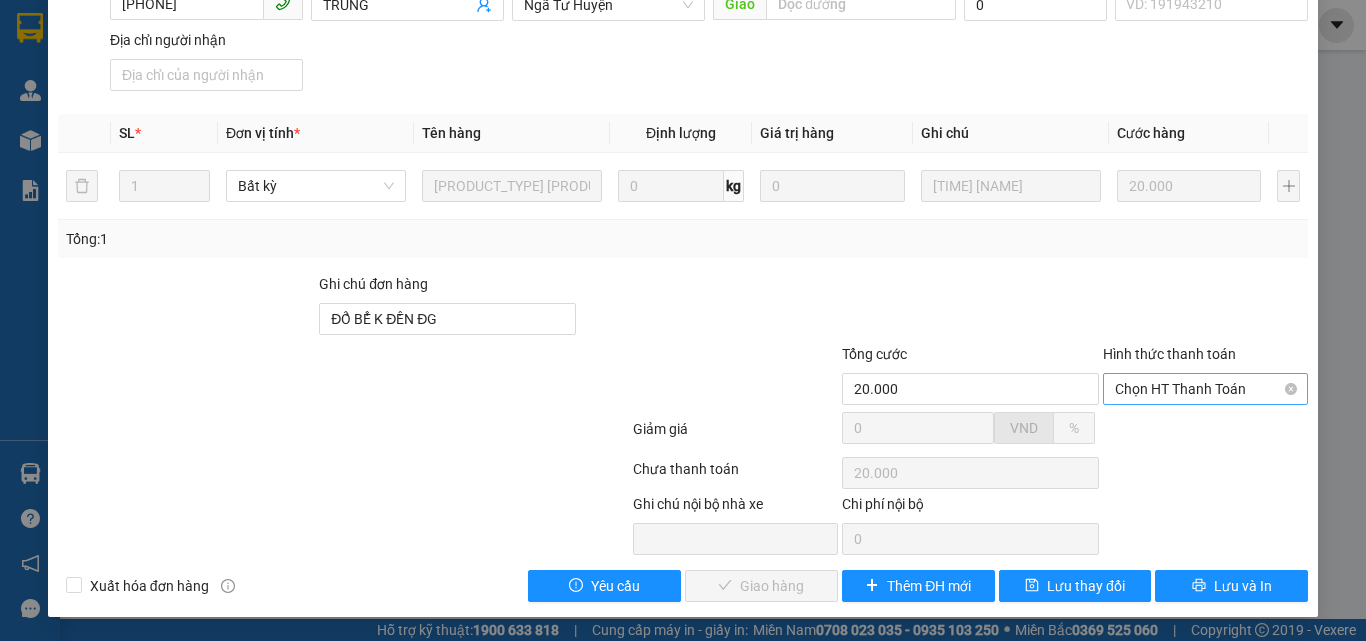 click on "Chọn HT Thanh Toán" at bounding box center [1205, 389] 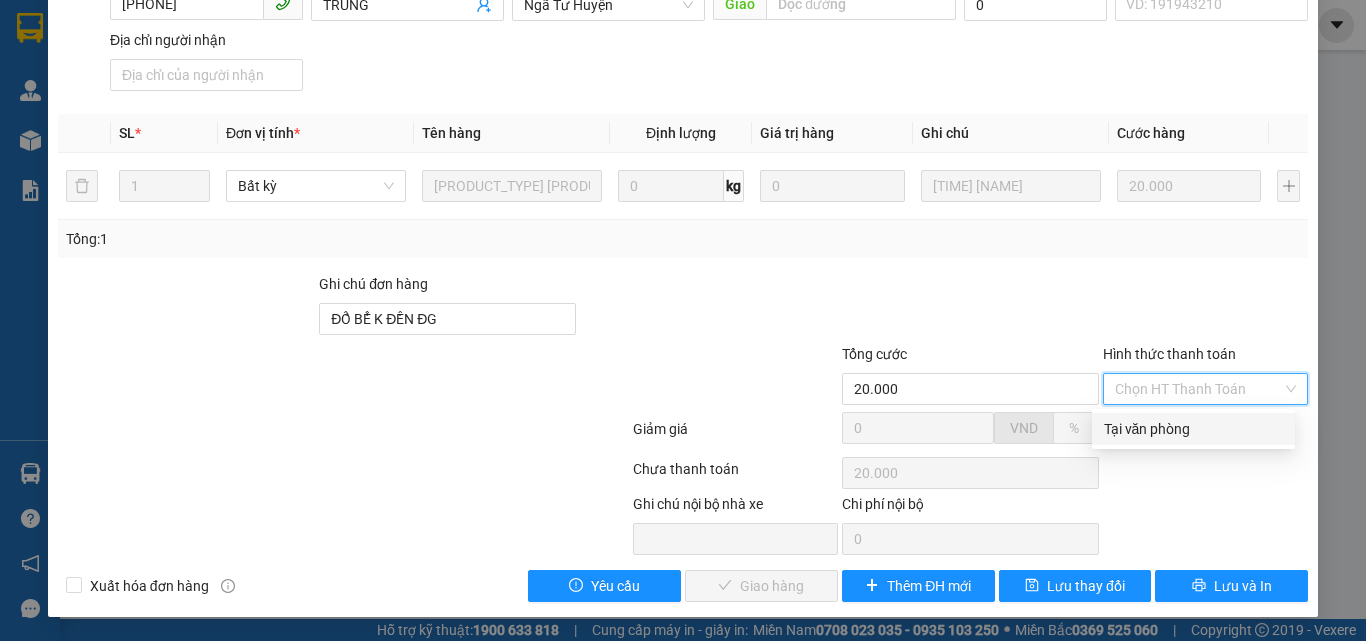click on "Tại văn phòng" at bounding box center [1193, 429] 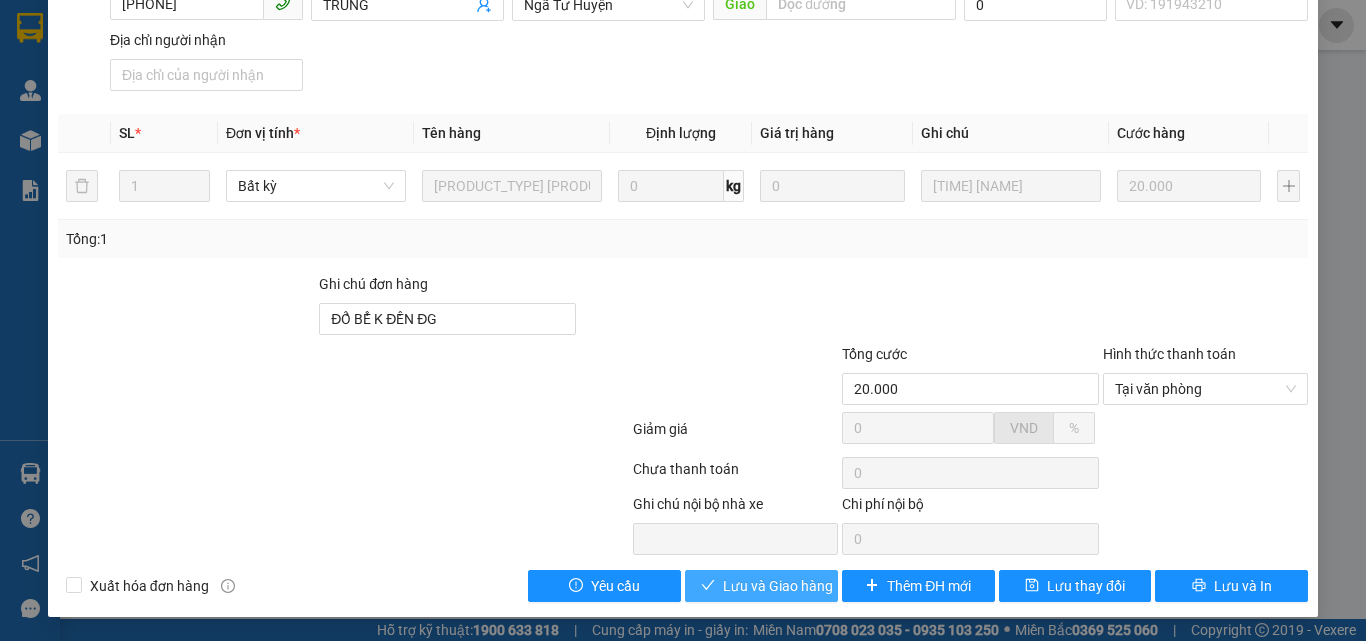 click on "Lưu và Giao hàng" at bounding box center (778, 586) 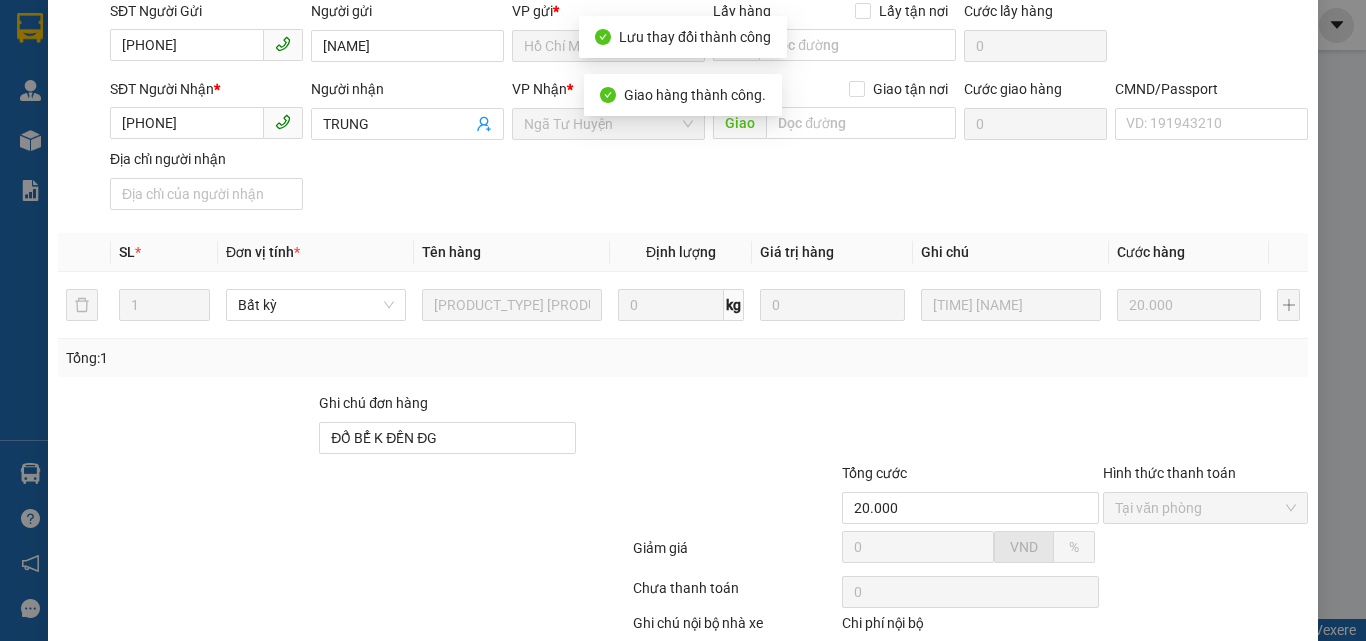scroll, scrollTop: 11, scrollLeft: 0, axis: vertical 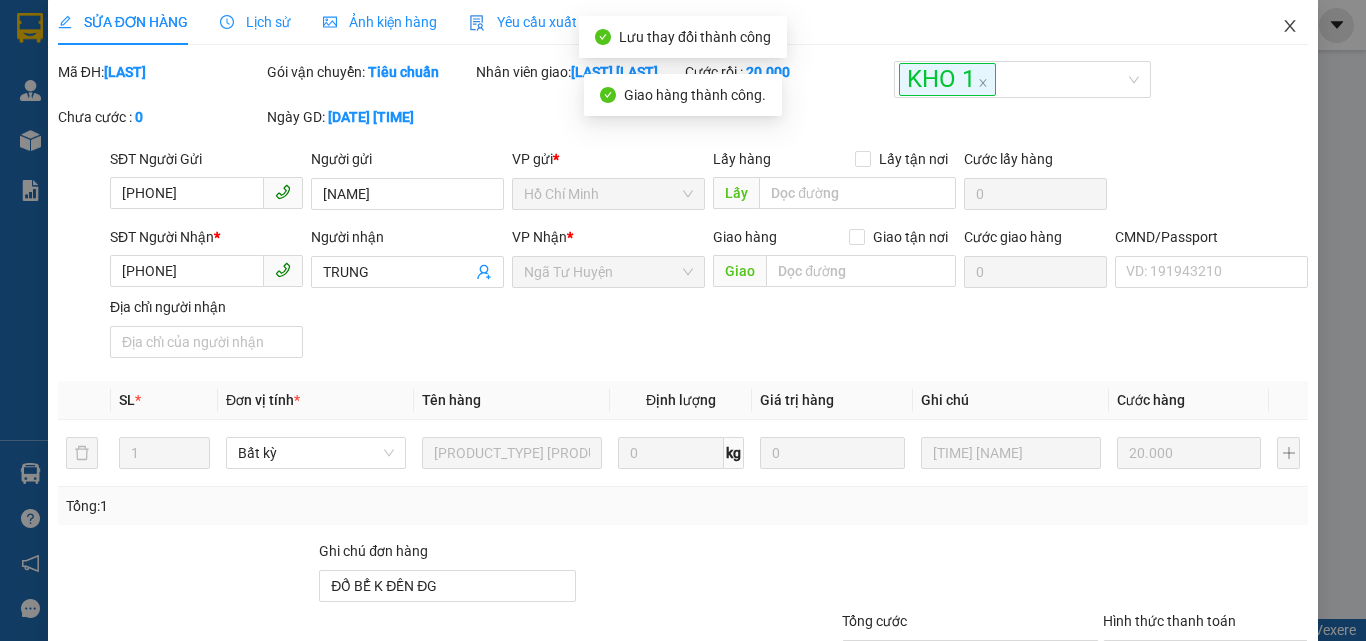 click 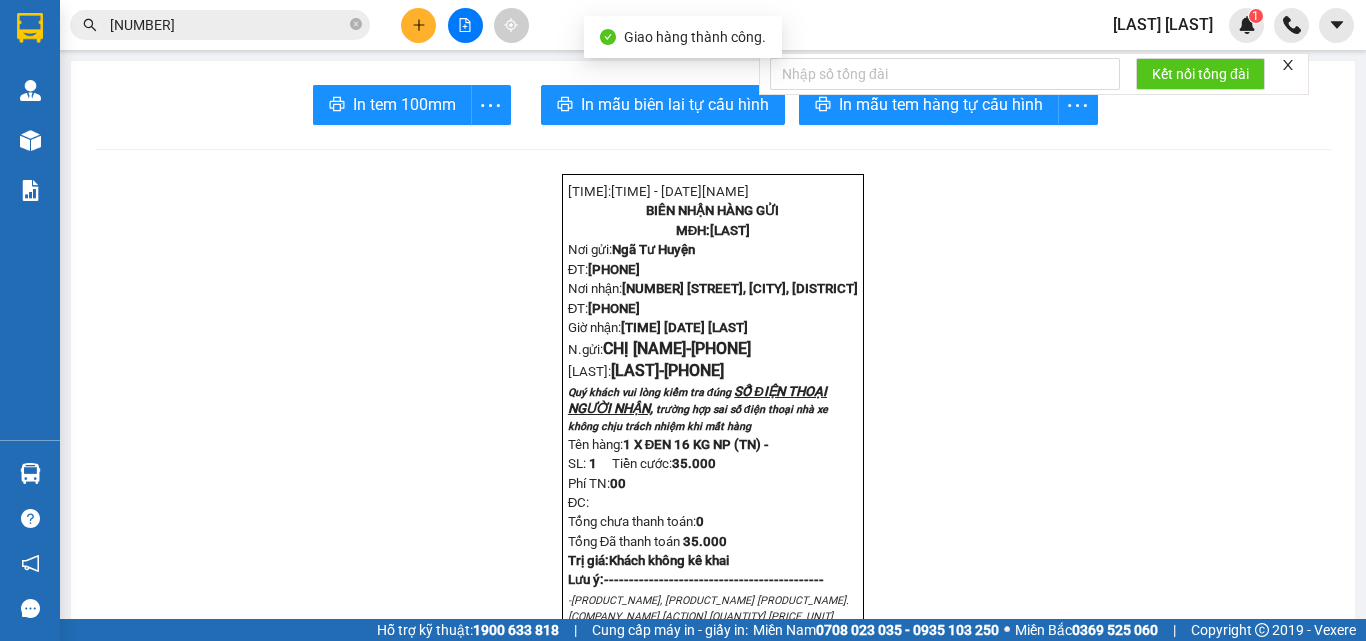 click on "[NUMBER]" at bounding box center (228, 25) 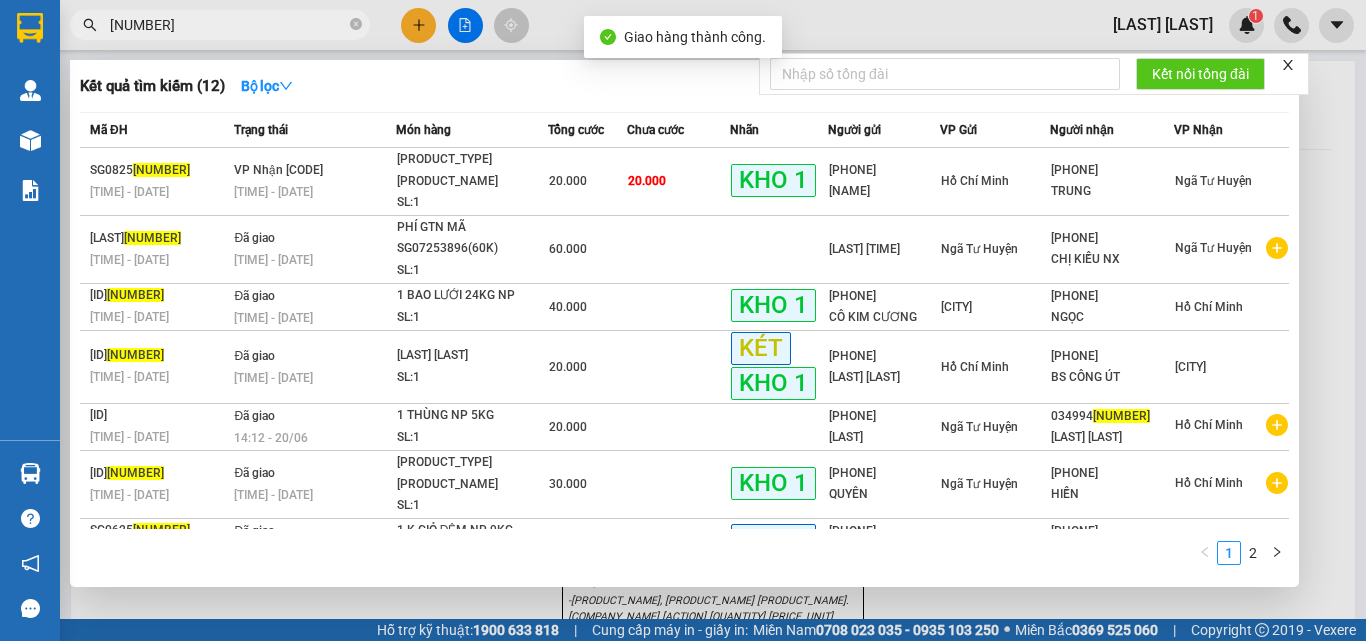 click on "[NUMBER]" at bounding box center (228, 25) 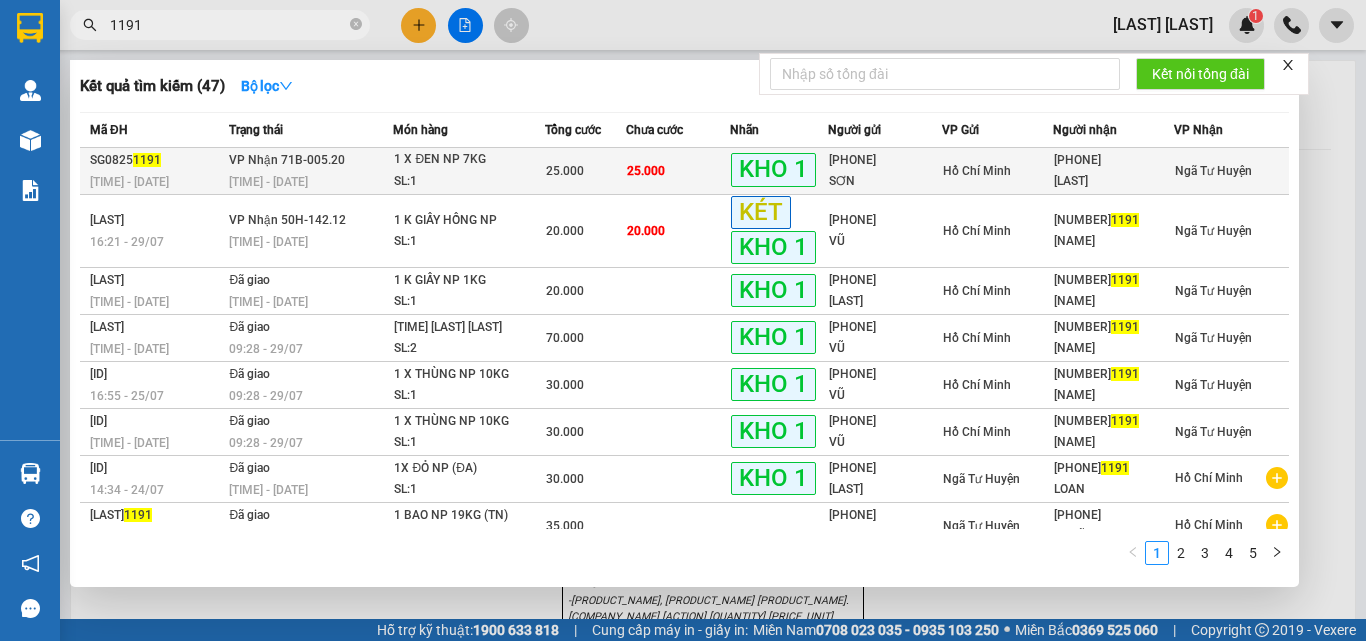 type on "1191" 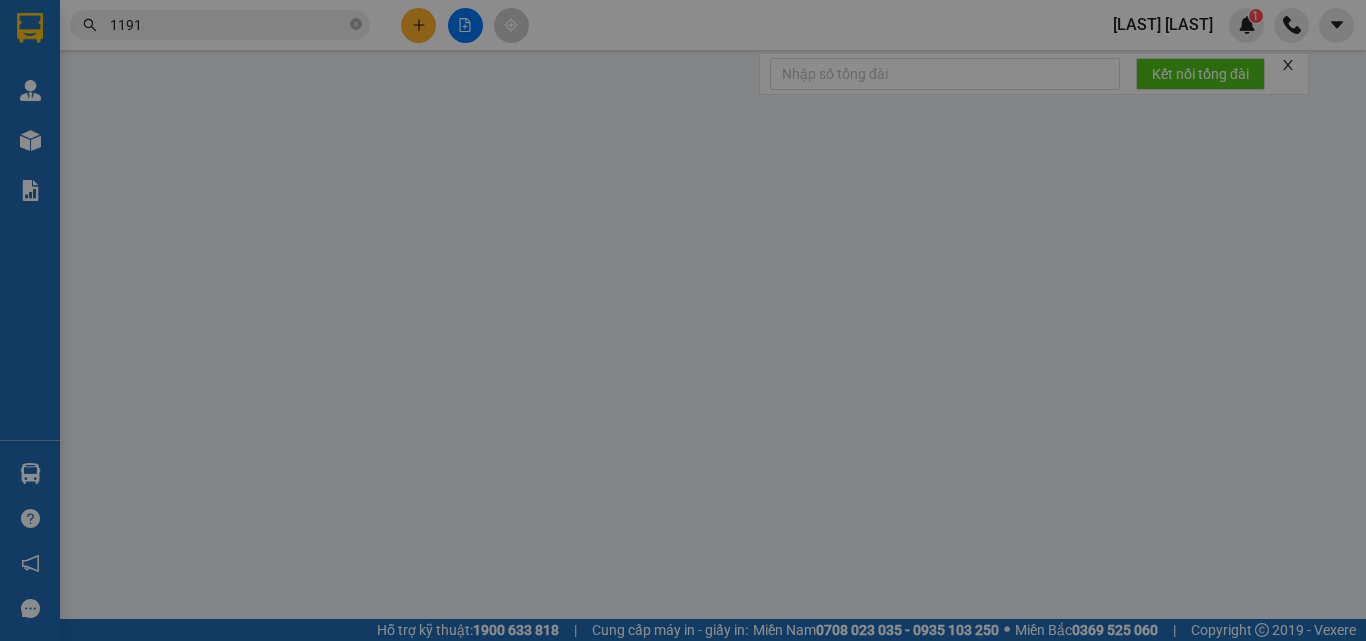 type on "[PHONE]" 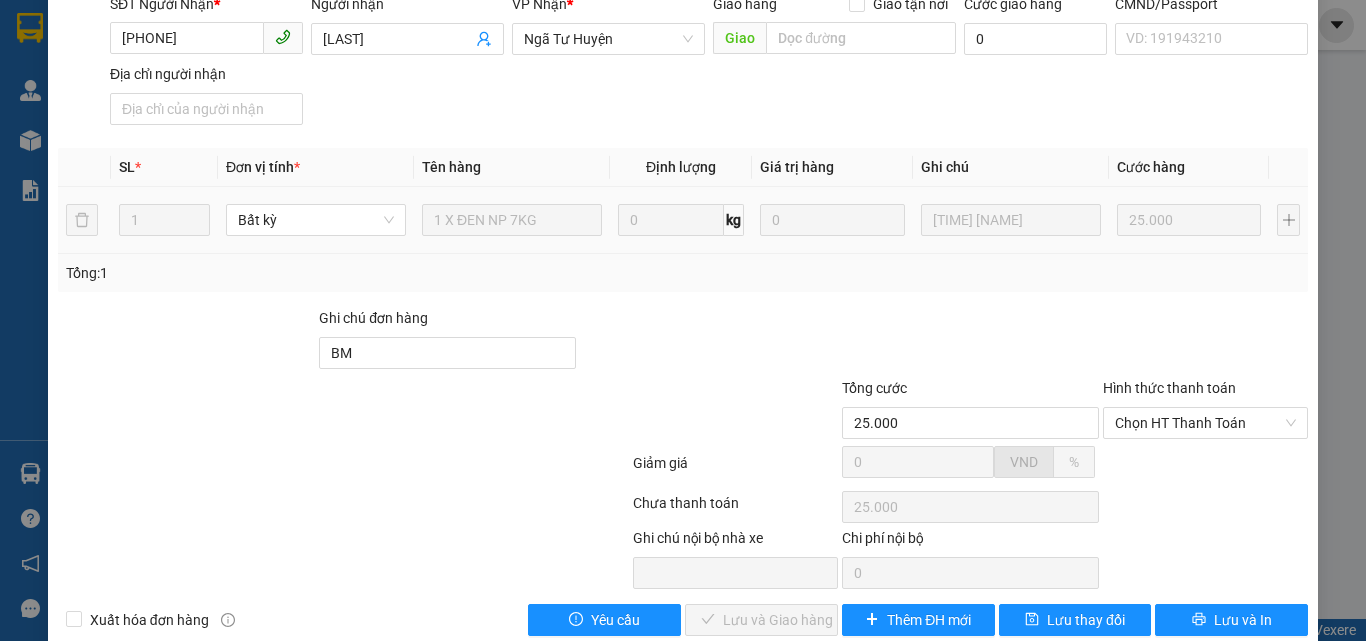 scroll, scrollTop: 278, scrollLeft: 0, axis: vertical 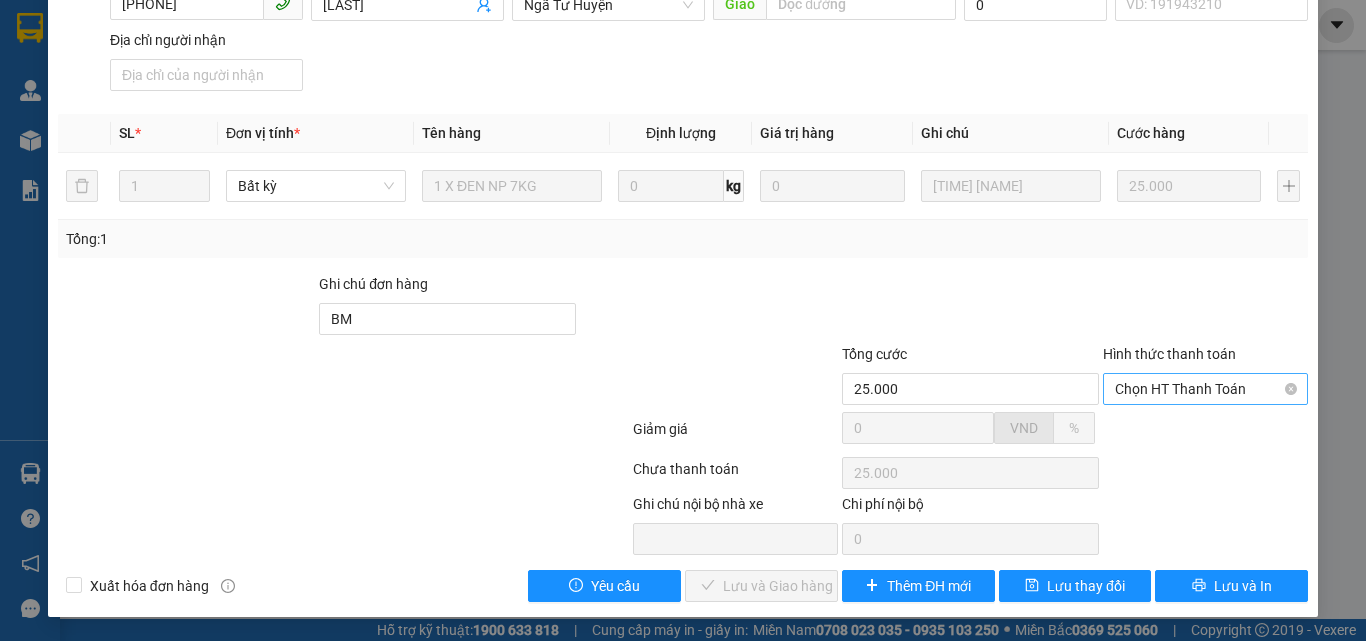click on "Chọn HT Thanh Toán" at bounding box center (1205, 389) 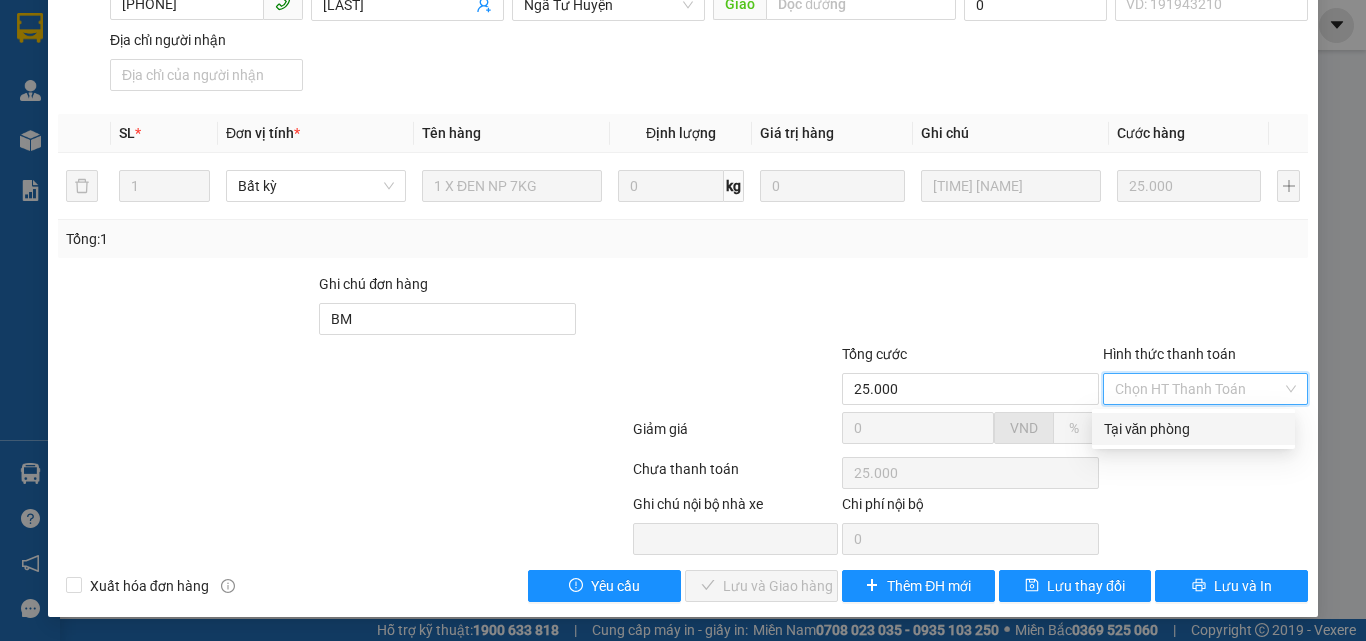 click on "Tại văn phòng" at bounding box center [1193, 429] 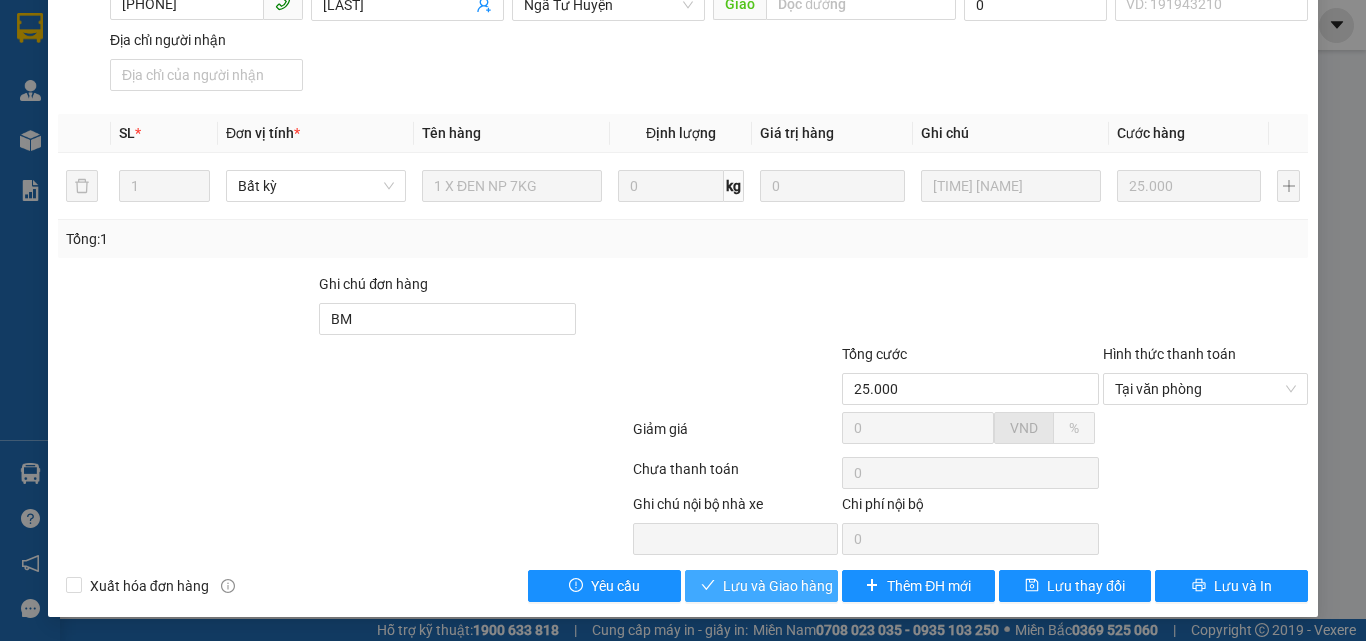 click on "Lưu và Giao hàng" at bounding box center (778, 586) 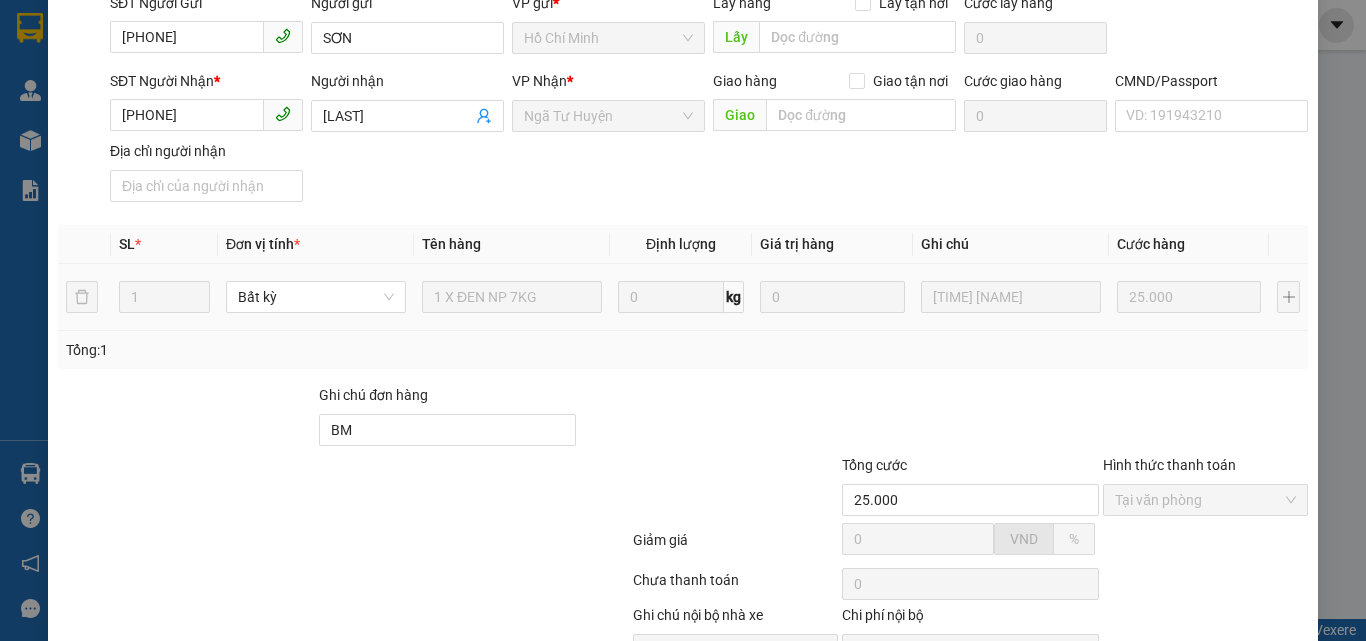 scroll, scrollTop: 0, scrollLeft: 0, axis: both 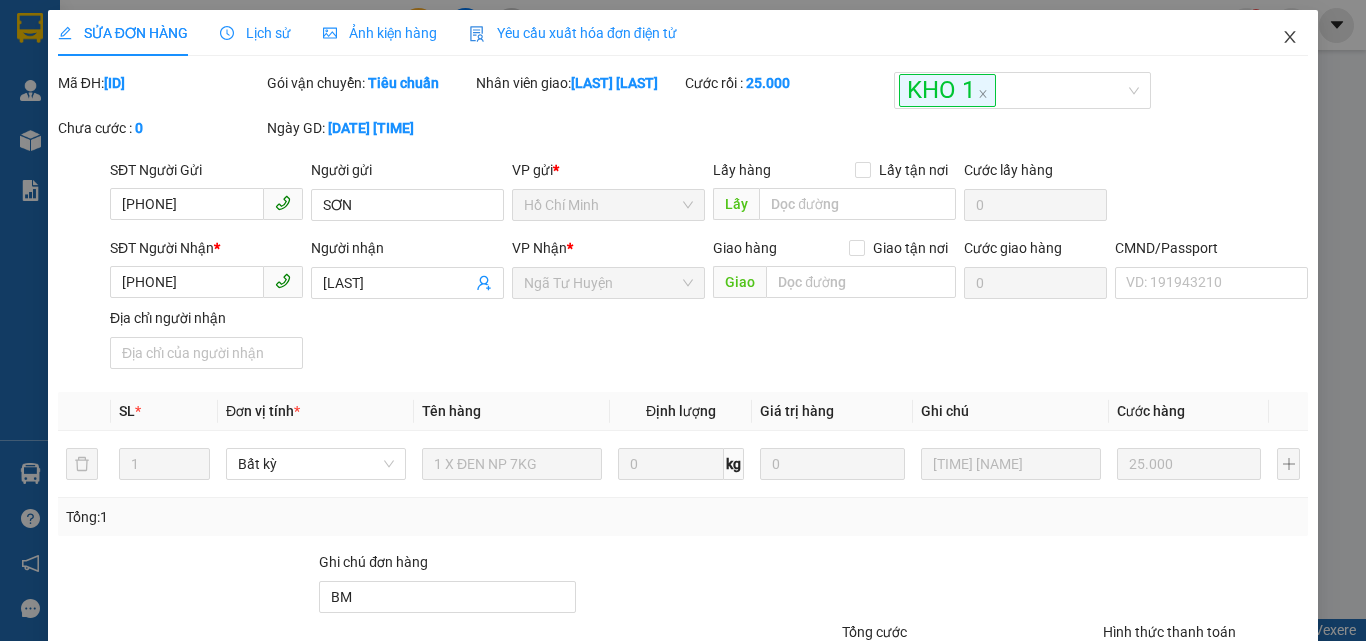 click 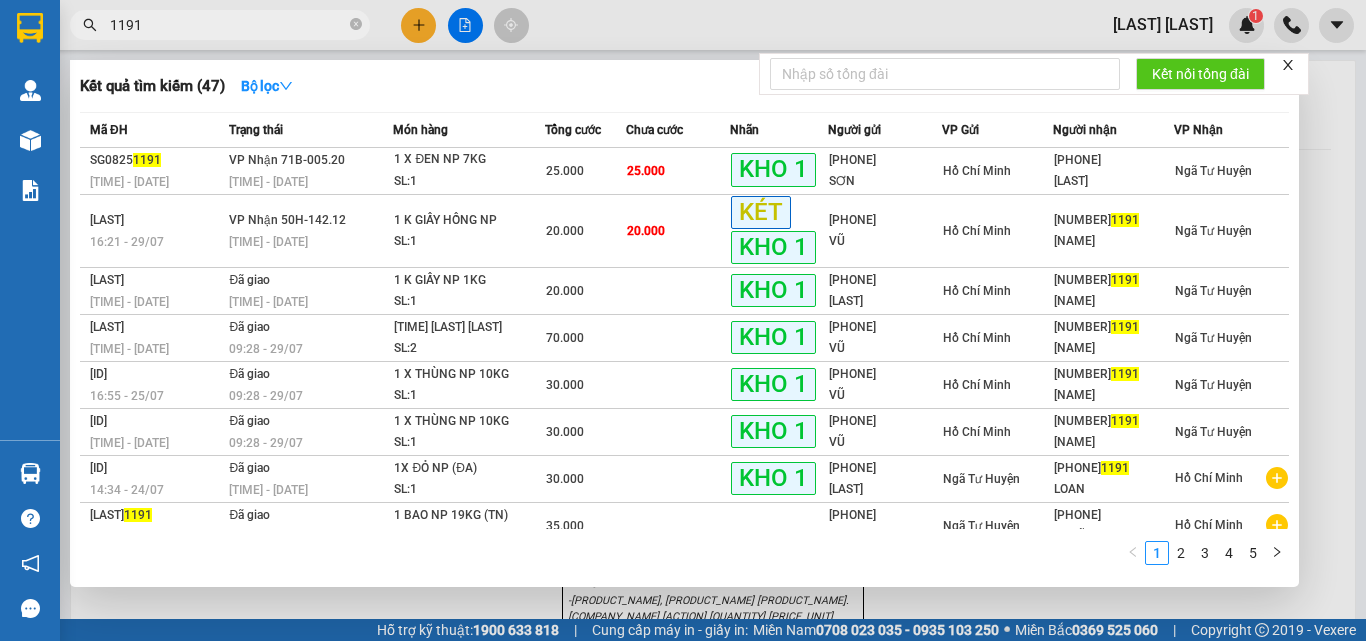 click on "1191" at bounding box center (228, 25) 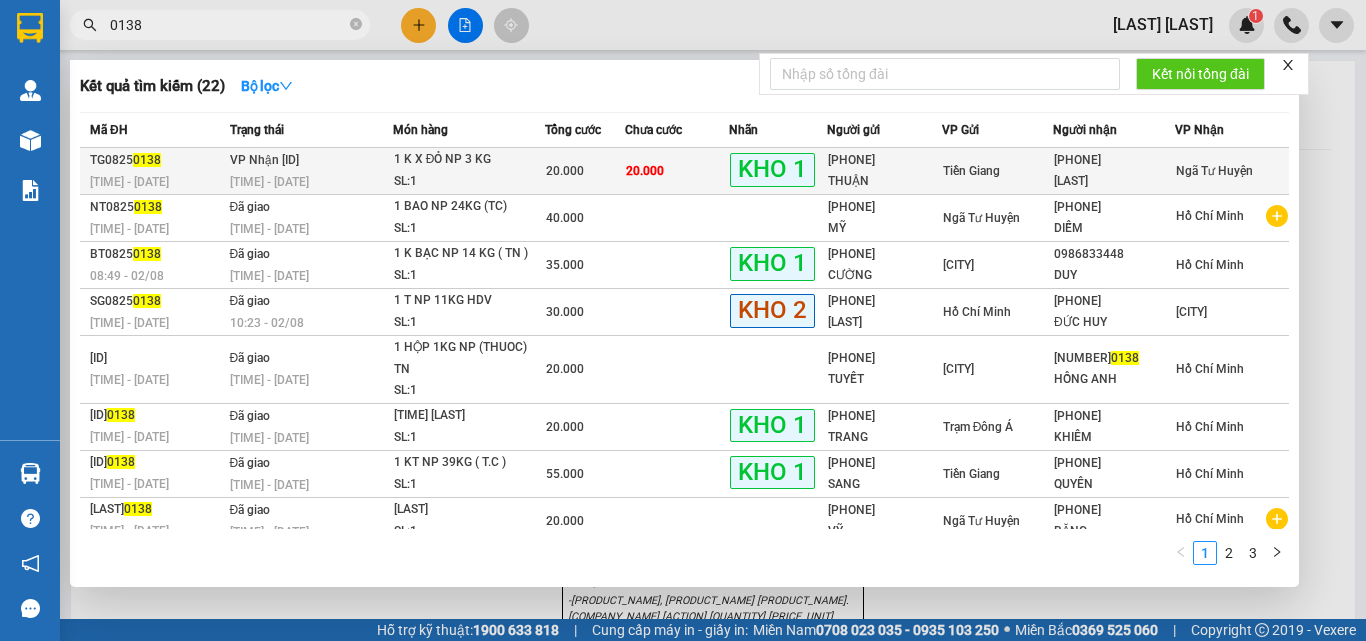 type on "0138" 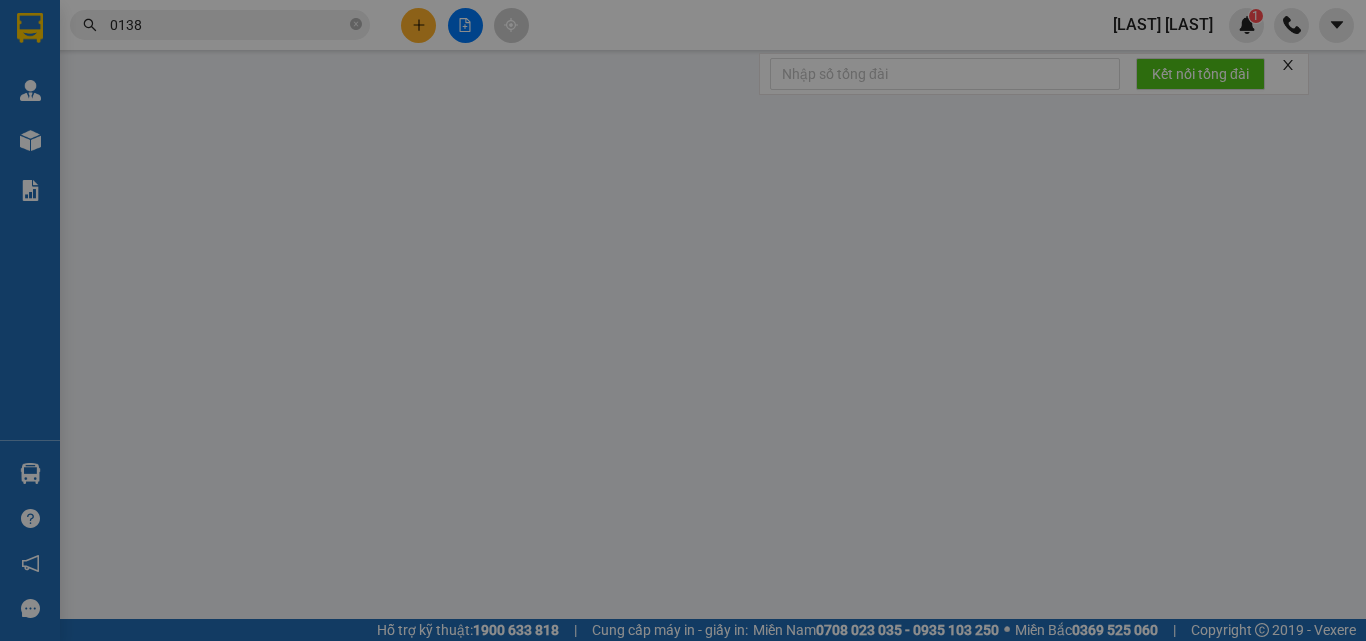 type on "[PHONE]" 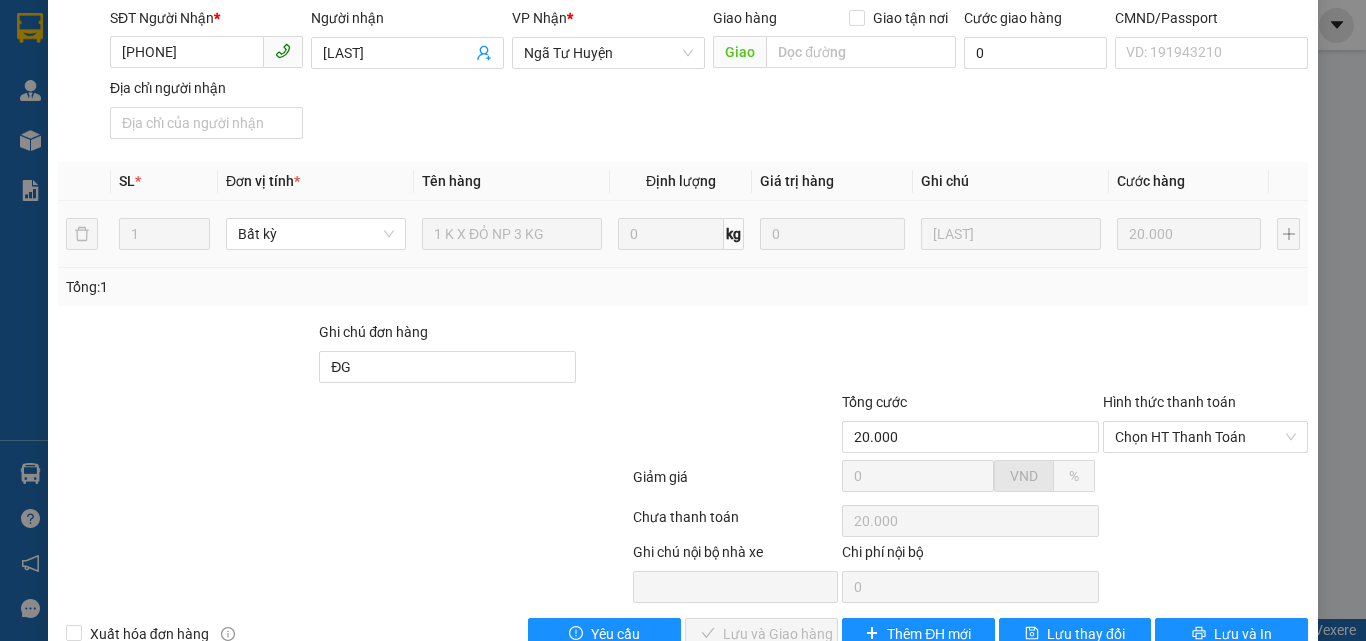 scroll, scrollTop: 278, scrollLeft: 0, axis: vertical 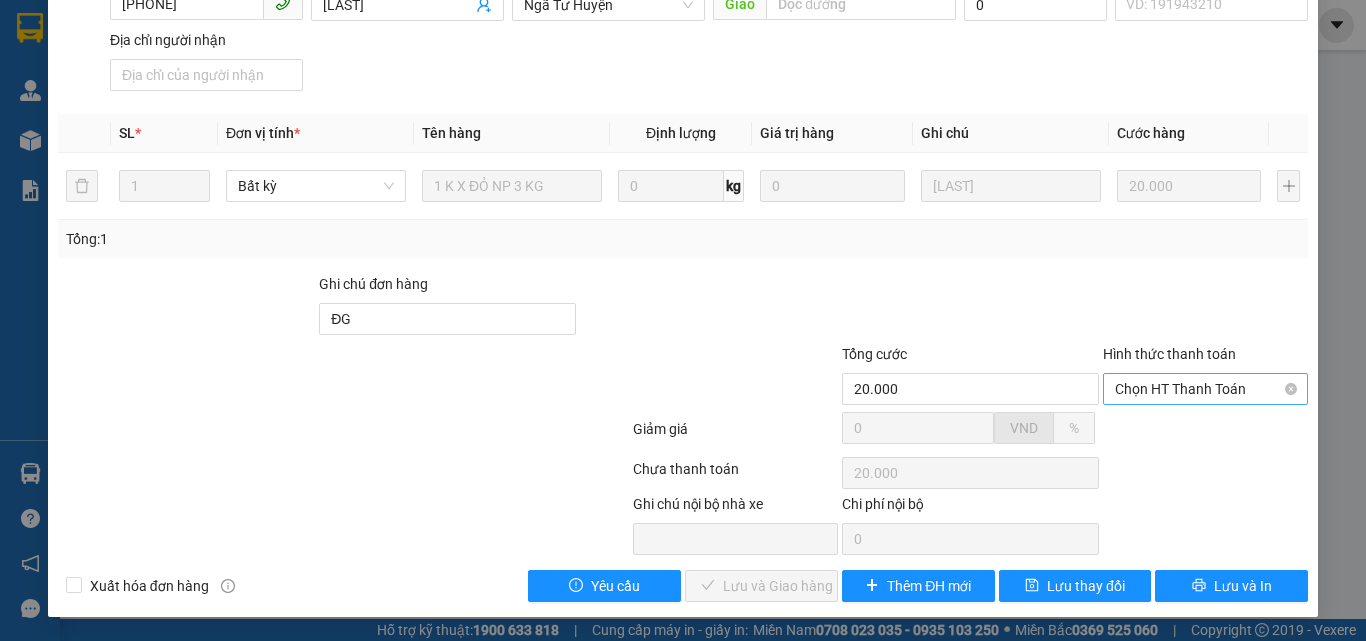 click on "Chọn HT Thanh Toán" at bounding box center [1205, 389] 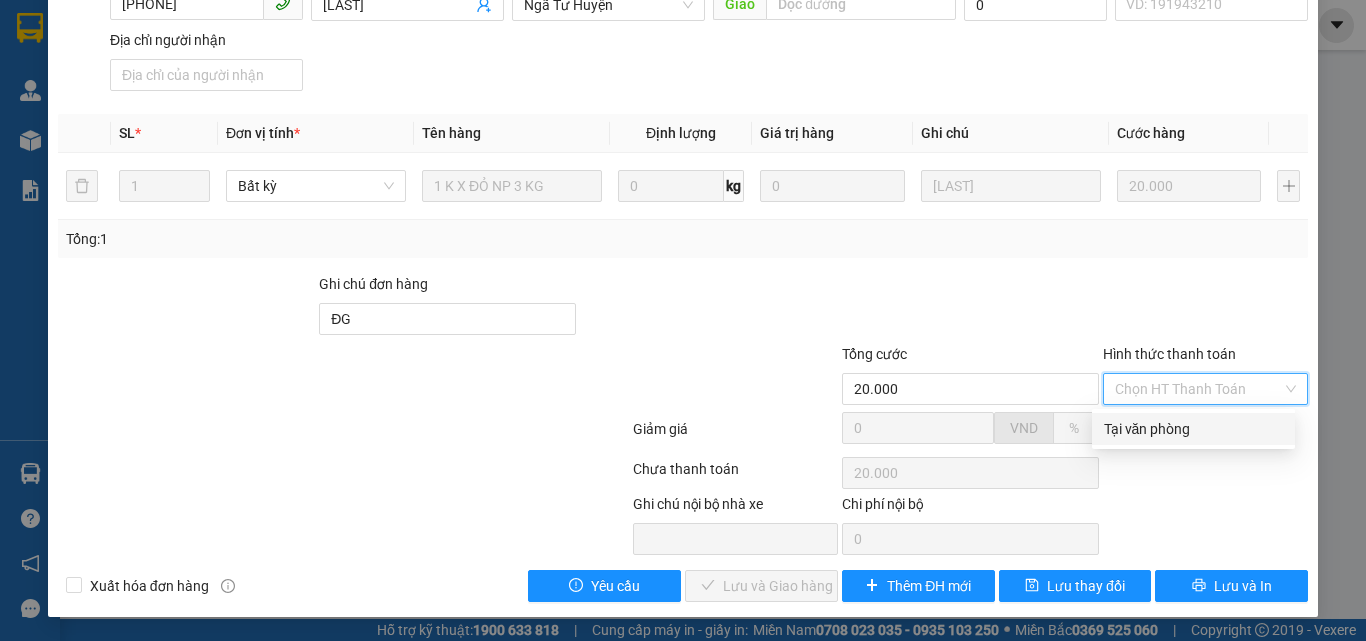 drag, startPoint x: 1159, startPoint y: 429, endPoint x: 1067, endPoint y: 464, distance: 98.43272 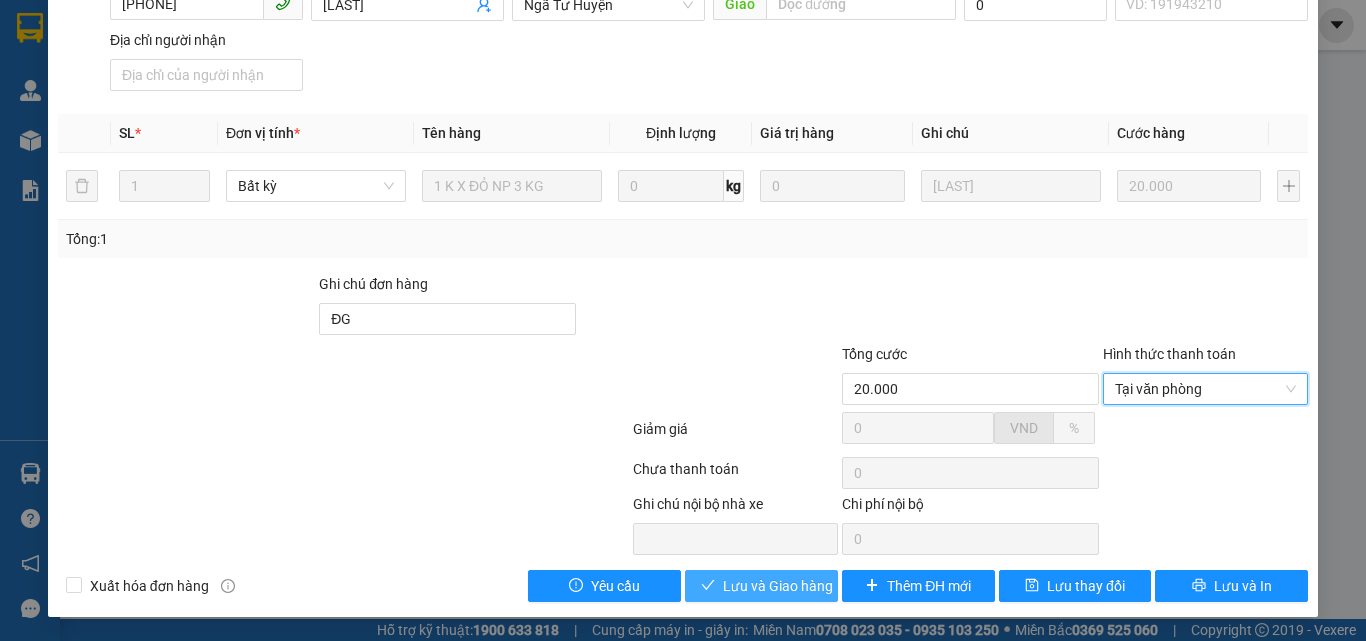 click on "Lưu và Giao hàng" at bounding box center [778, 586] 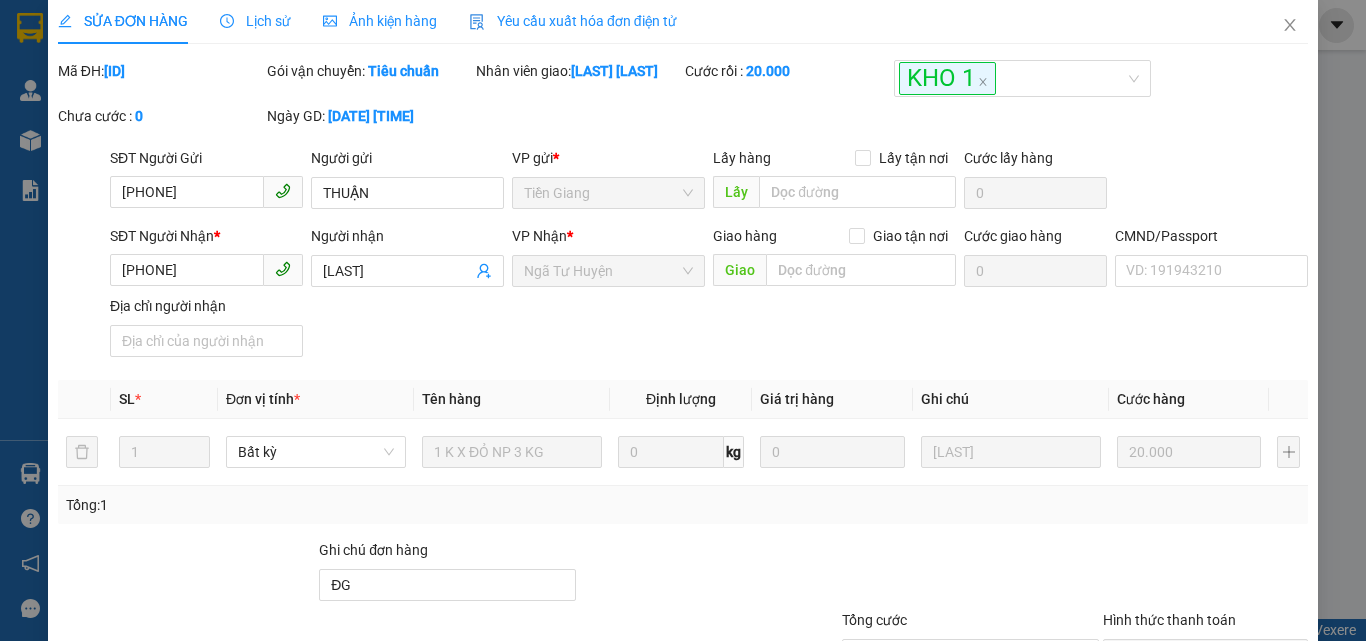 scroll, scrollTop: 11, scrollLeft: 0, axis: vertical 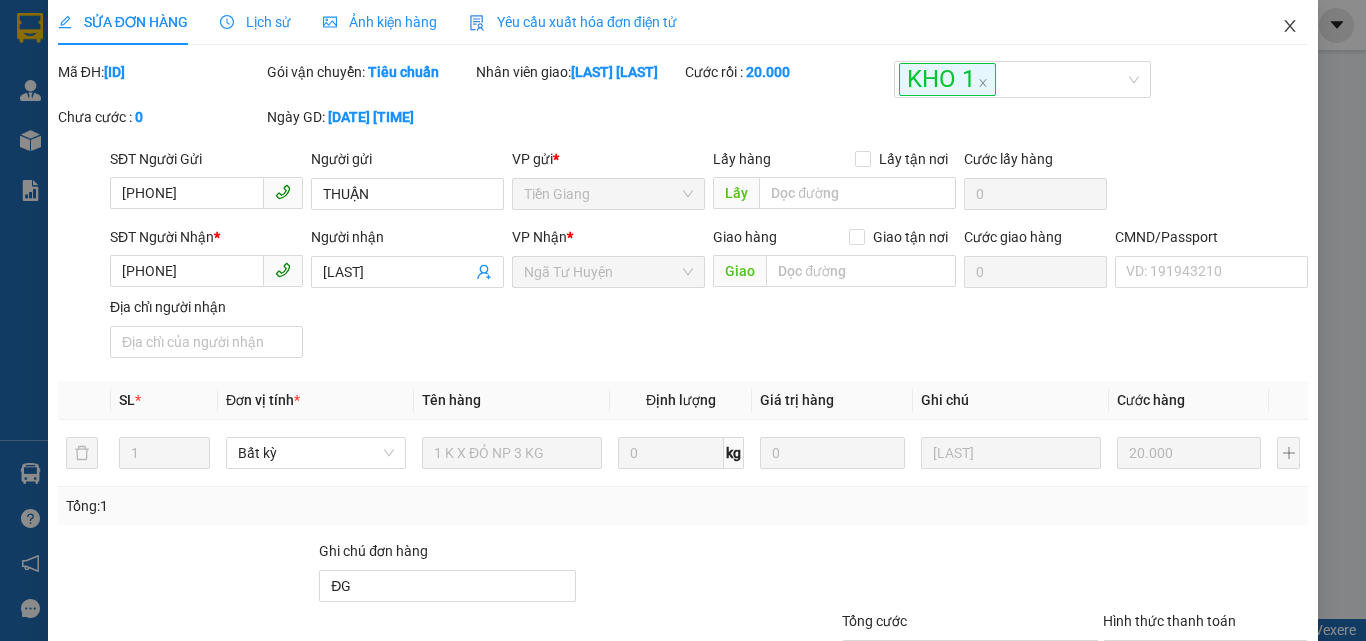 click 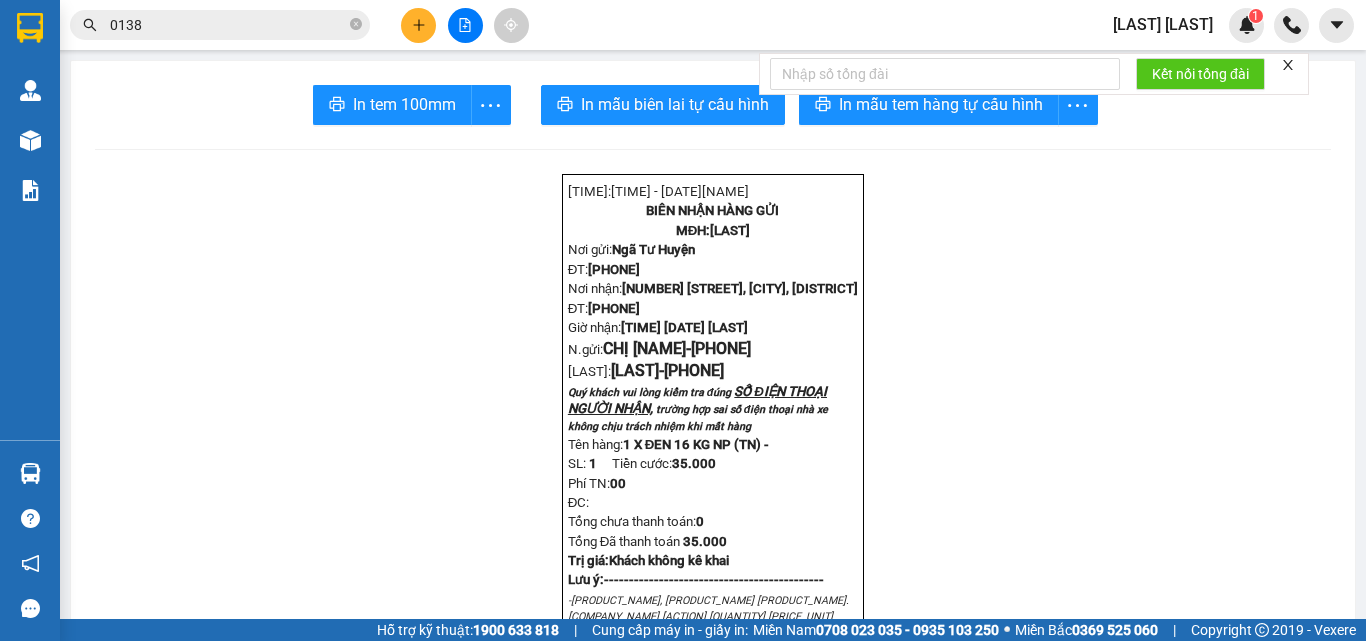 click on "0138" at bounding box center (228, 25) 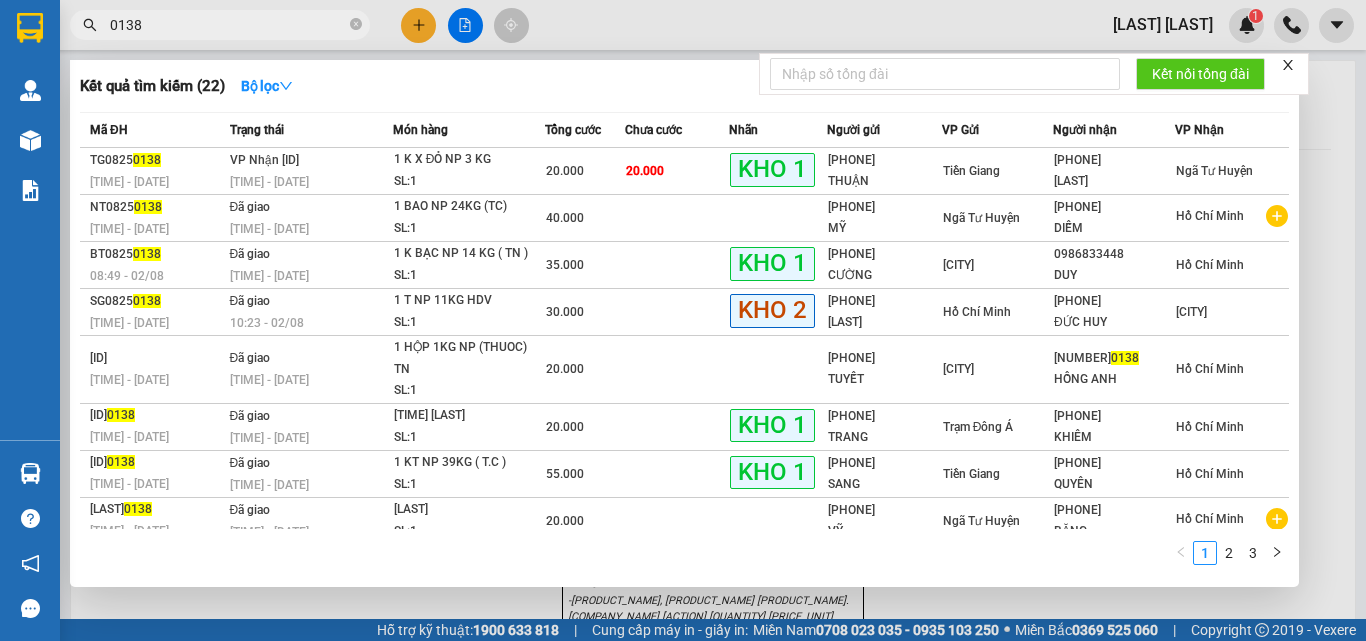 click on "0138" at bounding box center [228, 25] 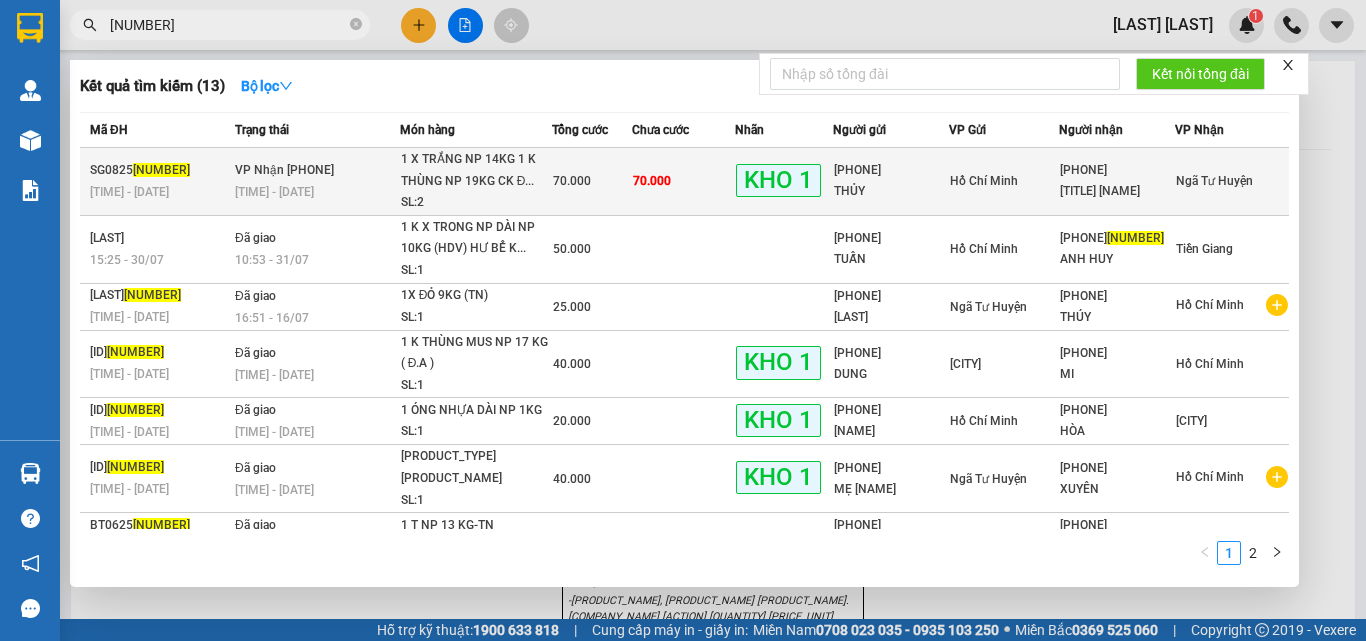 type on "[NUMBER]" 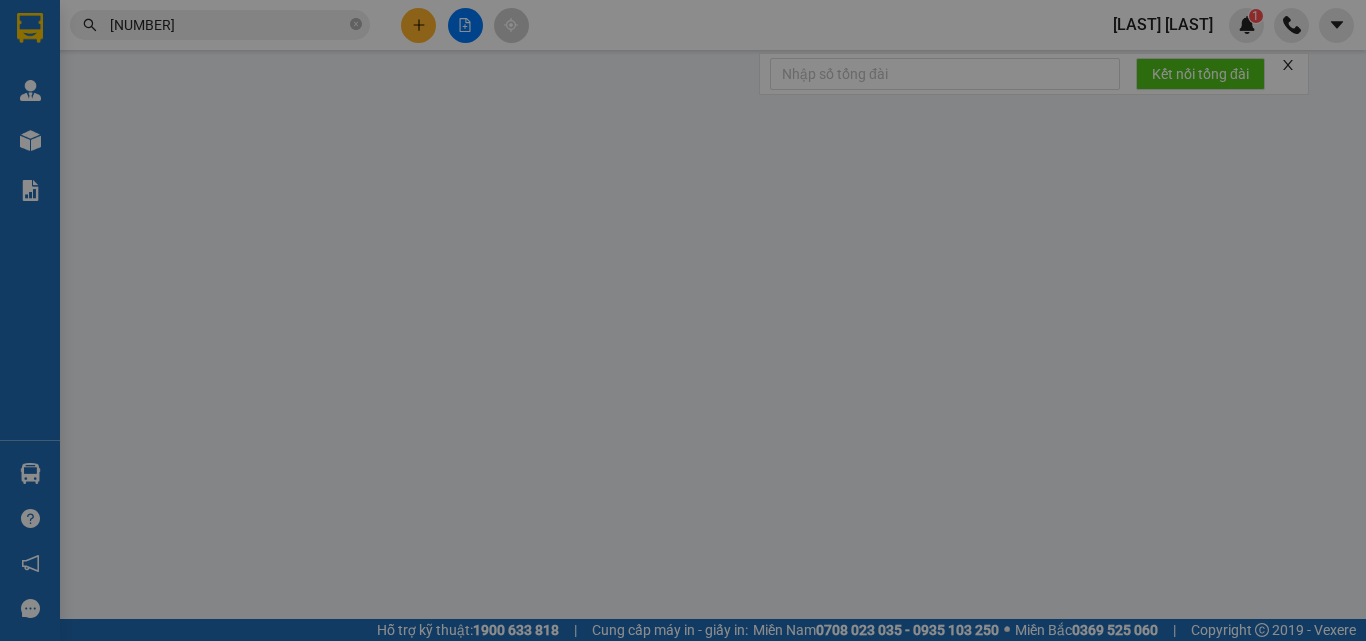type on "[PHONE]" 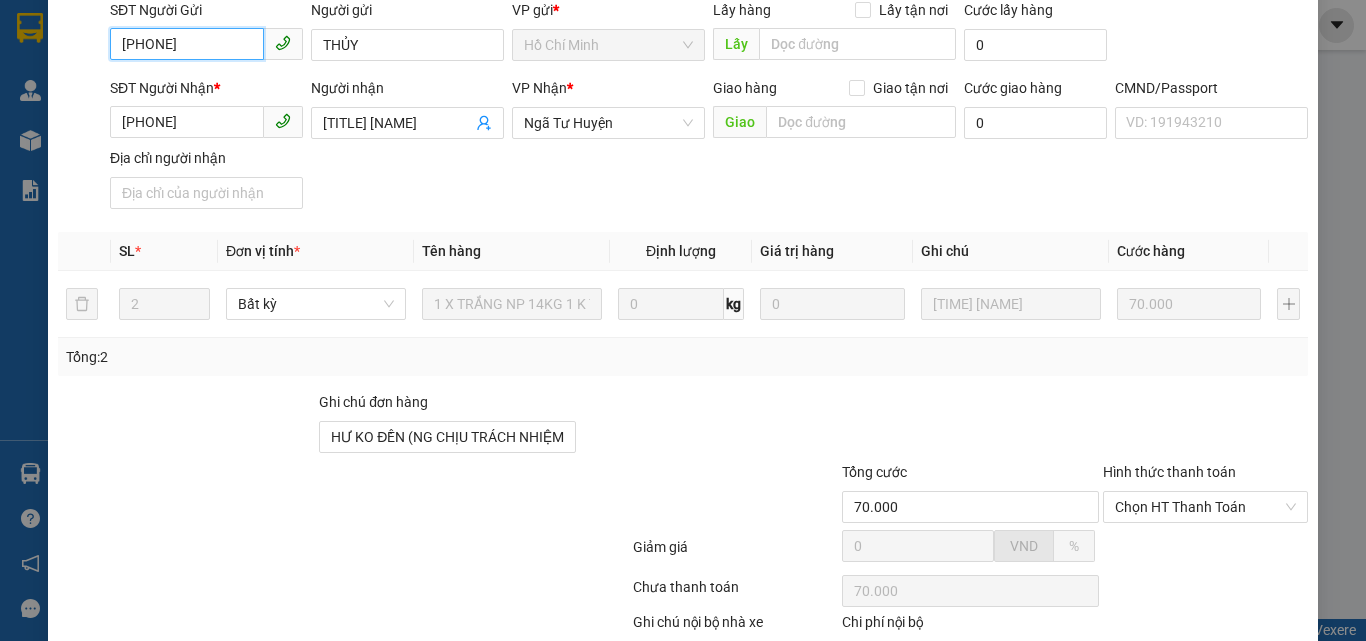 scroll, scrollTop: 278, scrollLeft: 0, axis: vertical 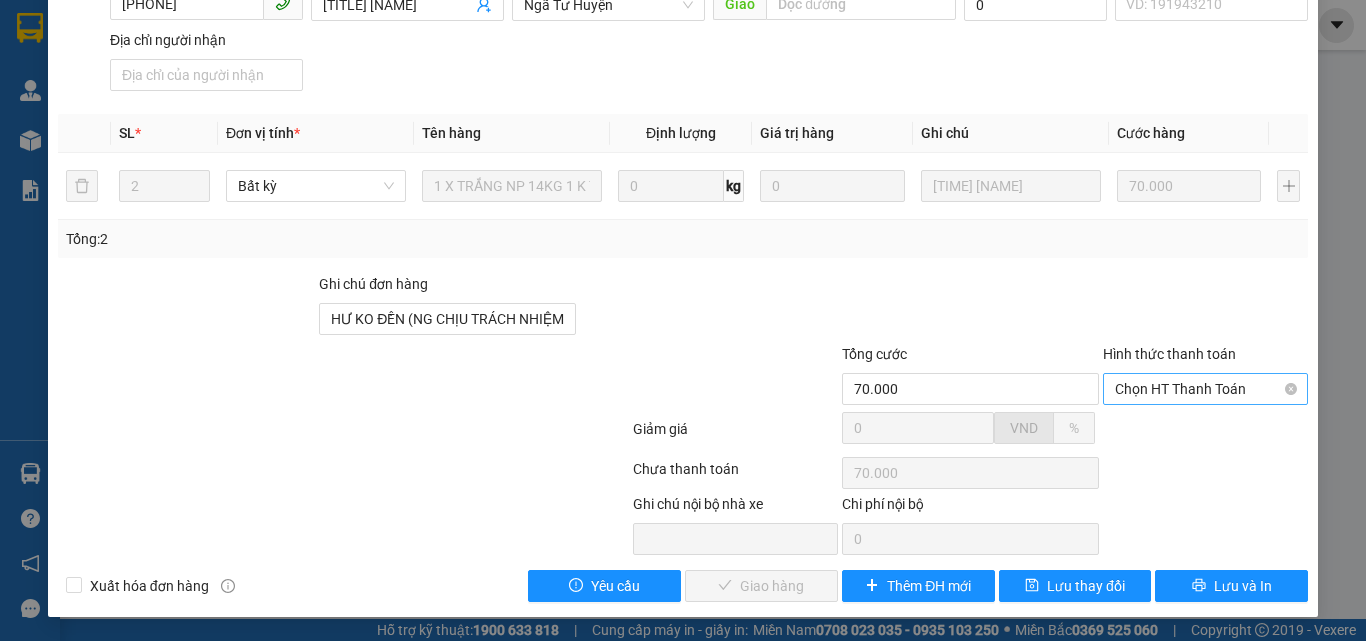 click on "Chọn HT Thanh Toán" at bounding box center [1205, 389] 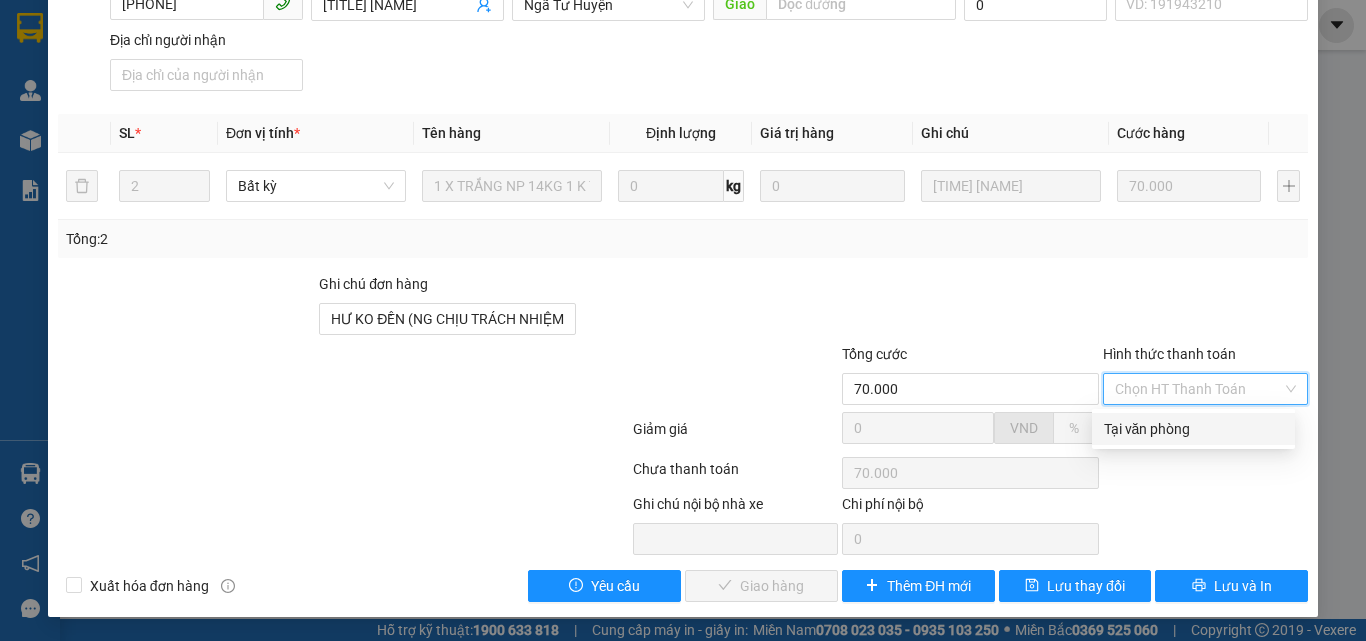 click on "Tại văn phòng" at bounding box center (1193, 429) 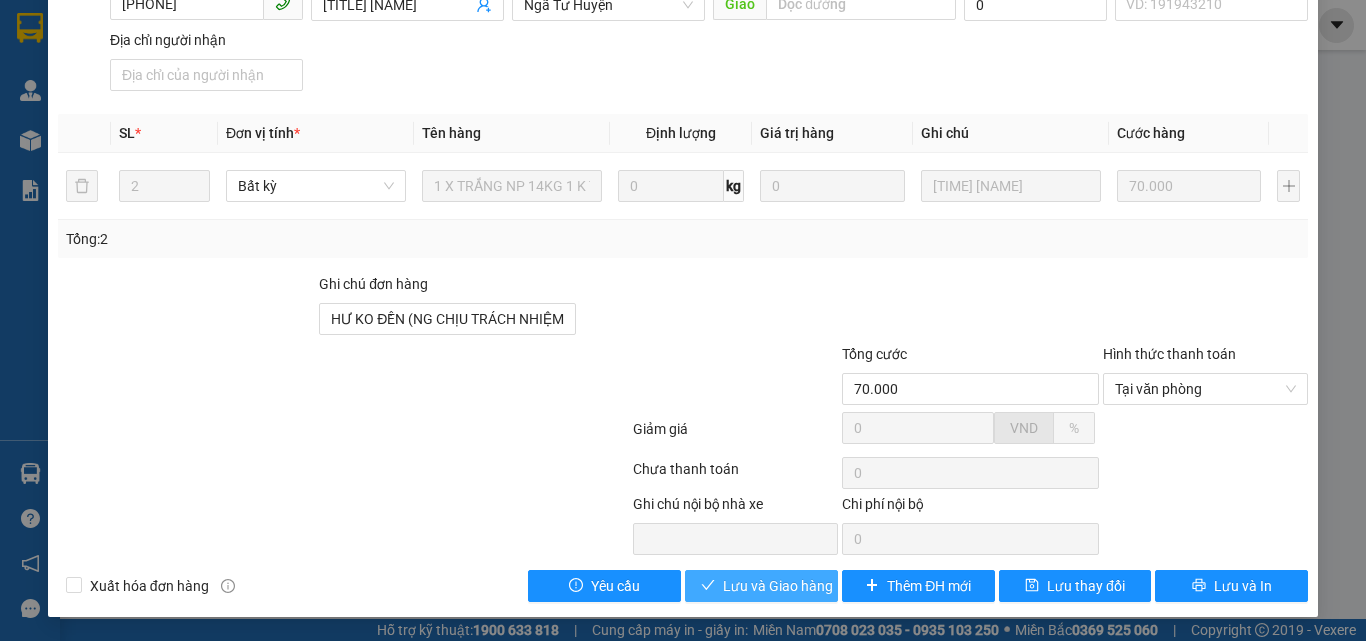 click on "Lưu và Giao hàng" at bounding box center (778, 586) 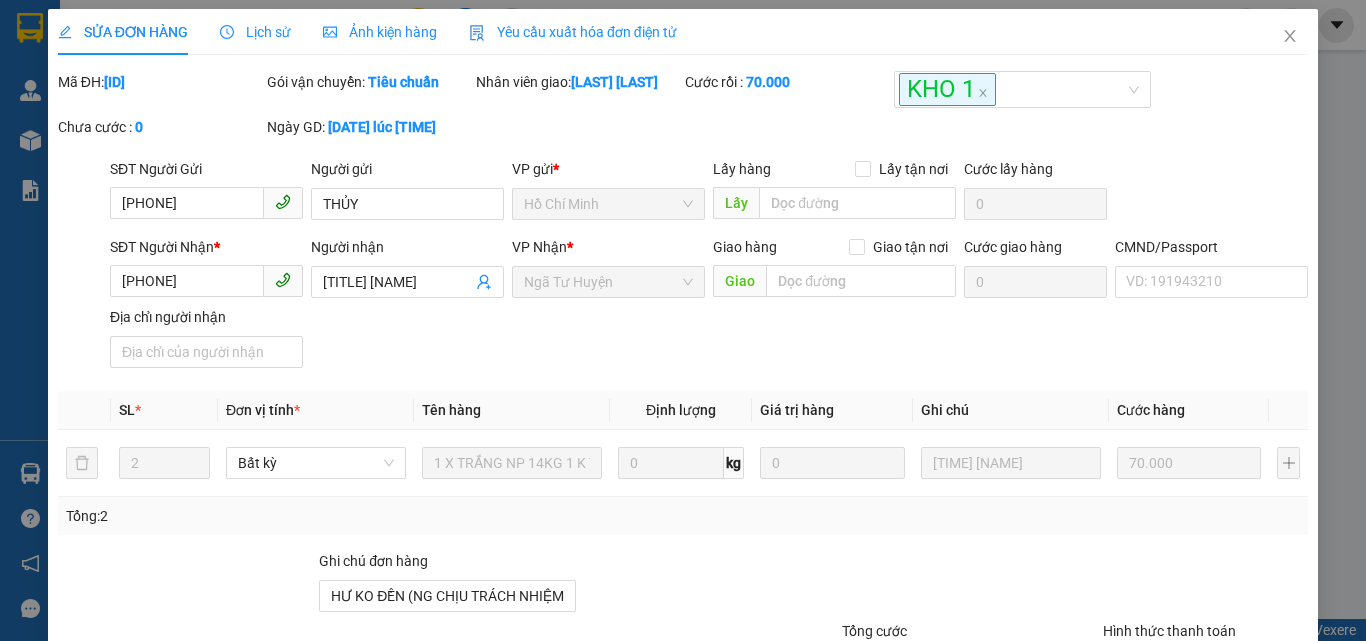scroll, scrollTop: 0, scrollLeft: 0, axis: both 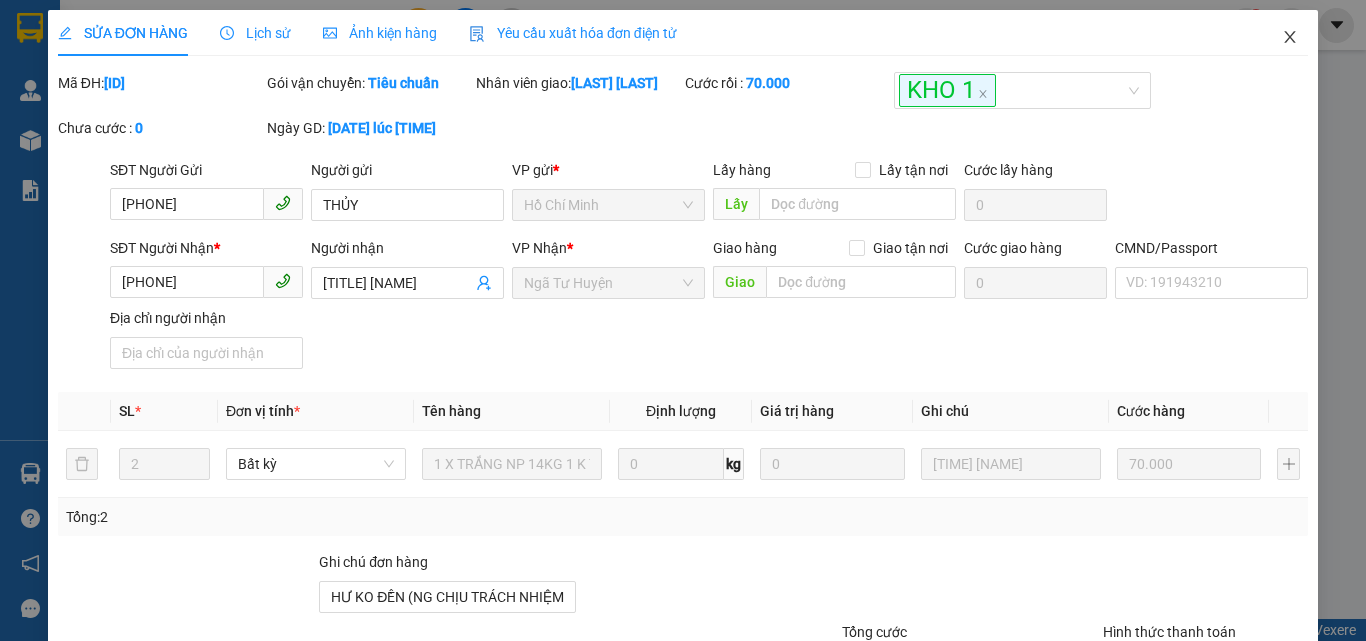 click 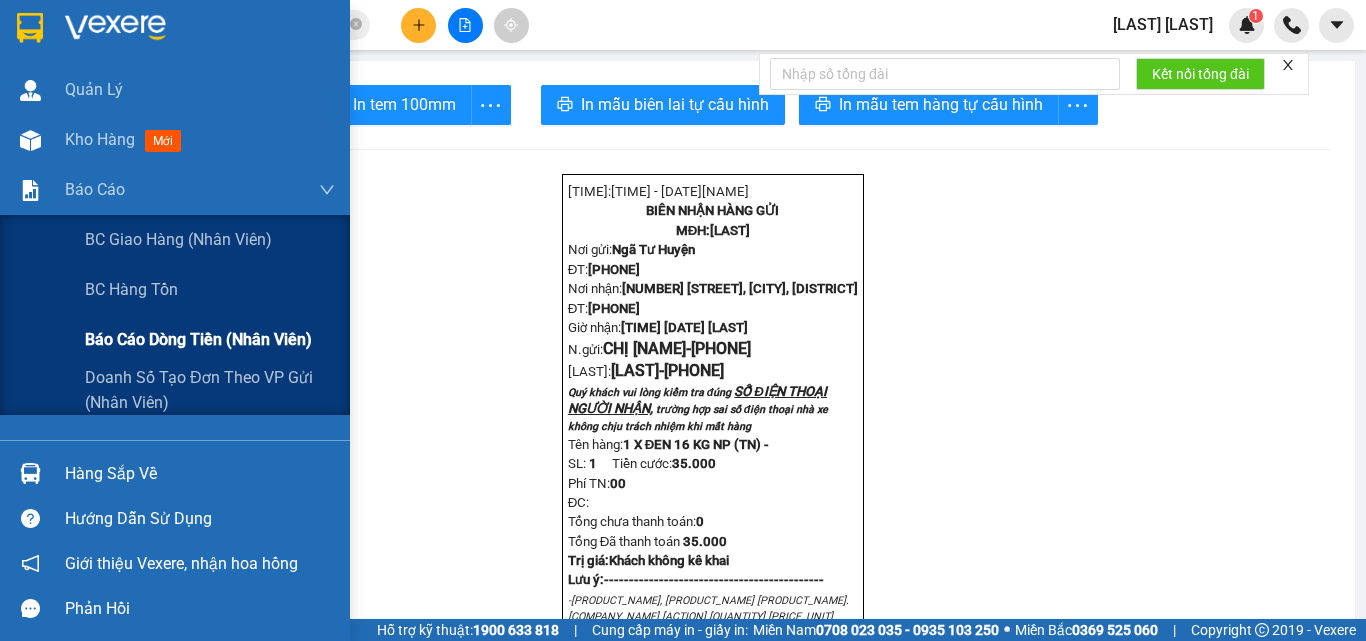 click on "Báo cáo dòng tiền (nhân viên)" at bounding box center [198, 339] 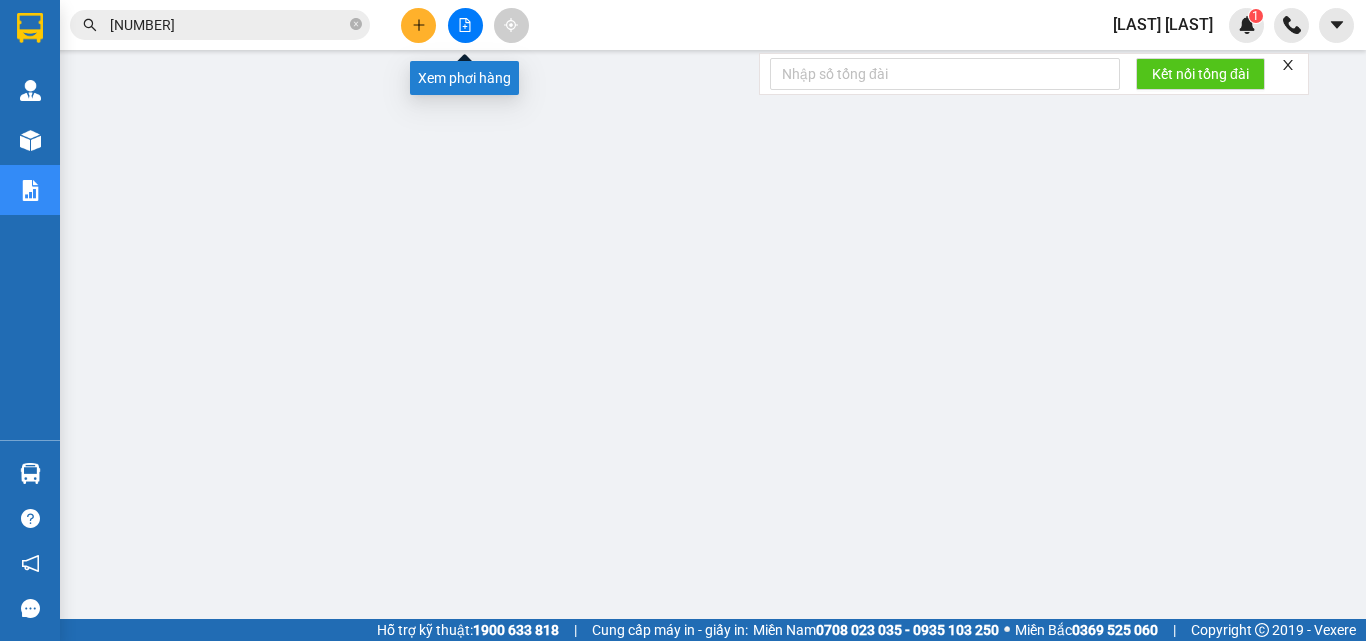 click 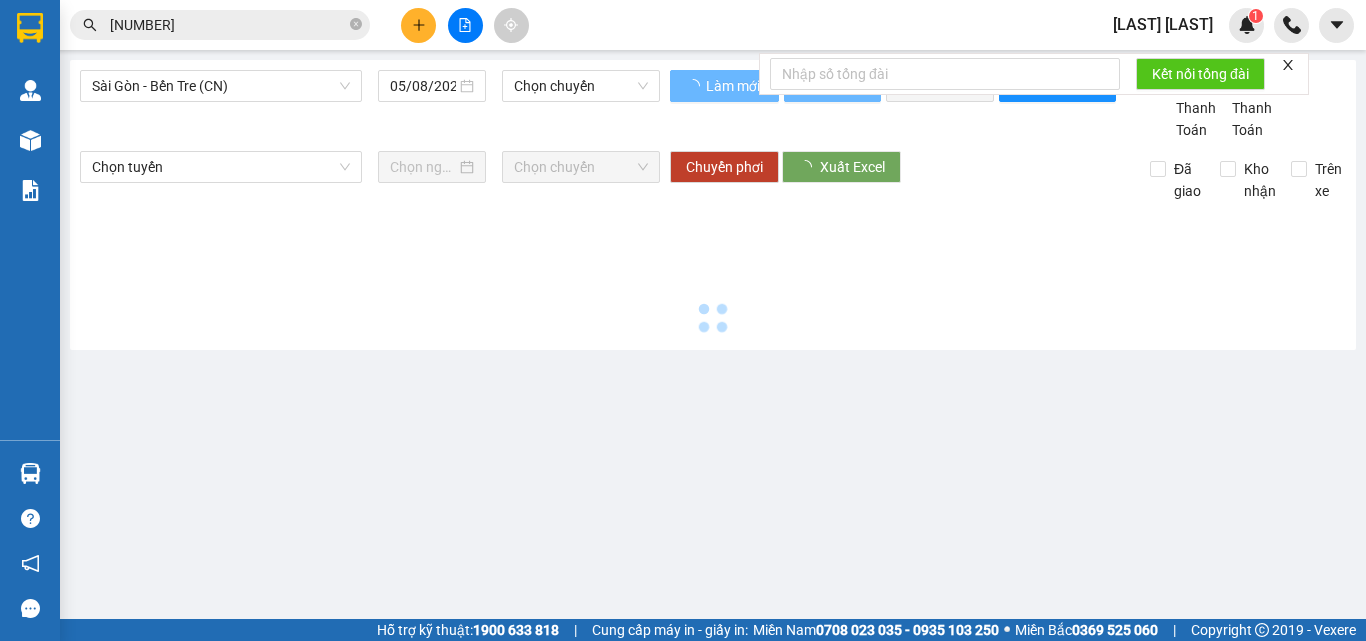type on "06/08/2025" 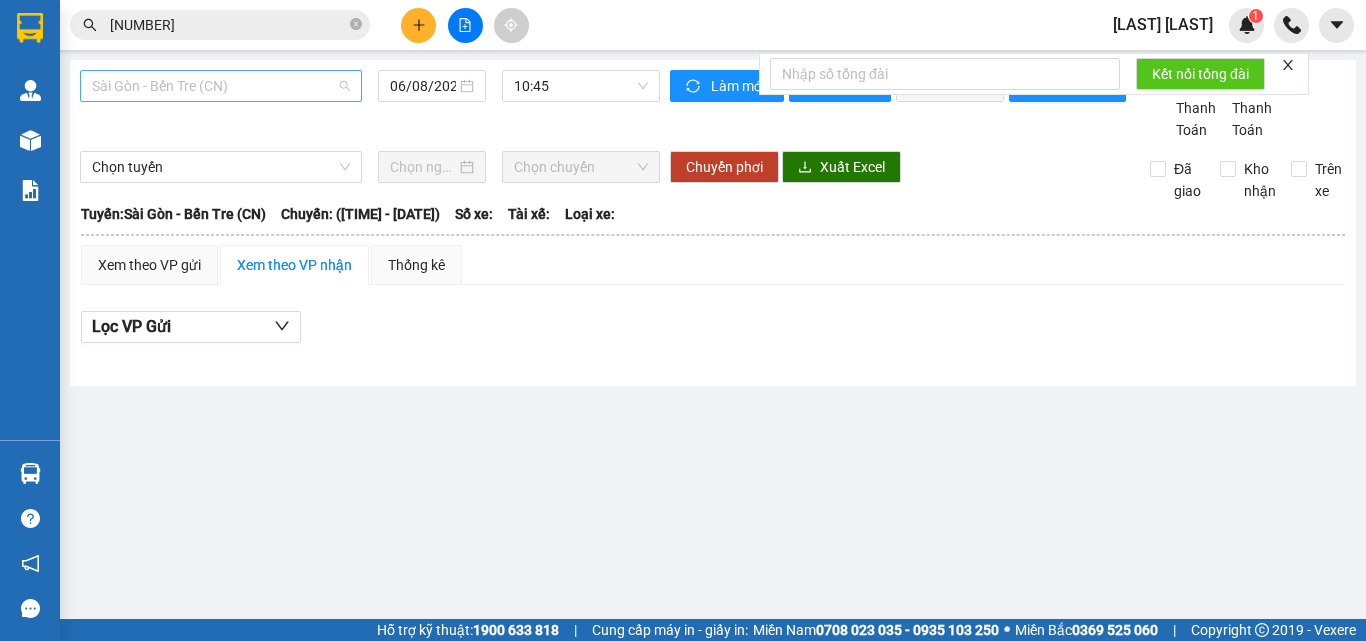 click on "Sài Gòn - Bến Tre (CN)" at bounding box center [221, 86] 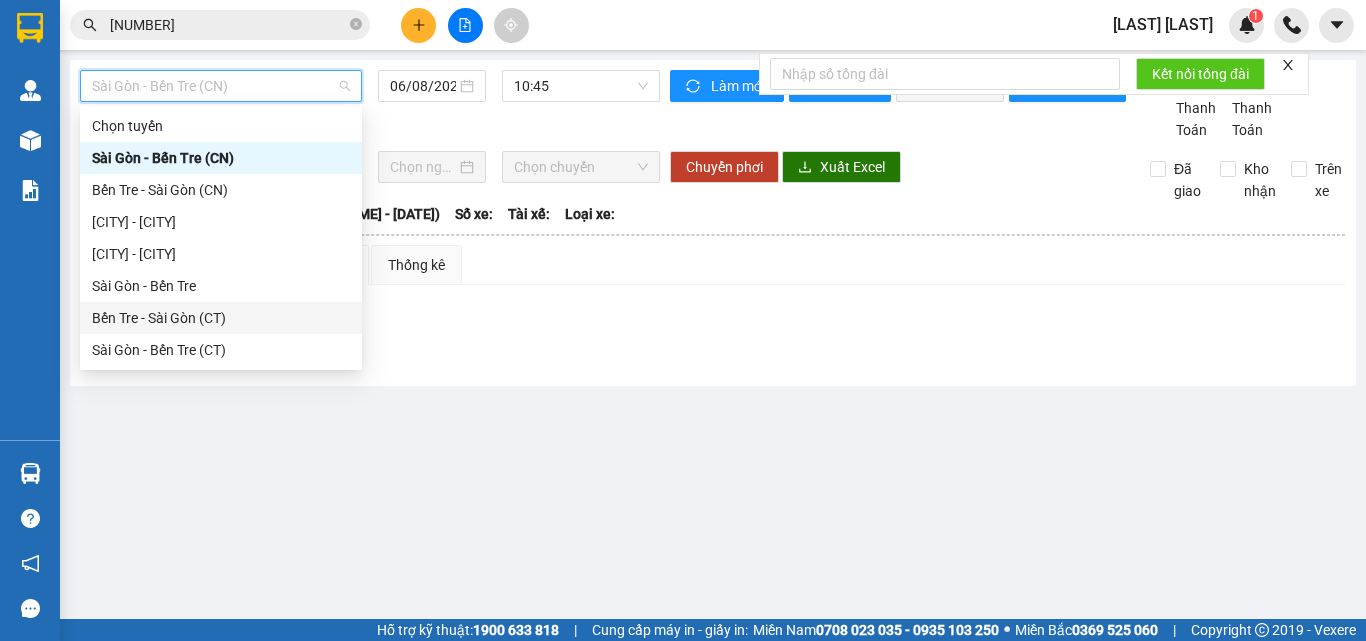 click on "Bến Tre - Sài Gòn (CT)" at bounding box center [221, 318] 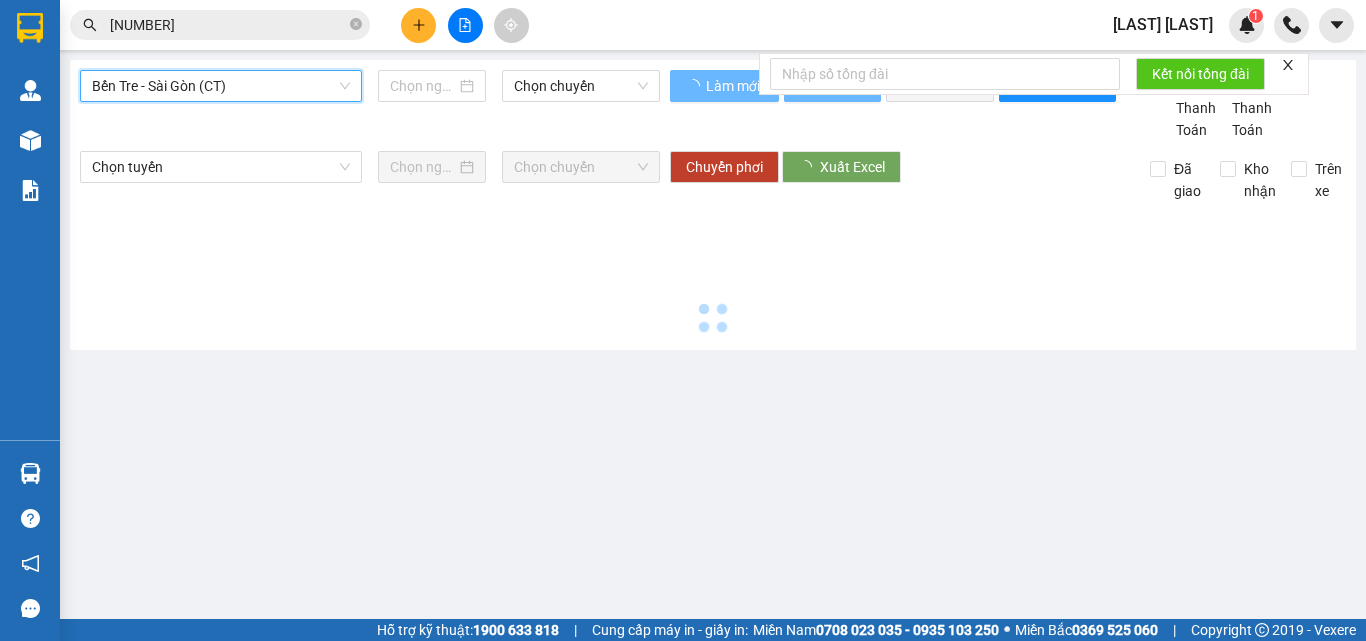 type on "06/08/2025" 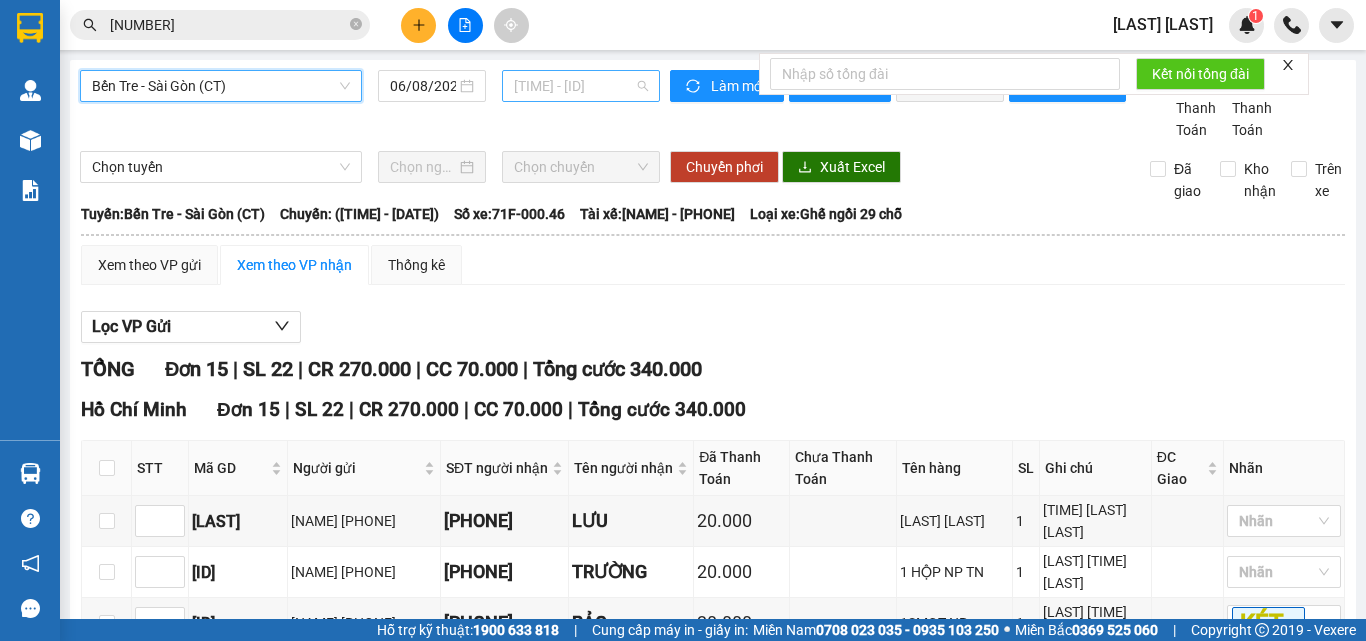 click on "[TIME] - [ID]" at bounding box center [581, 86] 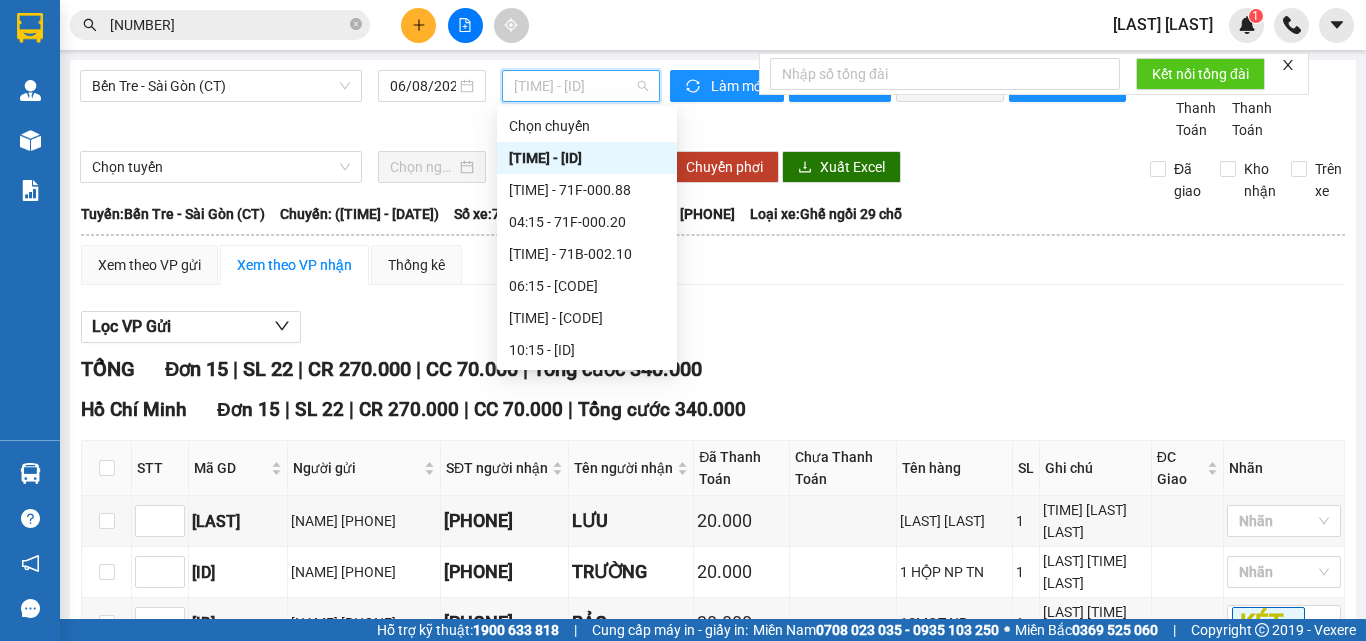 click on "[TIME] - [ID]" at bounding box center [587, 158] 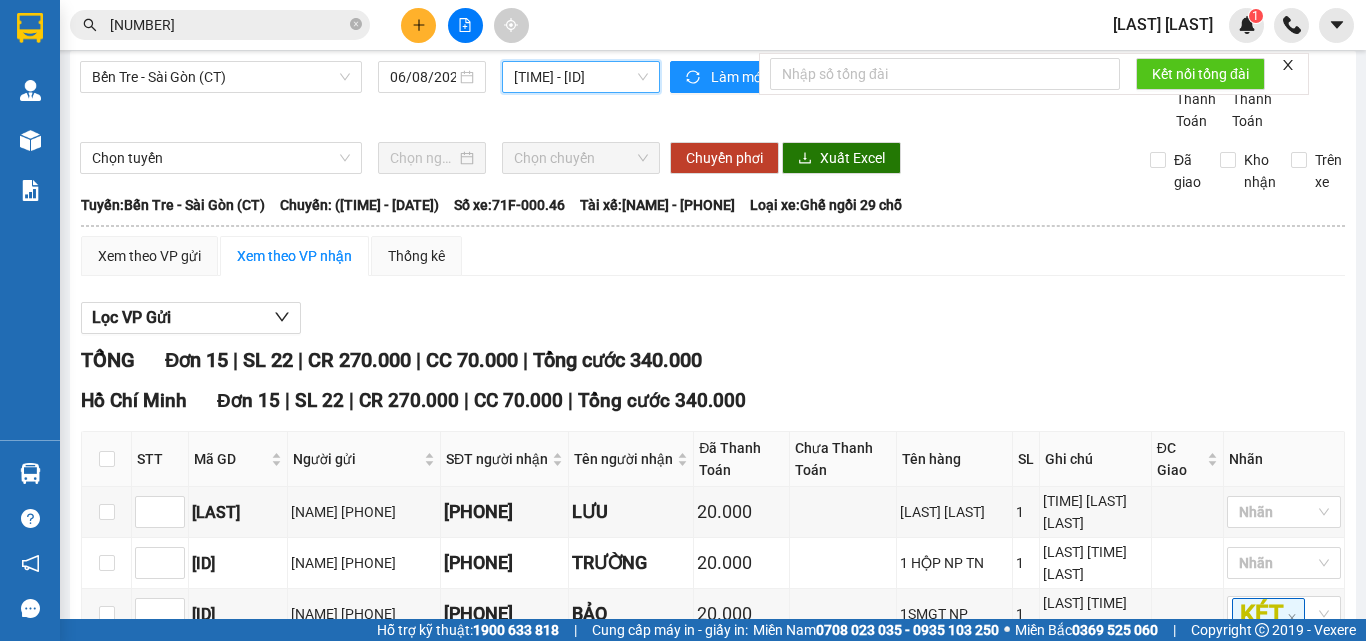 scroll, scrollTop: 0, scrollLeft: 0, axis: both 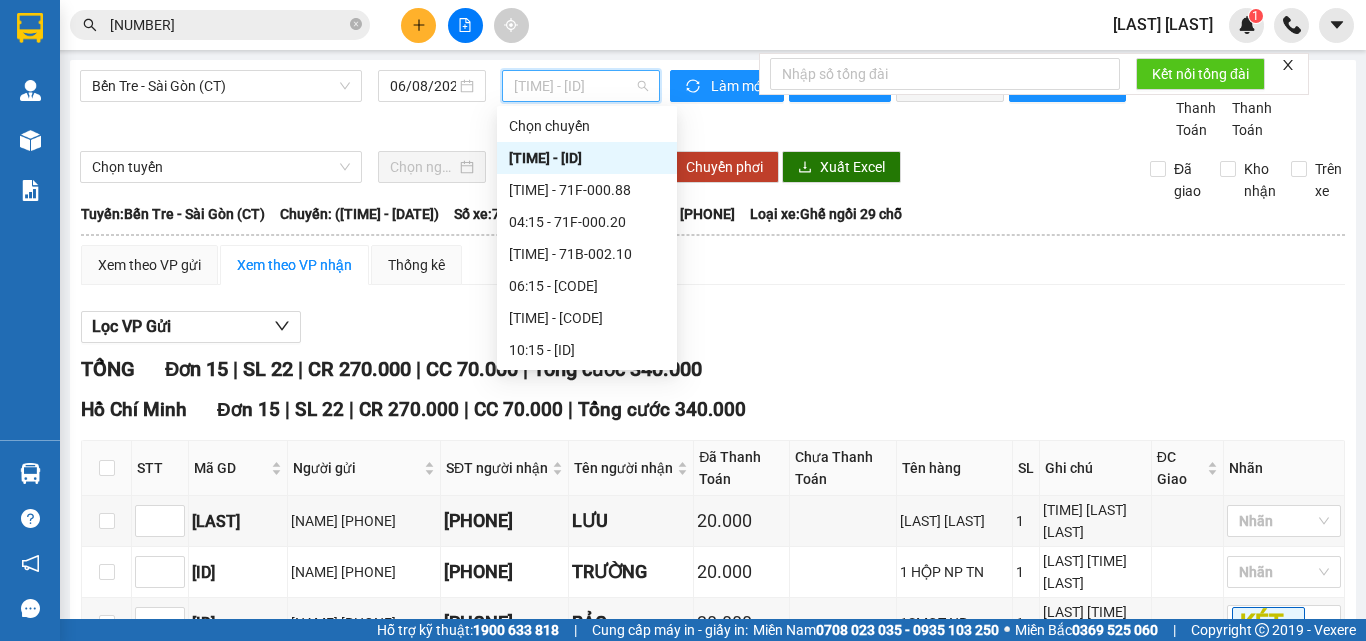 click on "[TIME] - [ID]" at bounding box center [581, 86] 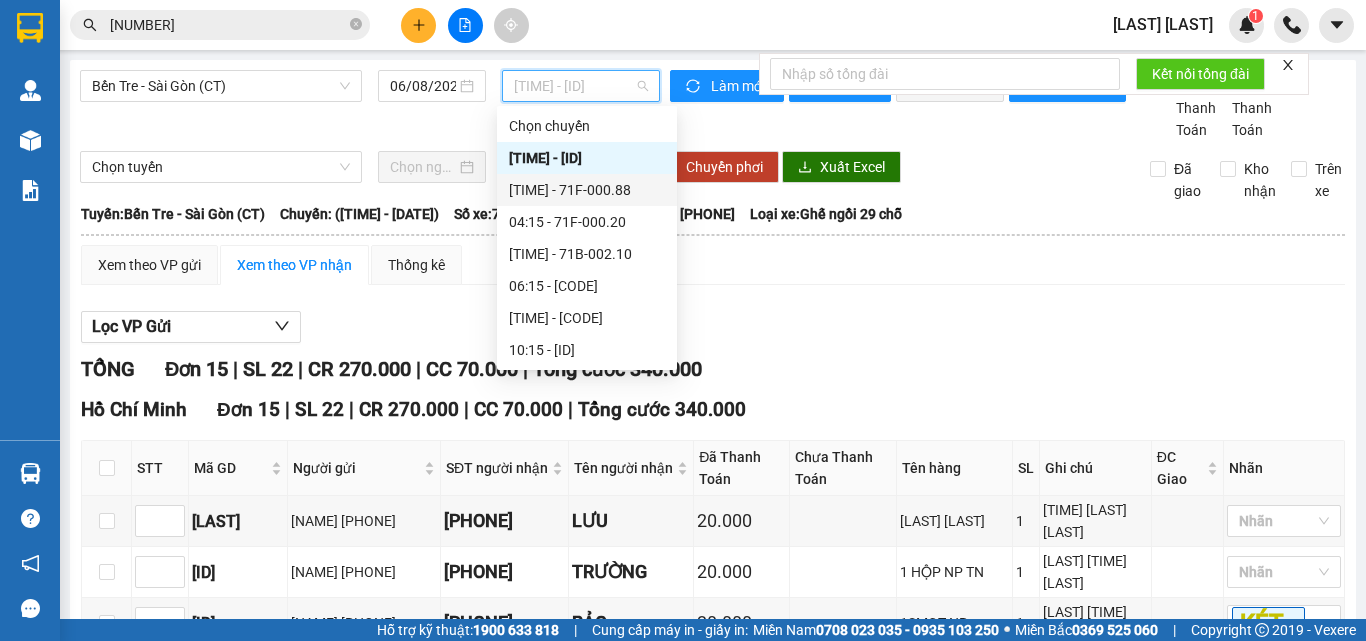 click on "[TIME] - [CODE]" at bounding box center [587, 190] 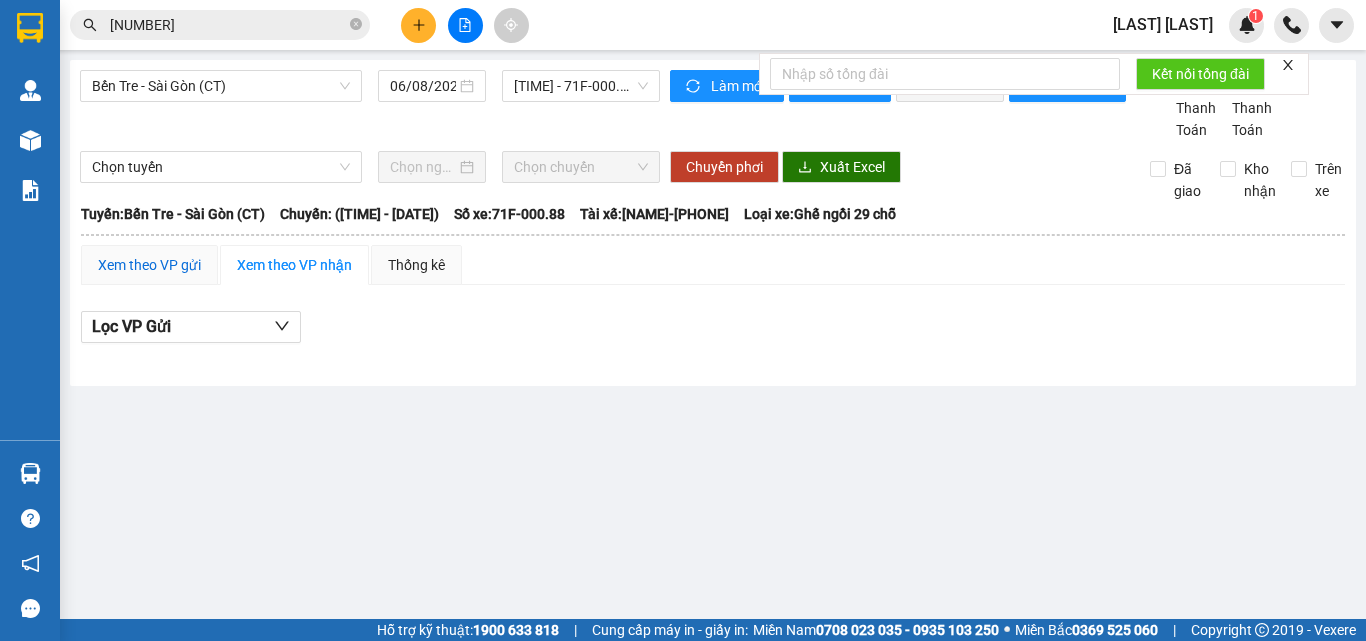 click on "Xem theo VP gửi" at bounding box center [149, 265] 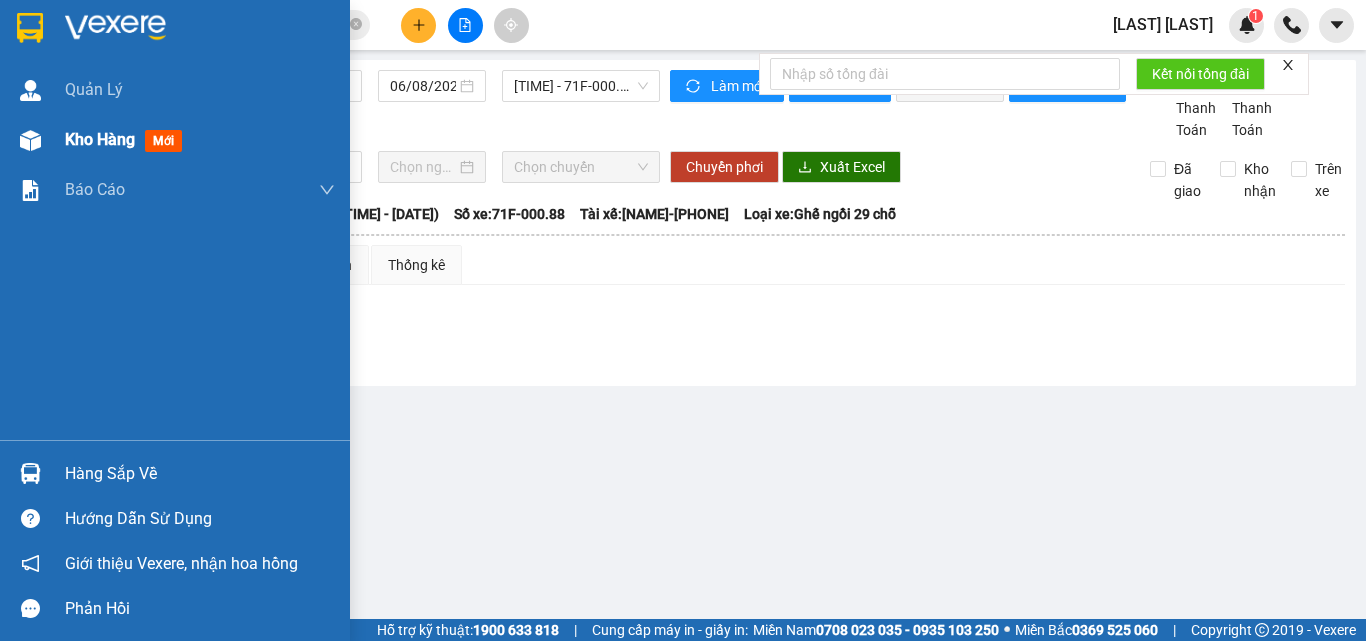 click on "Kho hàng" at bounding box center (100, 139) 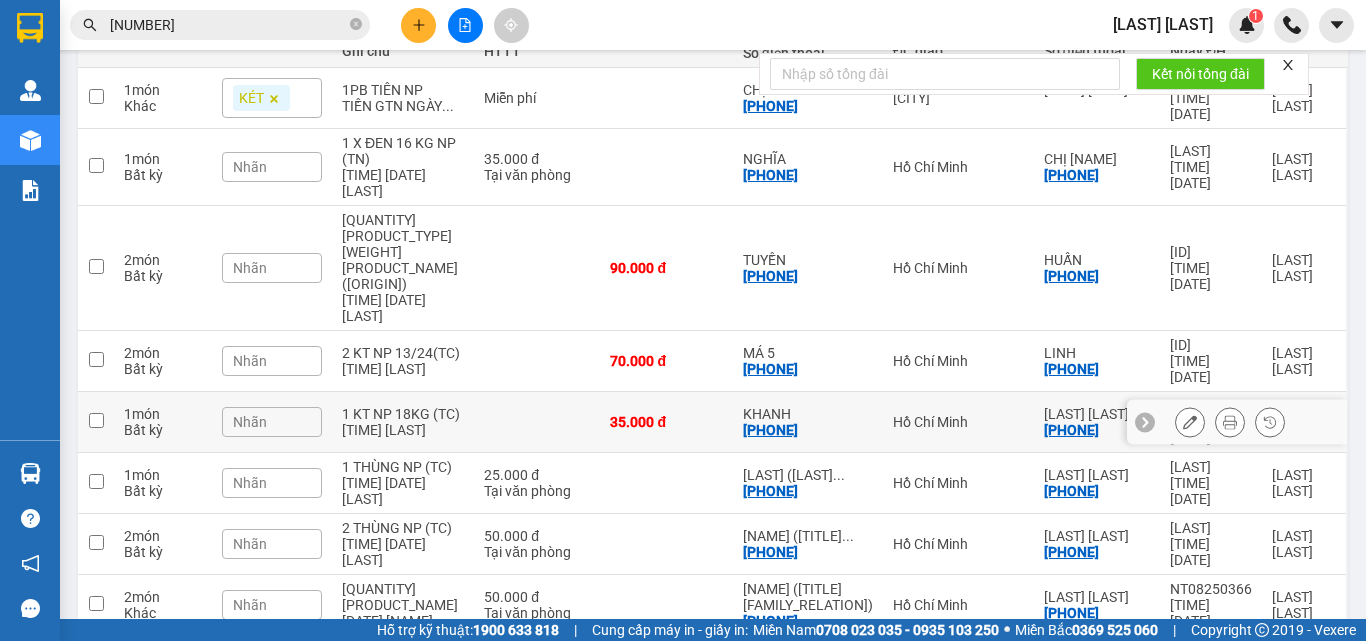 scroll, scrollTop: 488, scrollLeft: 0, axis: vertical 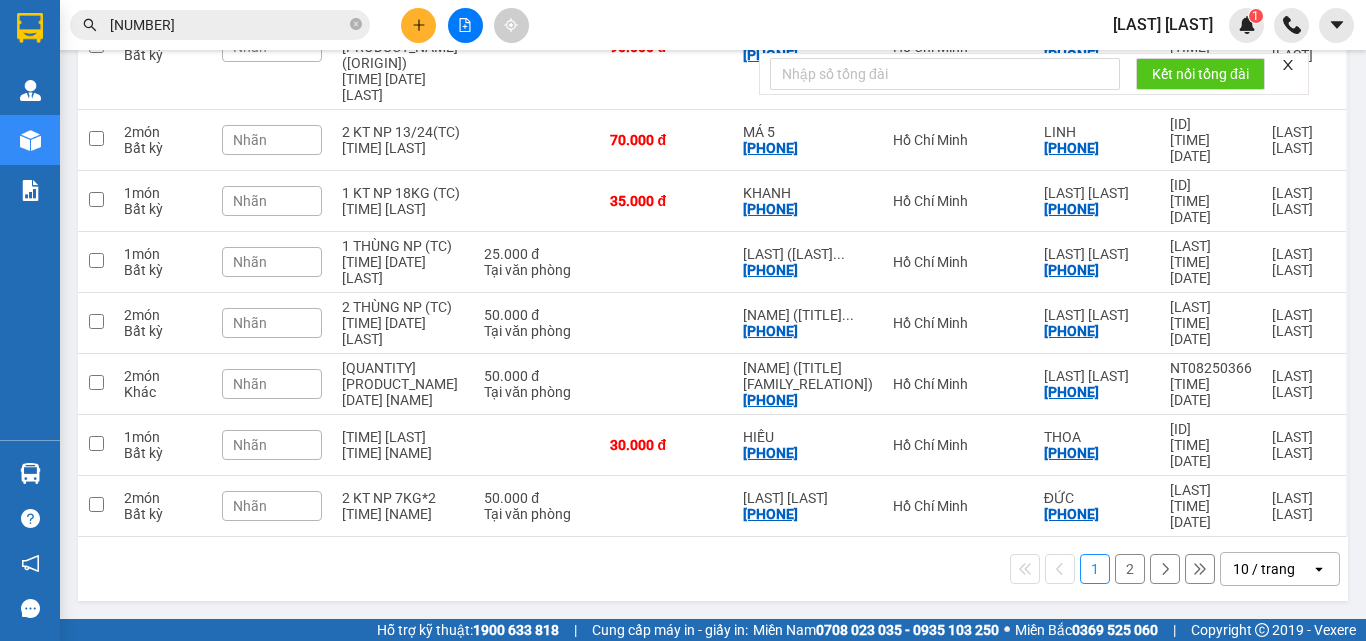 click on "10 / trang" at bounding box center [1266, 569] 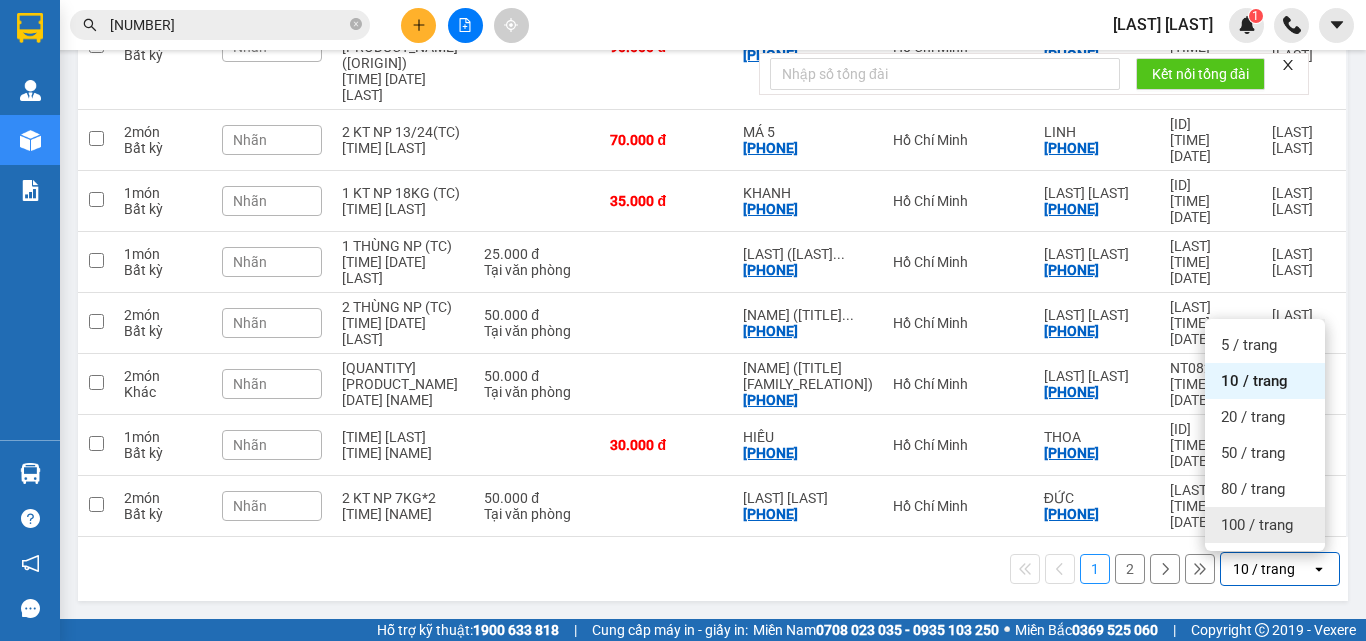 click on "100 / trang" at bounding box center (1257, 525) 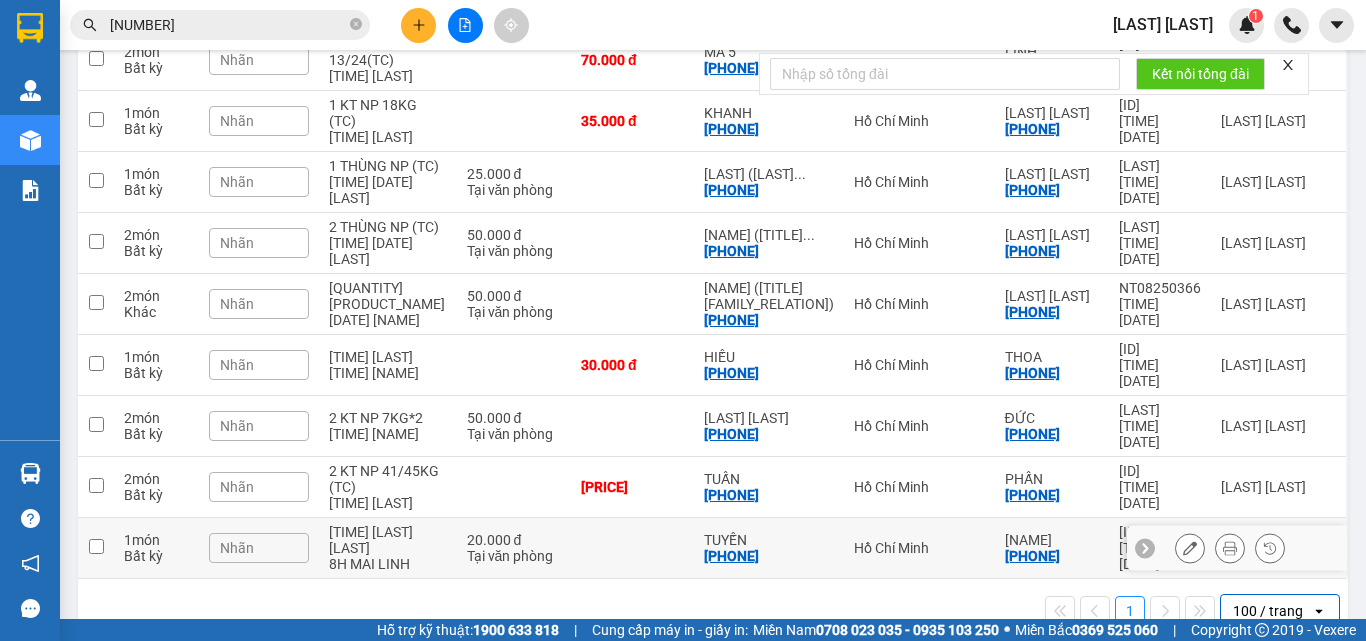 scroll, scrollTop: 610, scrollLeft: 0, axis: vertical 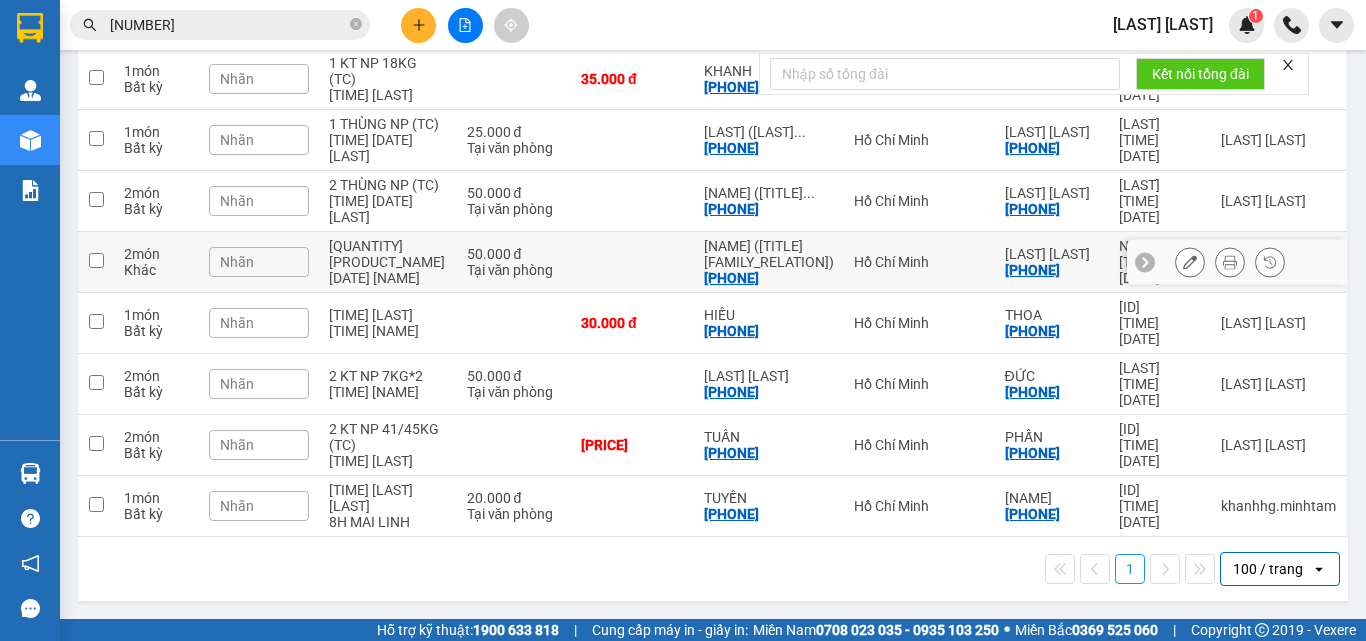 drag, startPoint x: 942, startPoint y: 272, endPoint x: 945, endPoint y: 230, distance: 42.107006 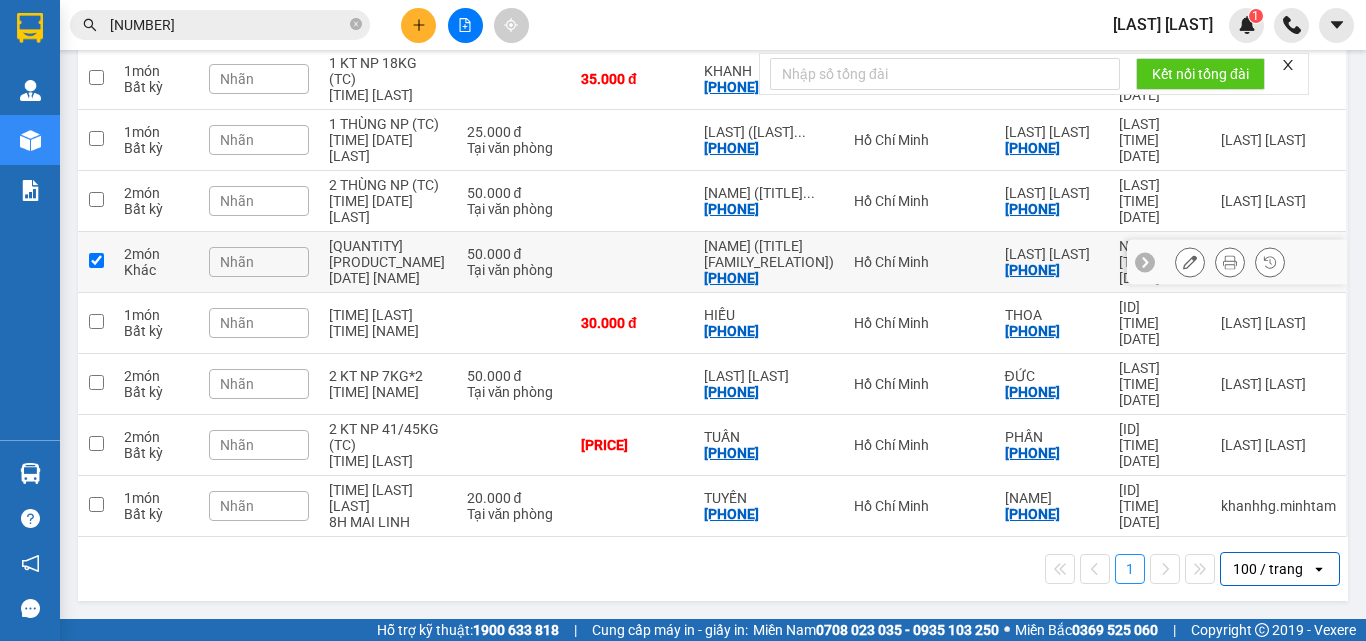 checkbox on "true" 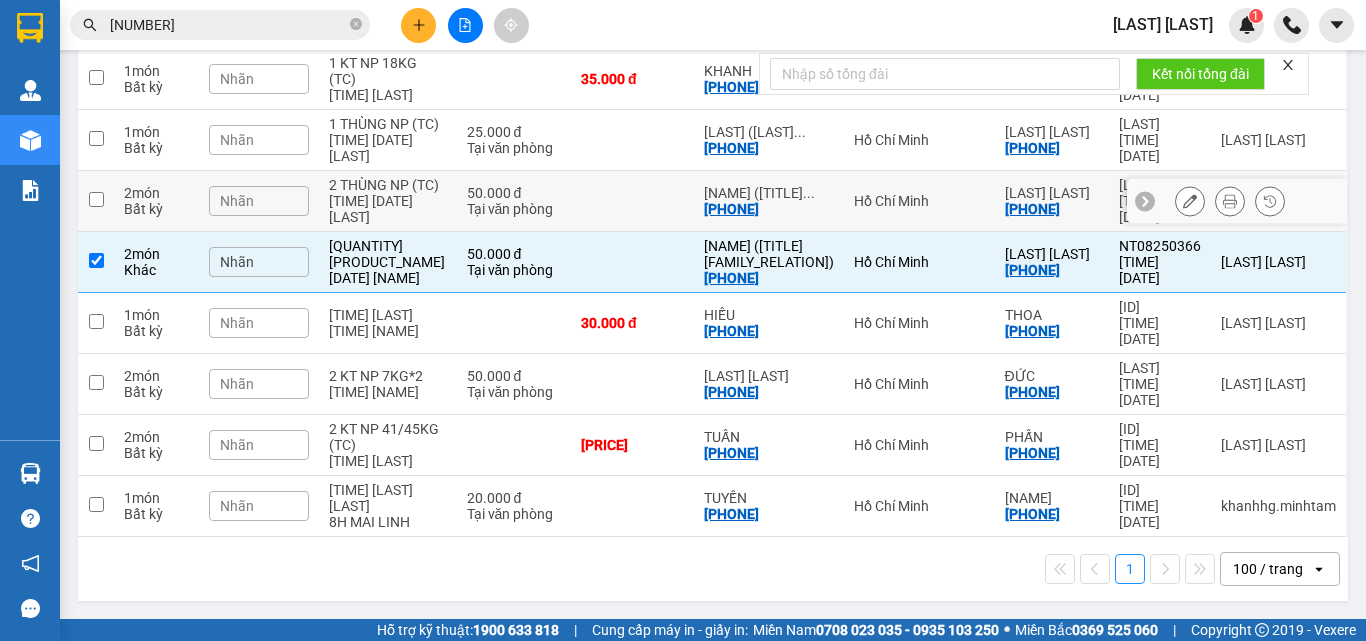 drag, startPoint x: 946, startPoint y: 202, endPoint x: 942, endPoint y: 169, distance: 33.24154 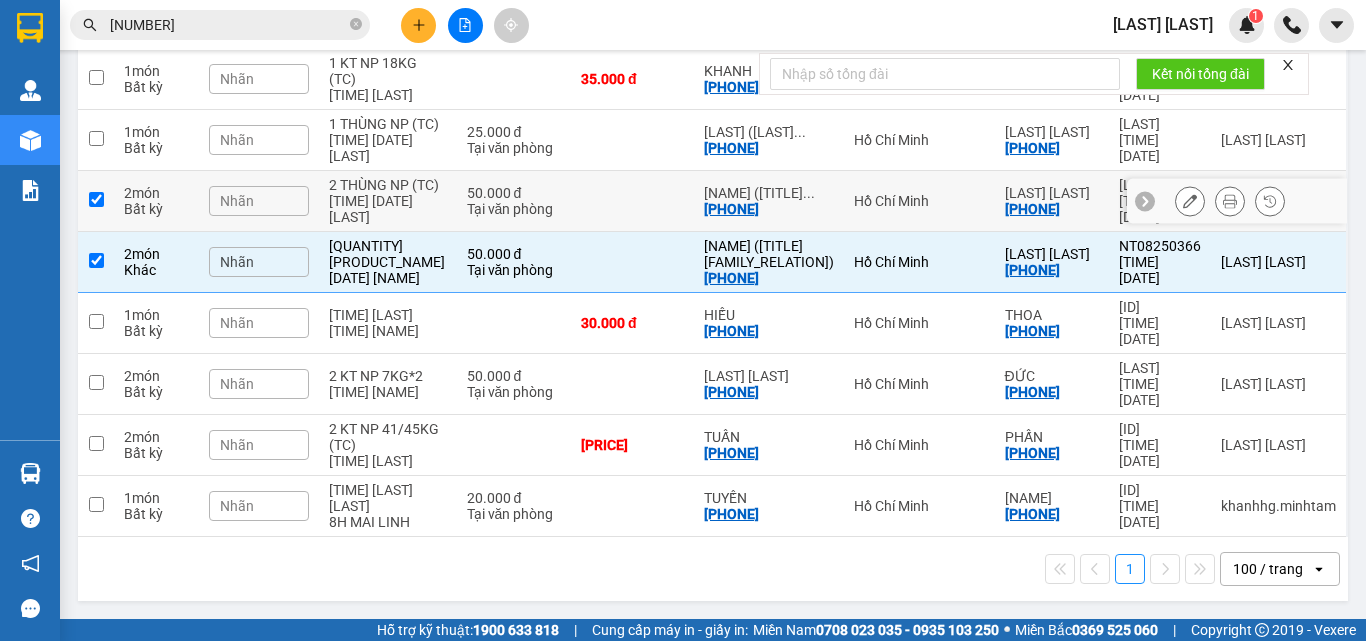 checkbox on "true" 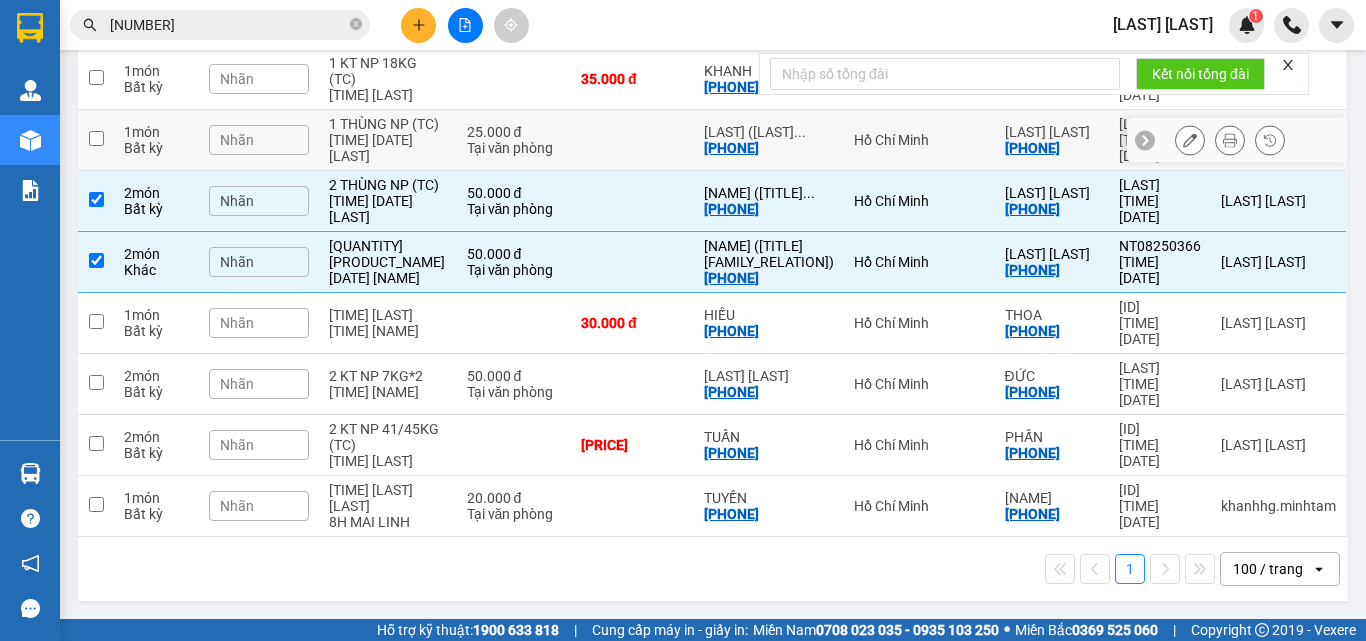 click on "Hồ Chí Minh" at bounding box center [919, 140] 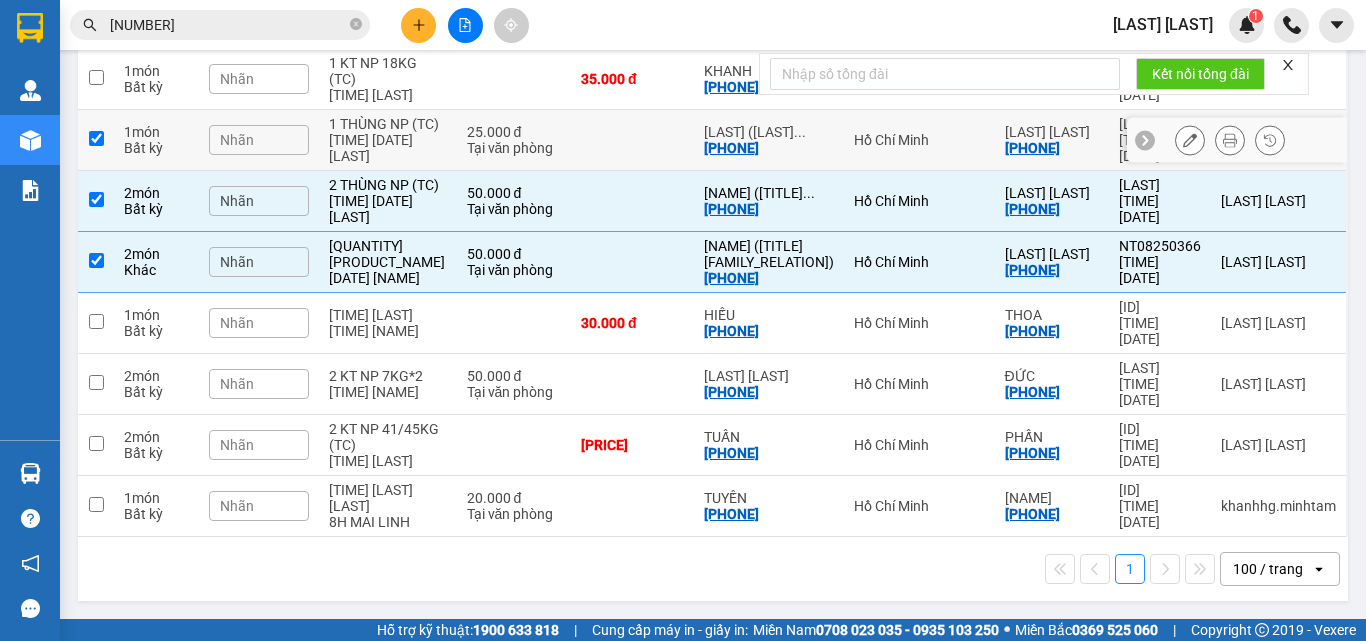 checkbox on "true" 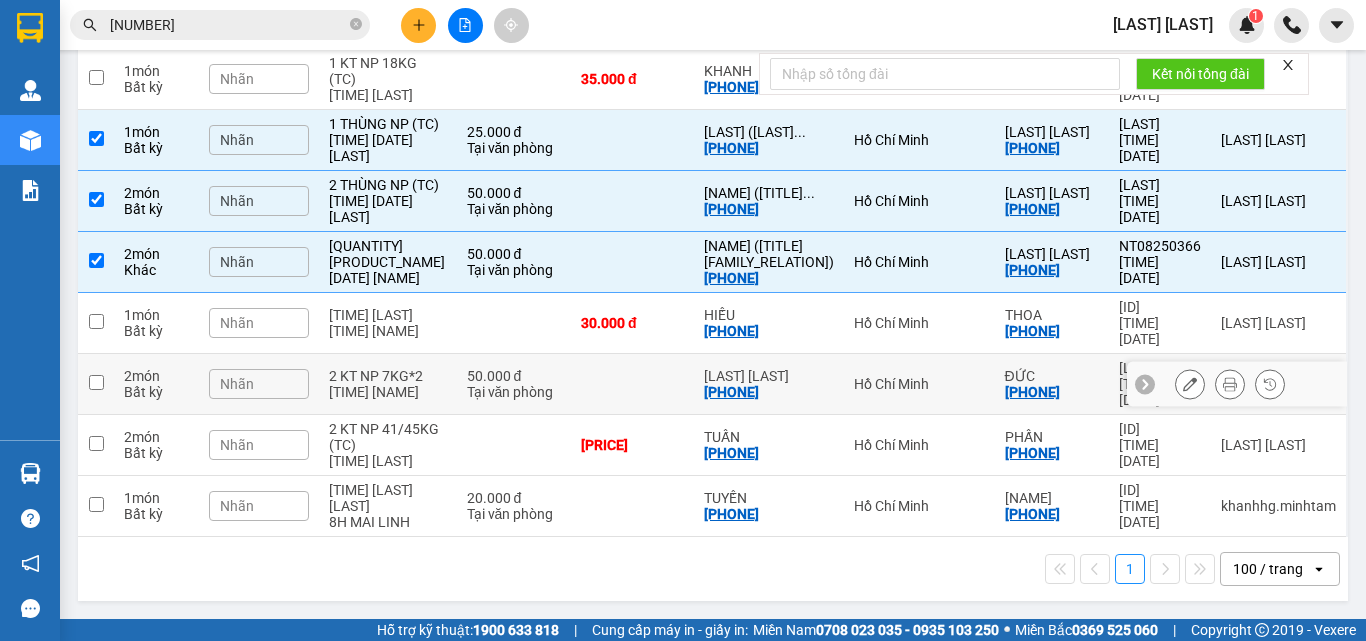 click on "Hồ Chí Minh" at bounding box center [919, 384] 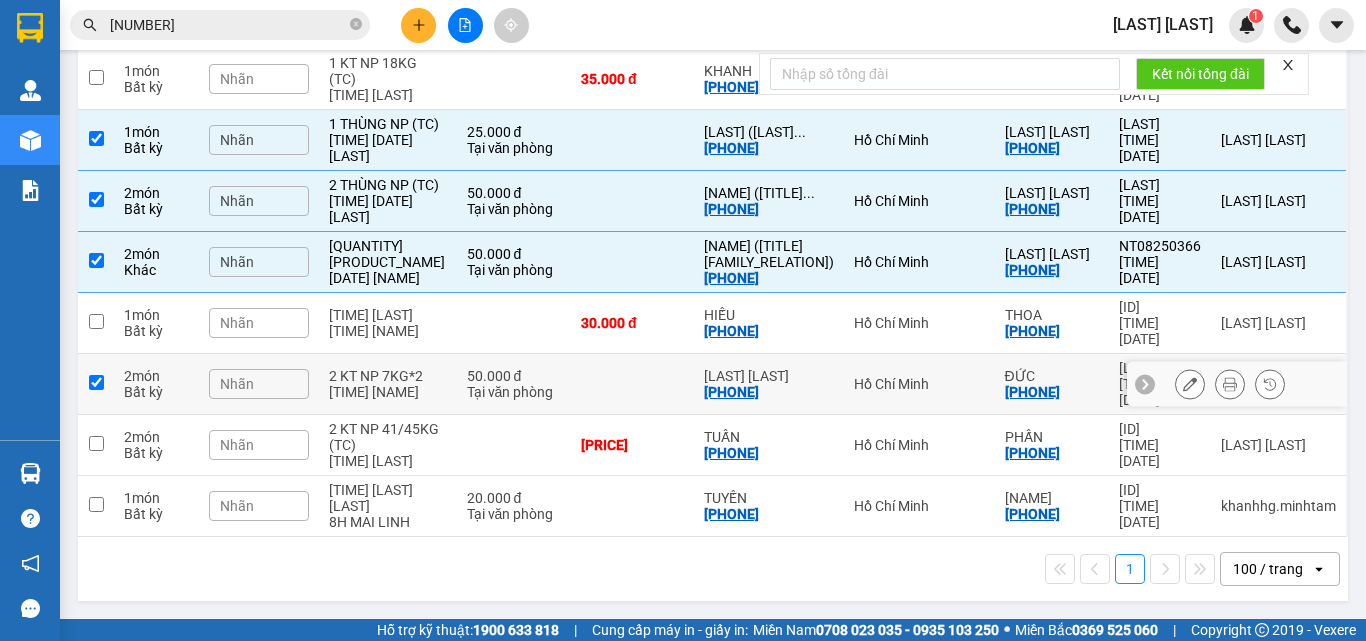 checkbox on "true" 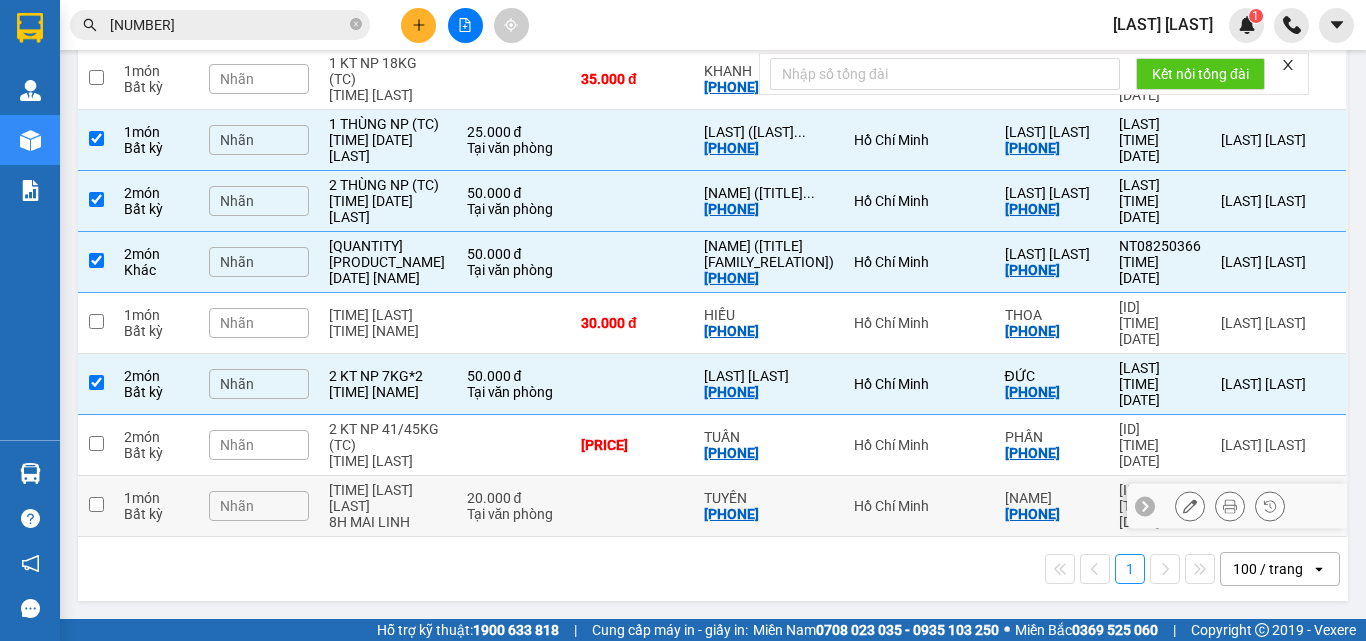 click on "[NAME] [PHONE]" at bounding box center (1052, 506) 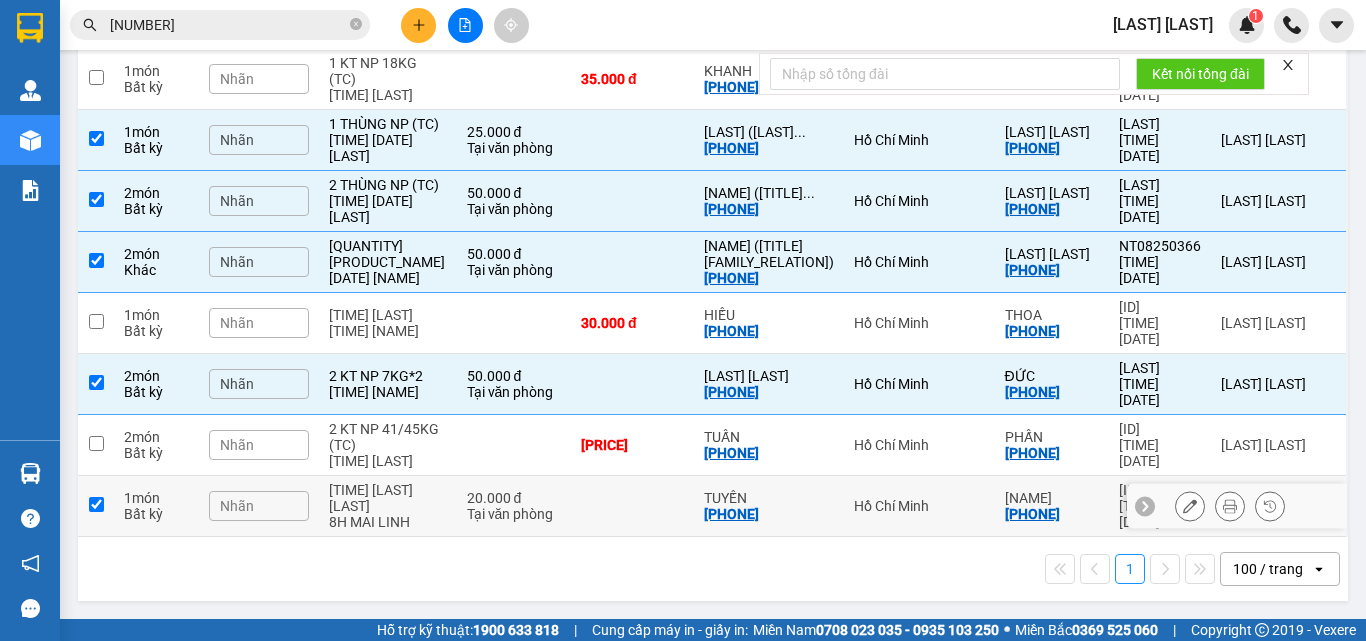 checkbox on "true" 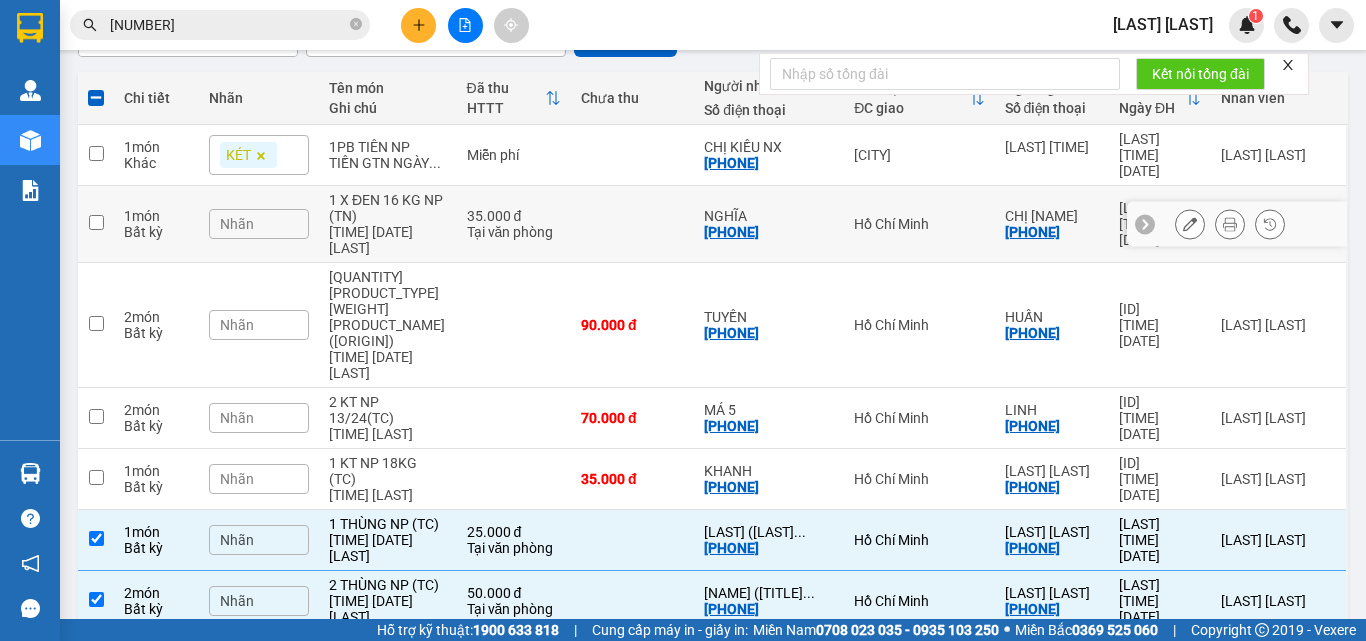 scroll, scrollTop: 0, scrollLeft: 0, axis: both 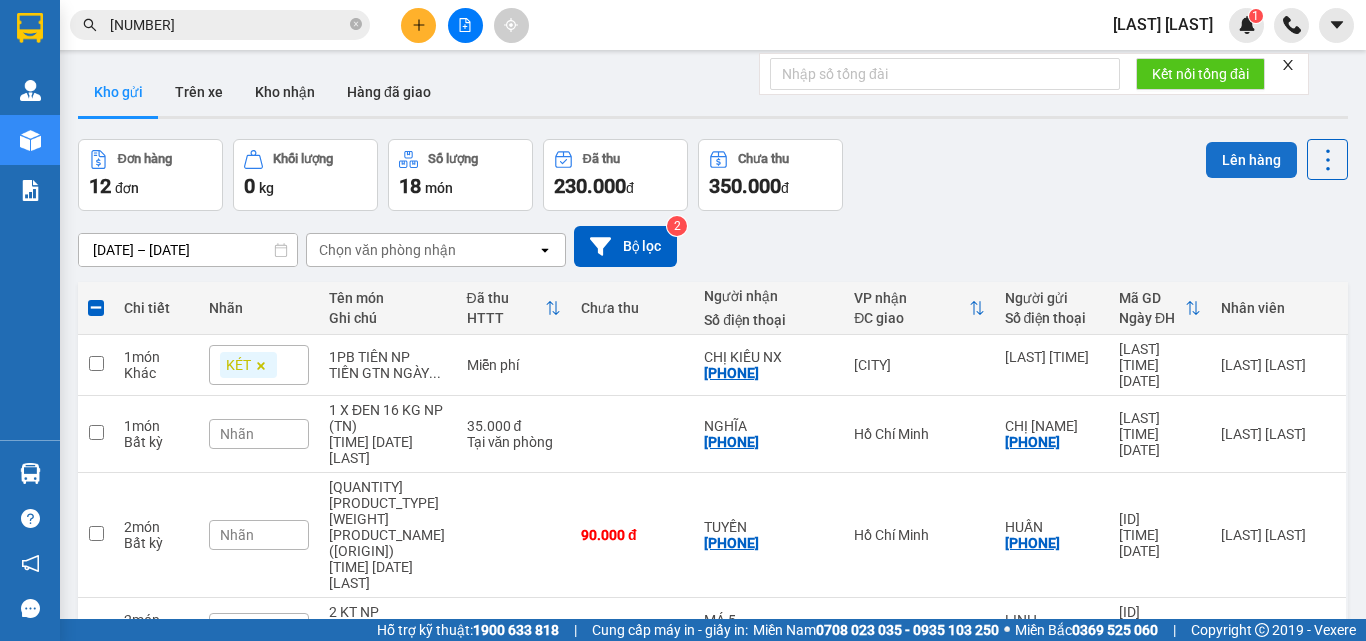 click on "Lên hàng" at bounding box center [1251, 160] 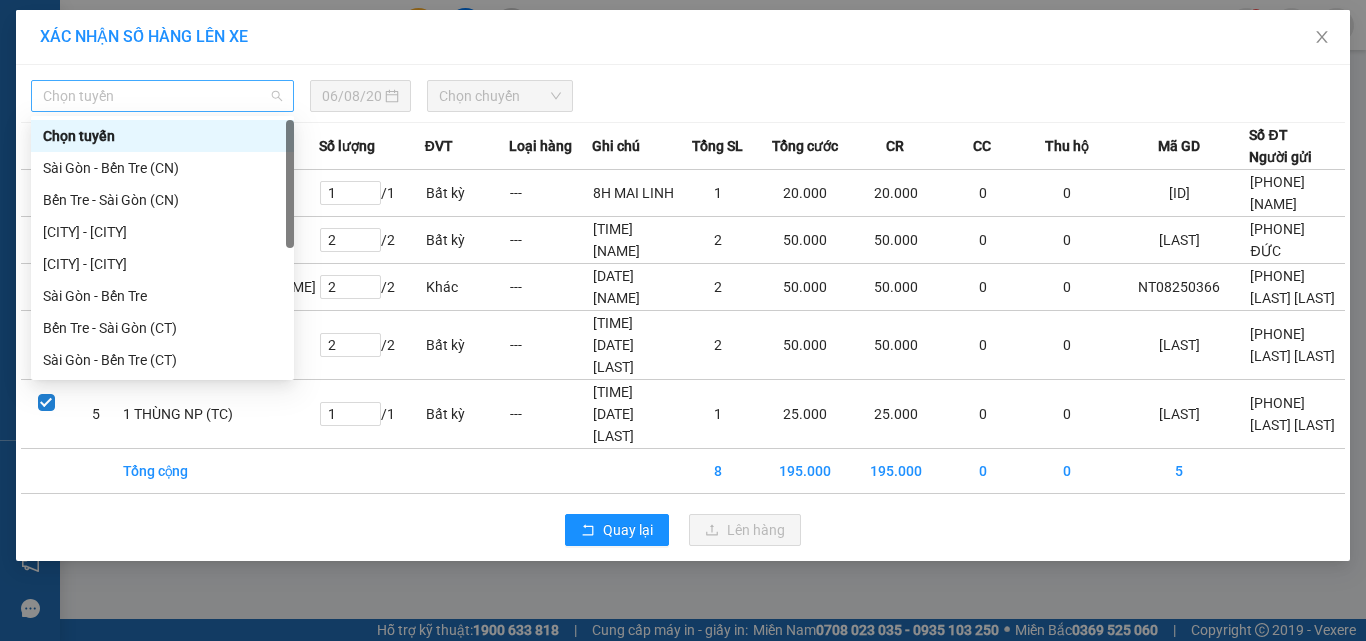 click on "Chọn tuyến" at bounding box center (162, 96) 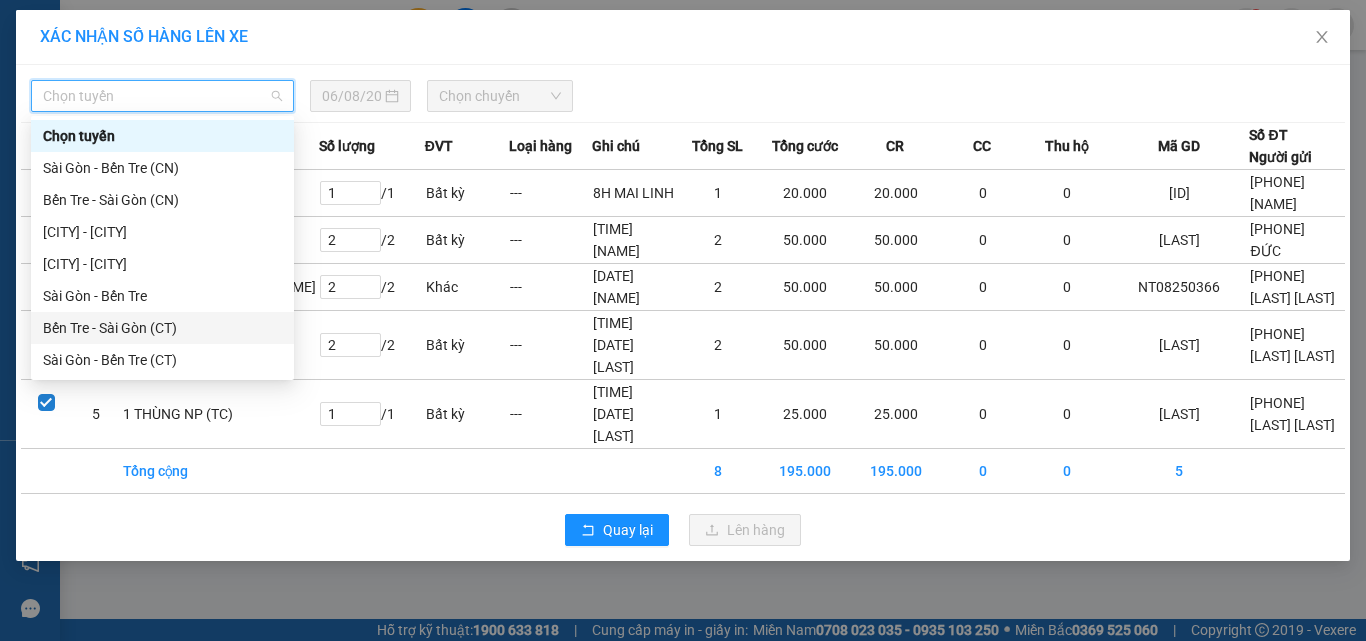 click on "Bến Tre - Sài Gòn (CT)" at bounding box center (162, 328) 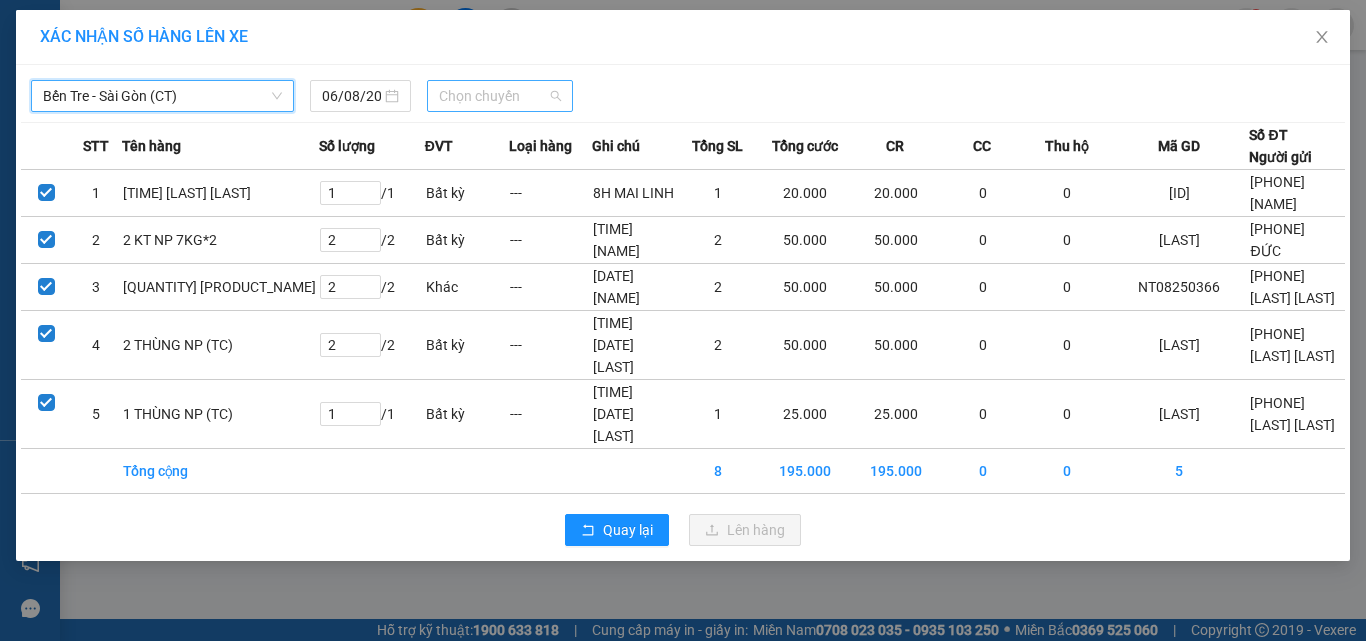 click on "Chọn chuyến" at bounding box center (500, 96) 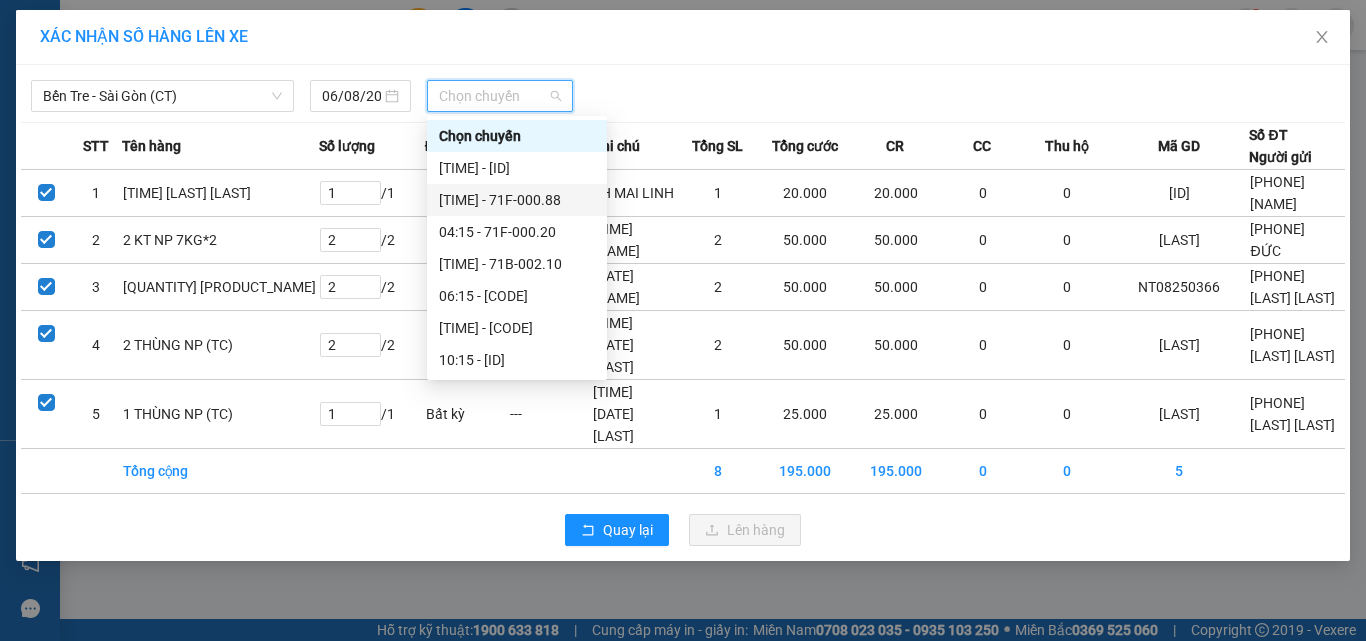 click on "[TIME] - [CODE]" at bounding box center [517, 200] 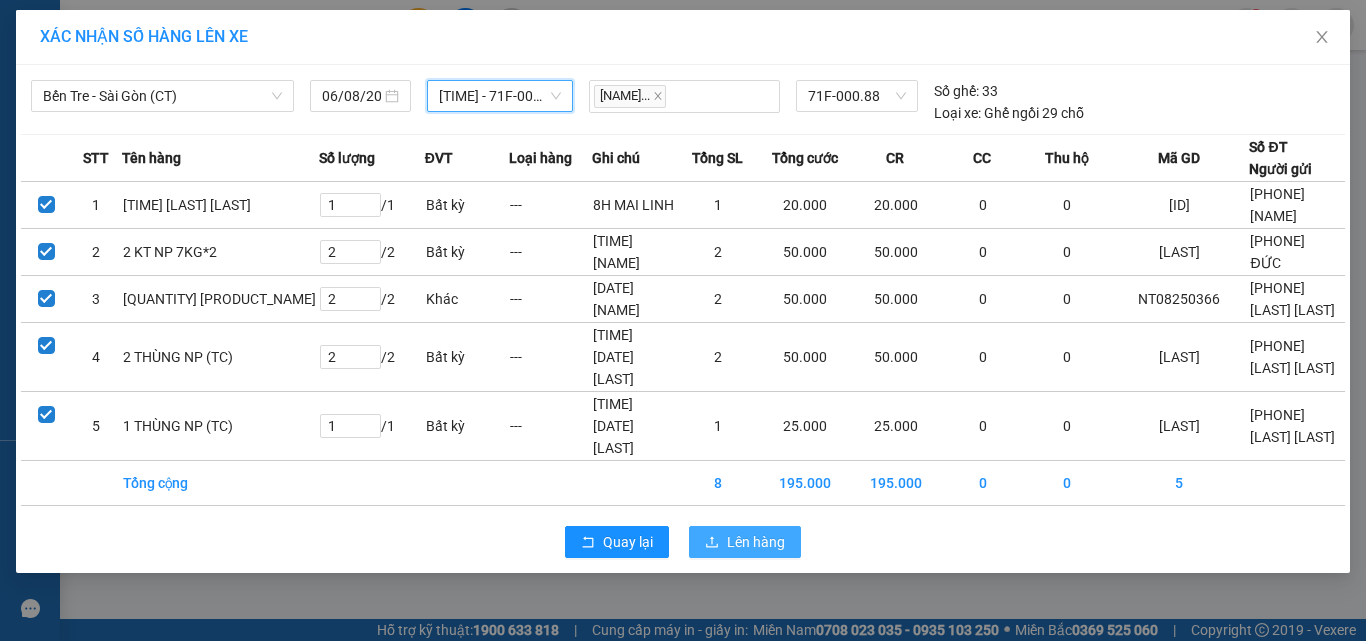 click on "Lên hàng" at bounding box center [756, 542] 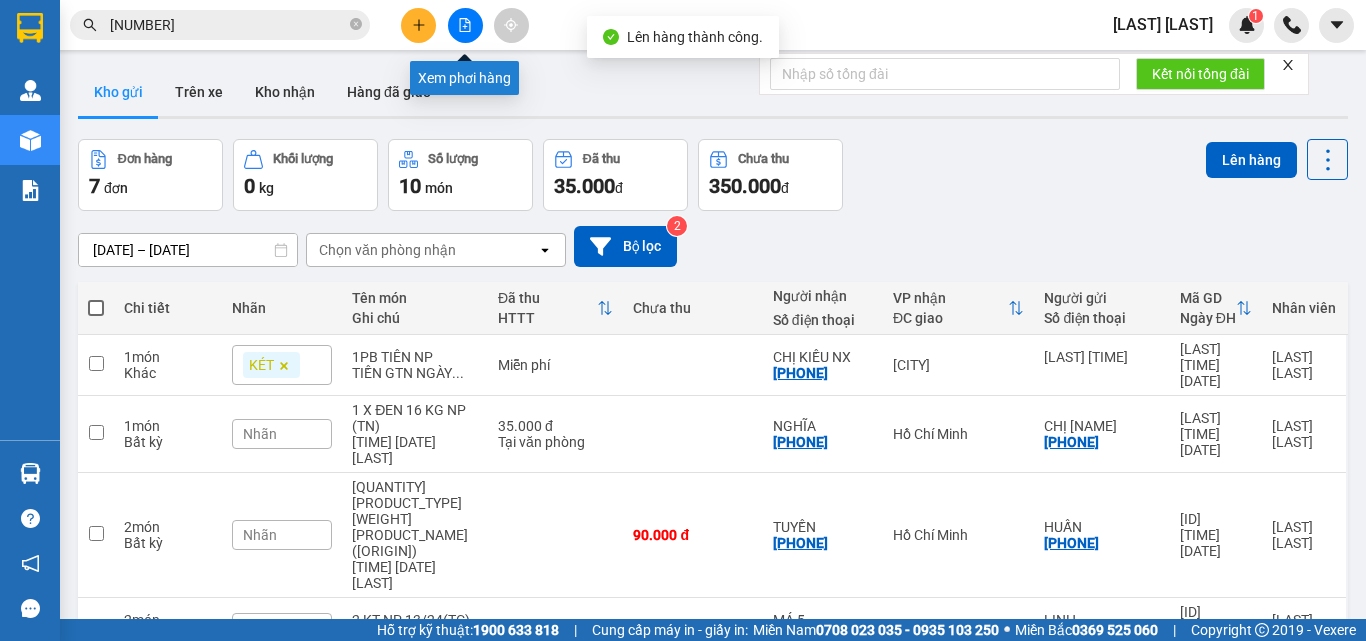 click 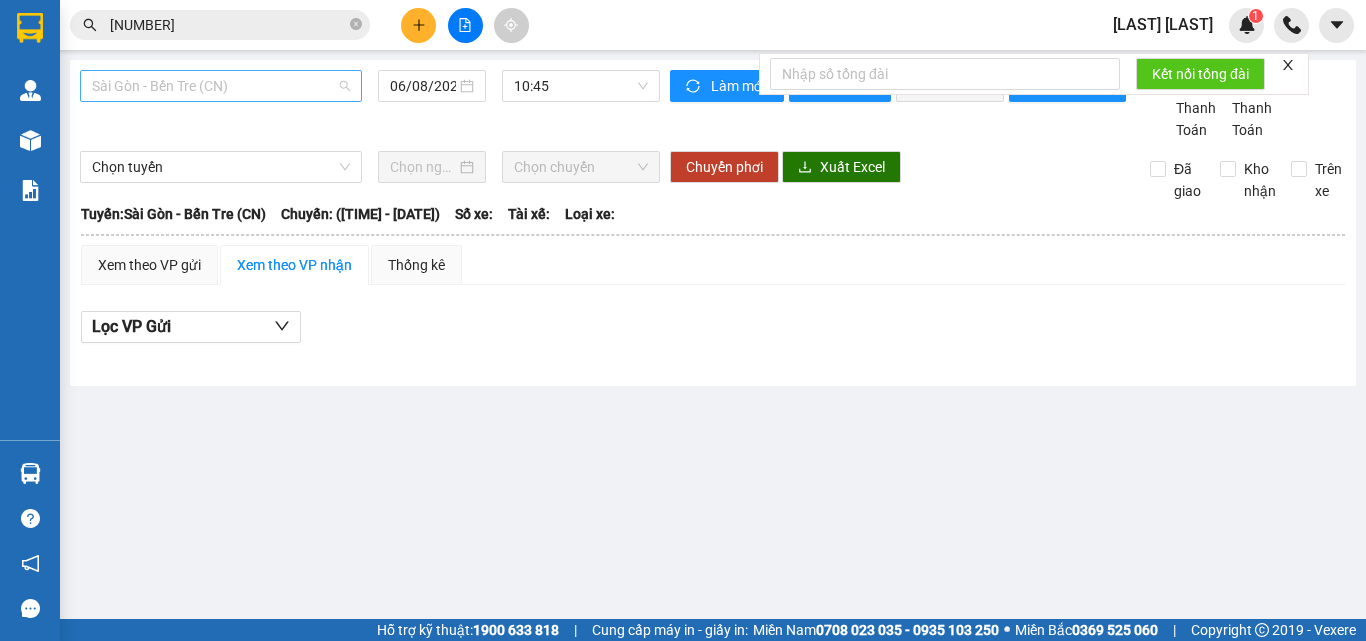 click on "Sài Gòn - Bến Tre (CN)" at bounding box center [221, 86] 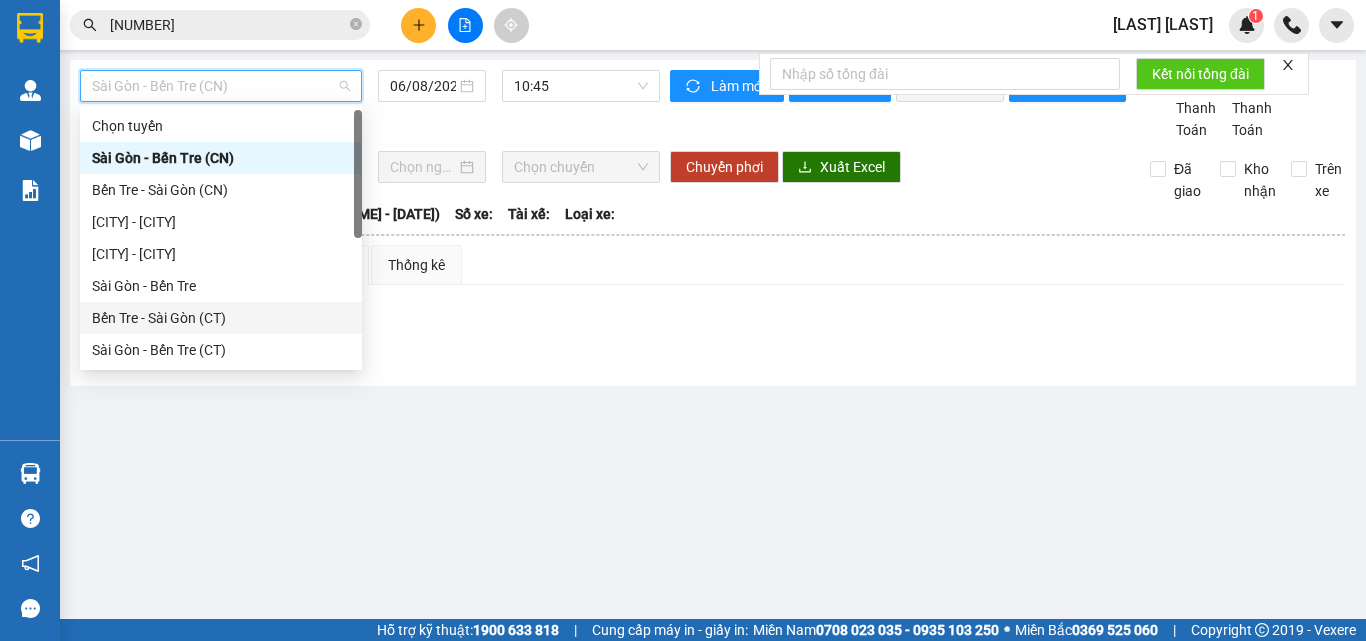 click on "Bến Tre - Sài Gòn (CT)" at bounding box center [221, 318] 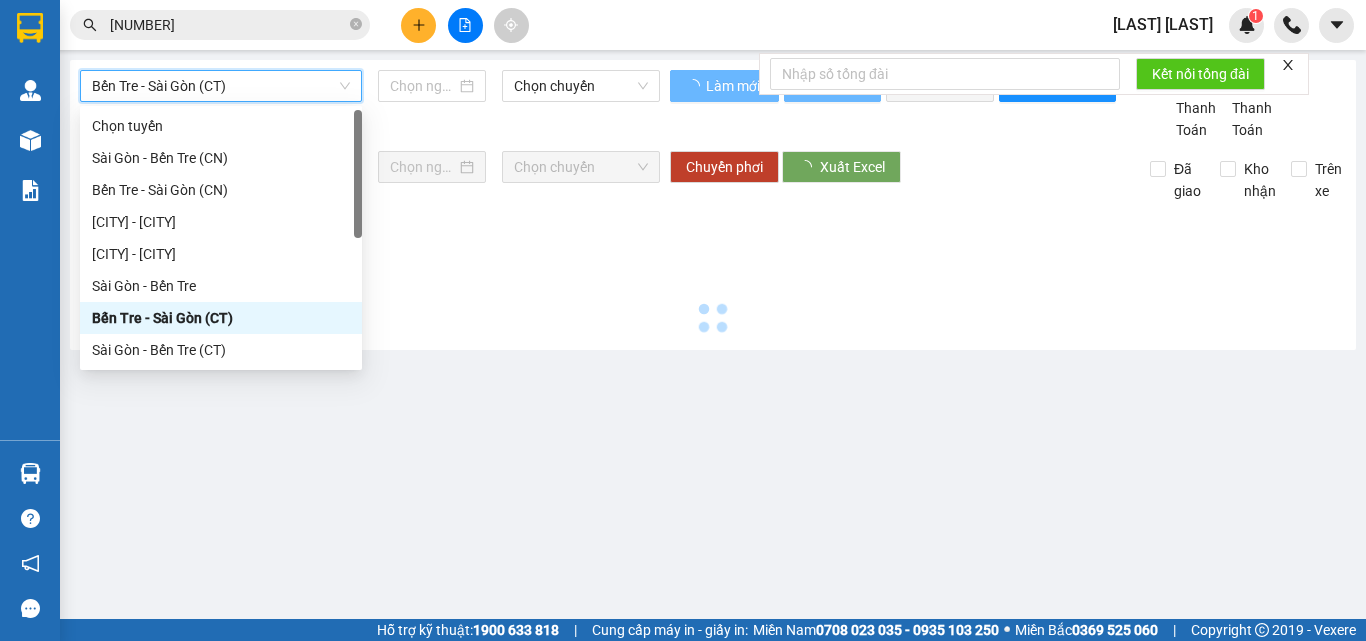 type on "06/08/2025" 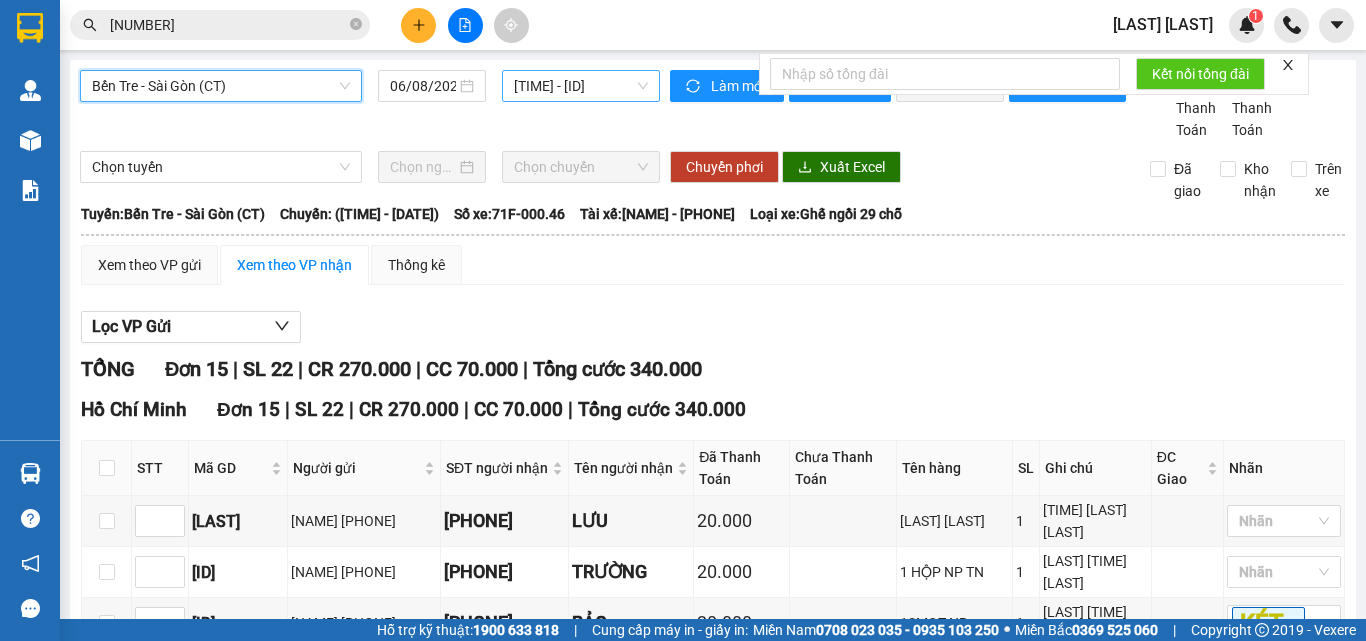 click on "[TIME] - [ID]" at bounding box center (581, 86) 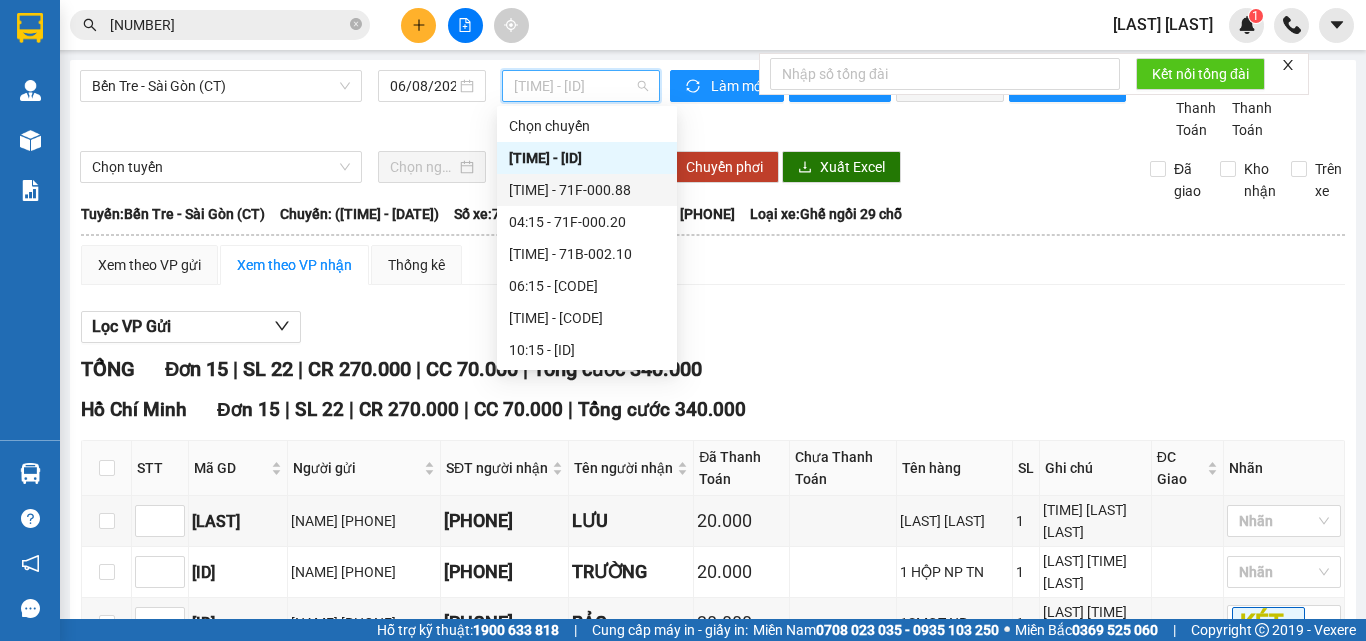 click on "[TIME] - [CODE]" at bounding box center (587, 190) 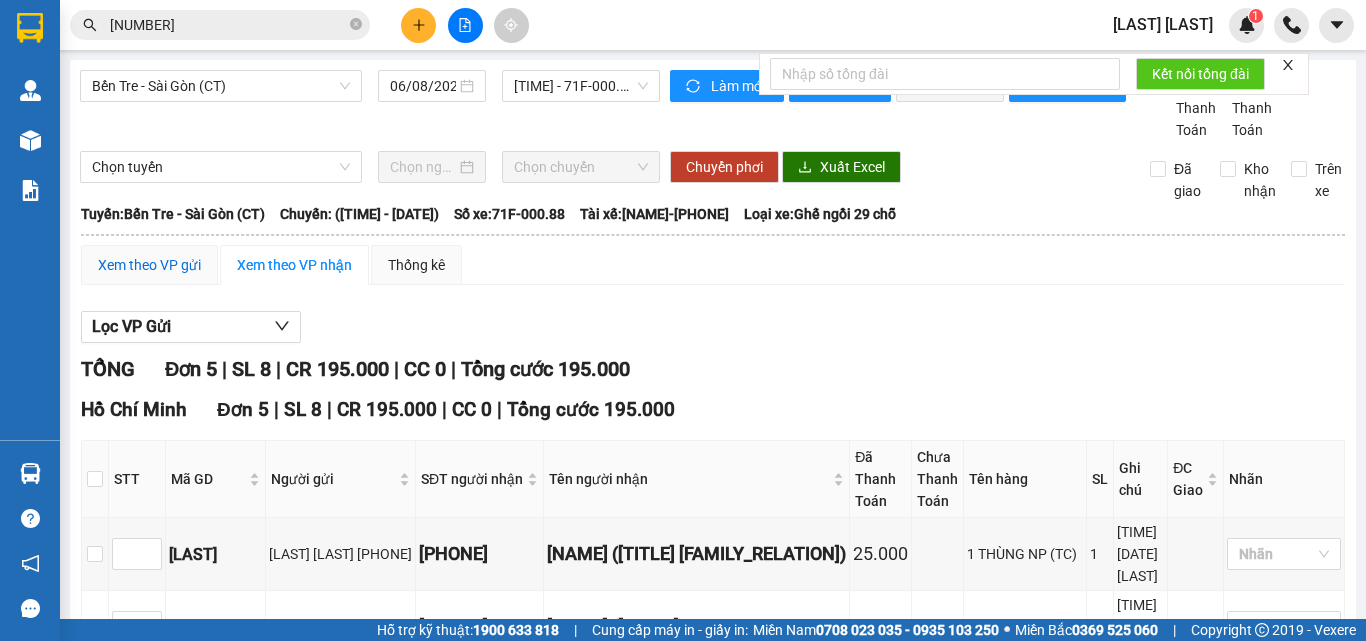click on "Xem theo VP gửi" at bounding box center [149, 265] 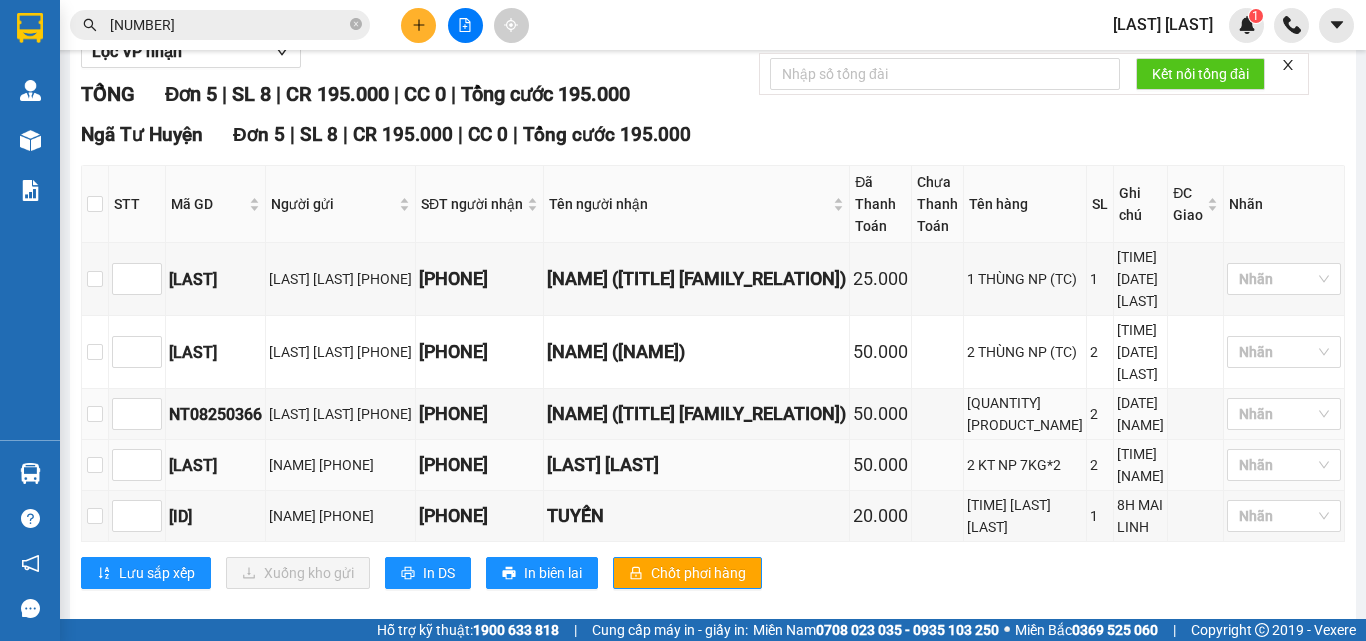 scroll, scrollTop: 279, scrollLeft: 0, axis: vertical 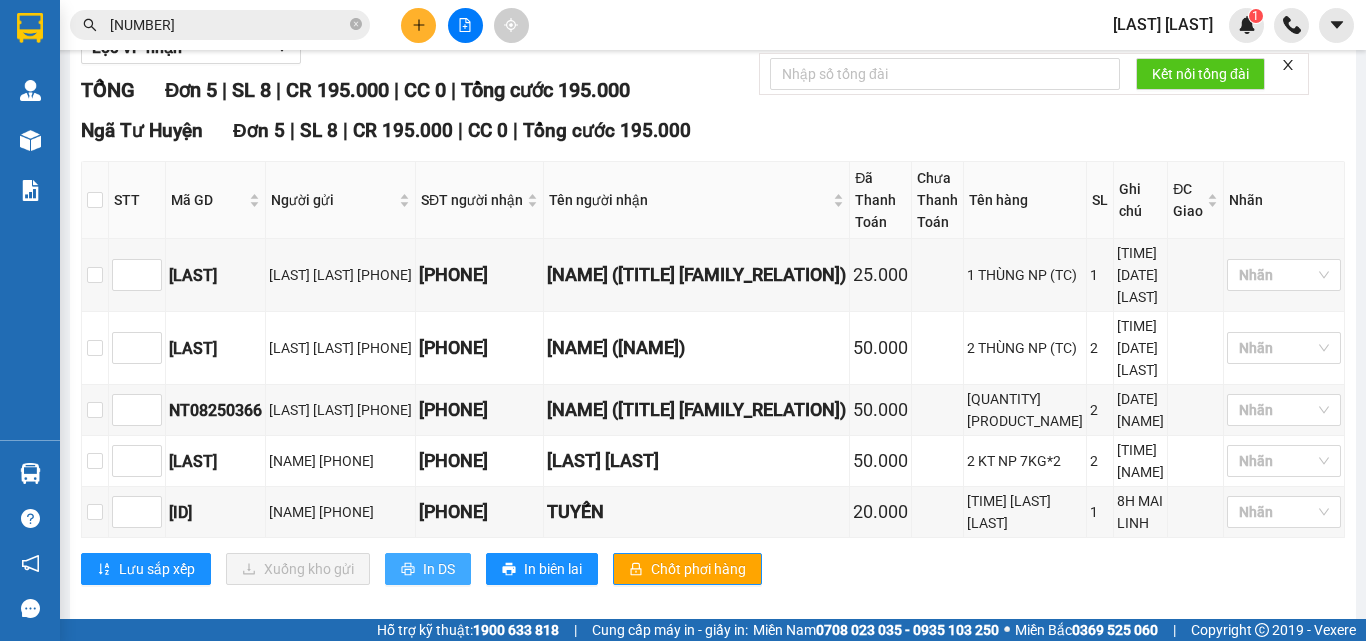 click on "In DS" at bounding box center (439, 569) 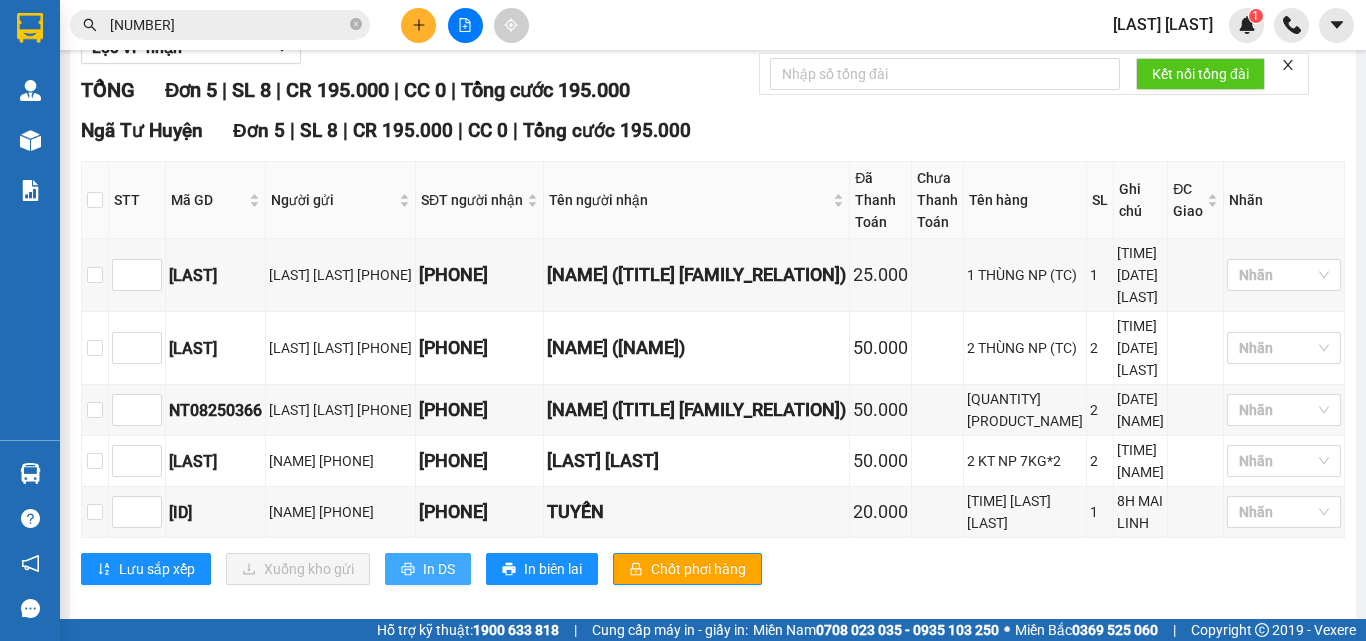 scroll, scrollTop: 0, scrollLeft: 0, axis: both 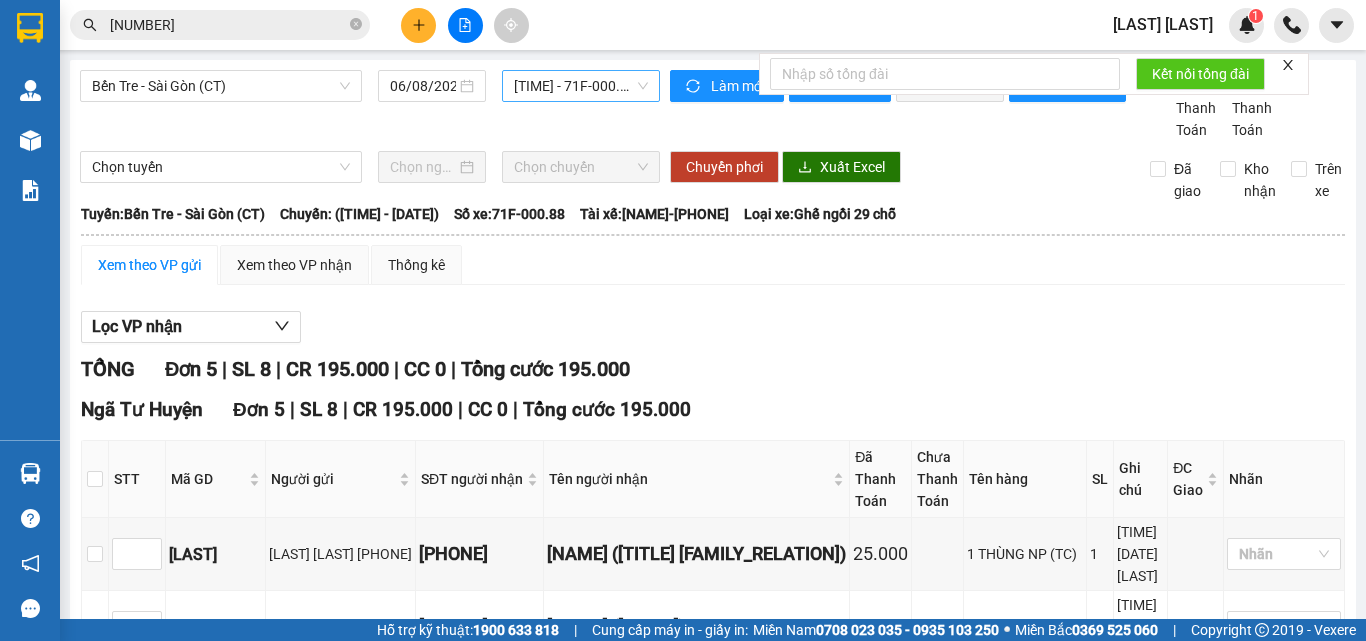 click on "[TIME] - [CODE]" at bounding box center [581, 86] 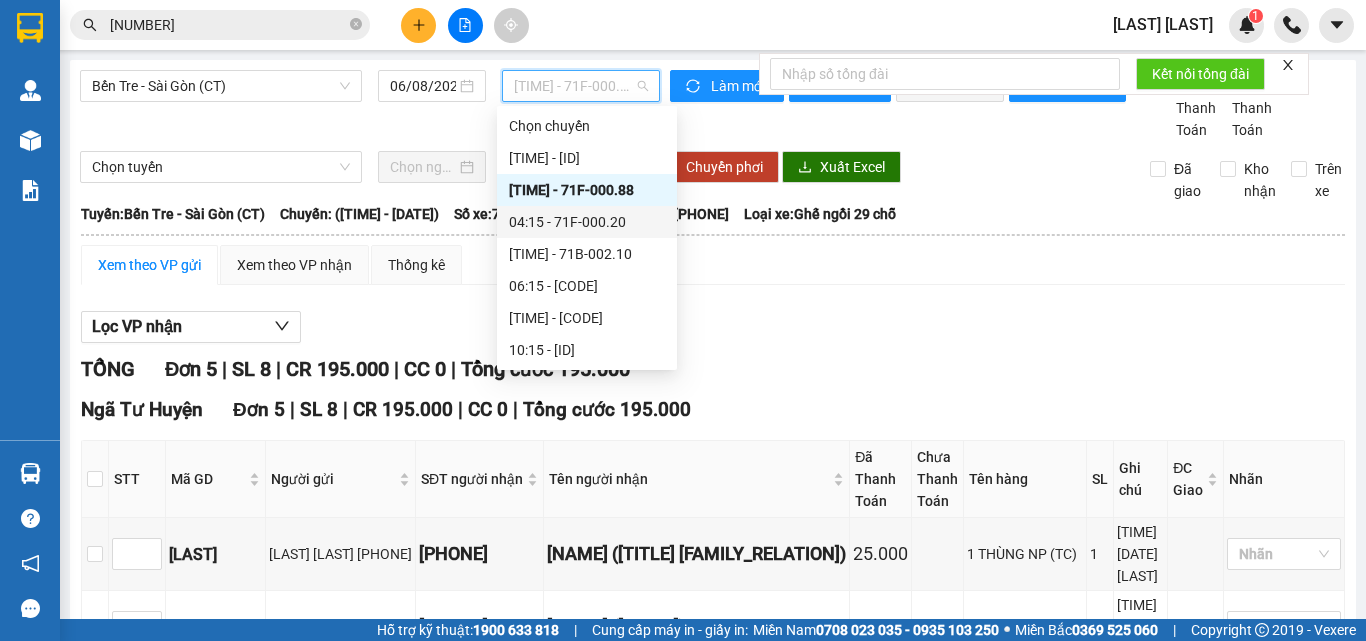 click on "[TIME] - [PHONE]" at bounding box center (587, 222) 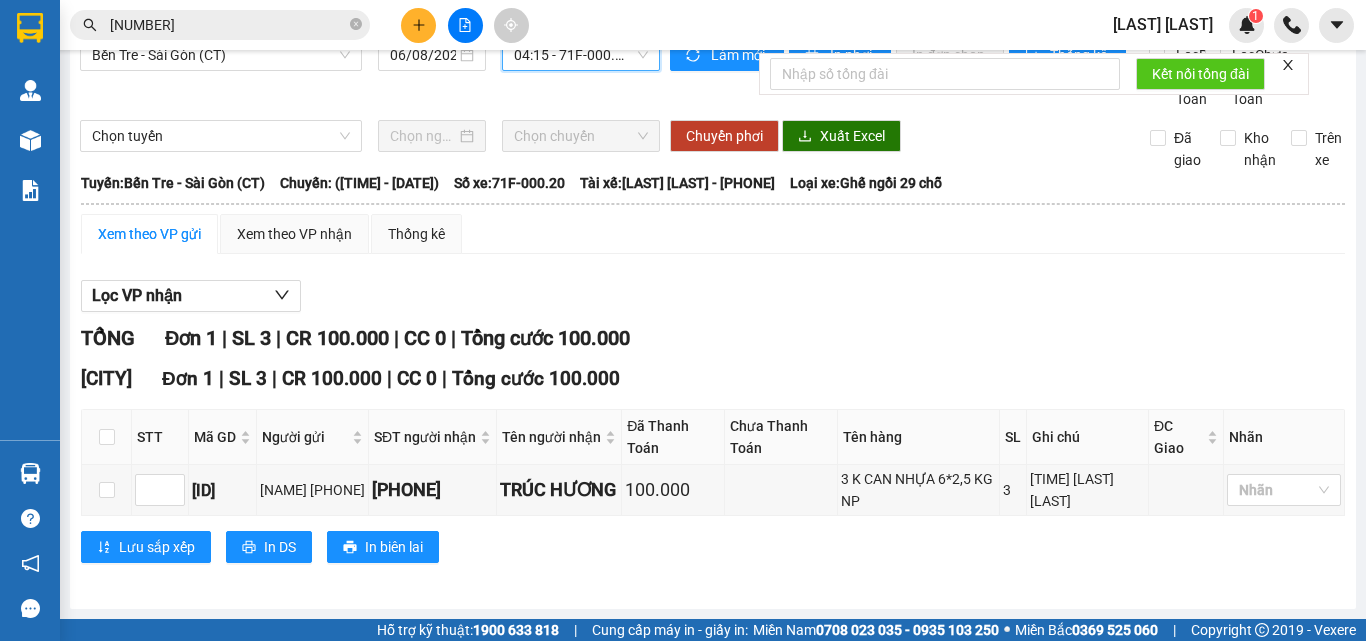 scroll, scrollTop: 53, scrollLeft: 0, axis: vertical 